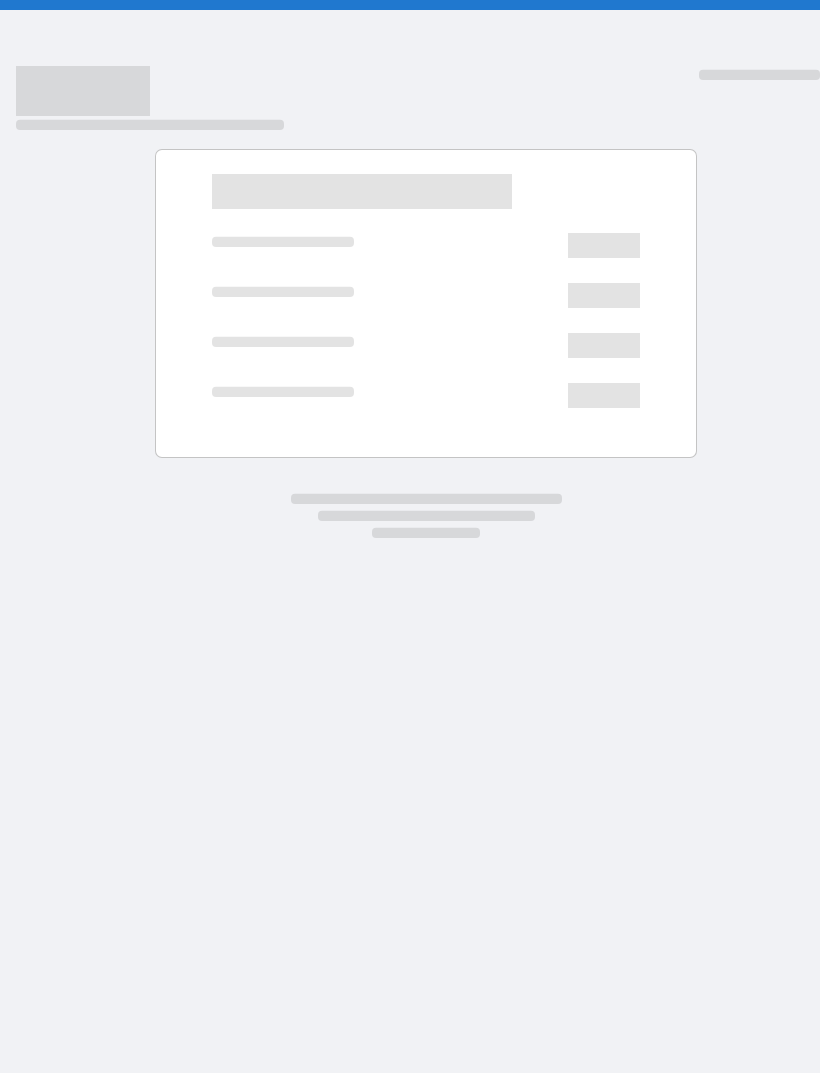 scroll, scrollTop: 0, scrollLeft: 0, axis: both 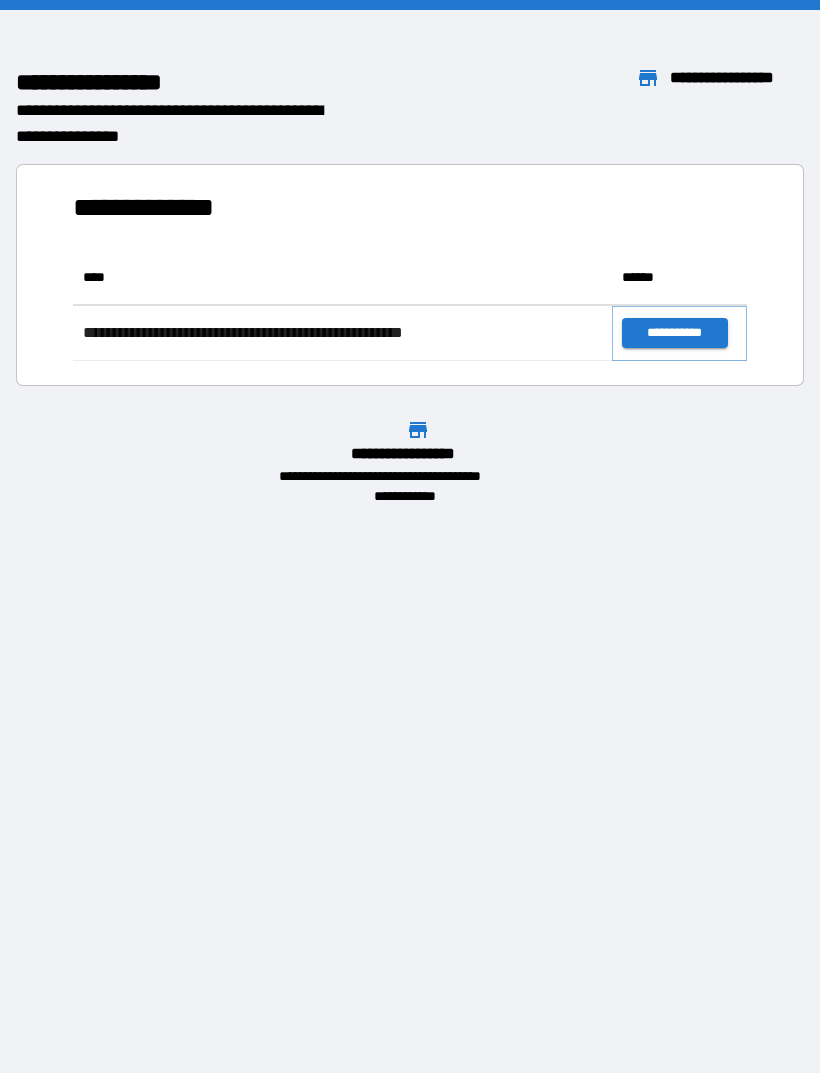 click on "**********" at bounding box center [674, 333] 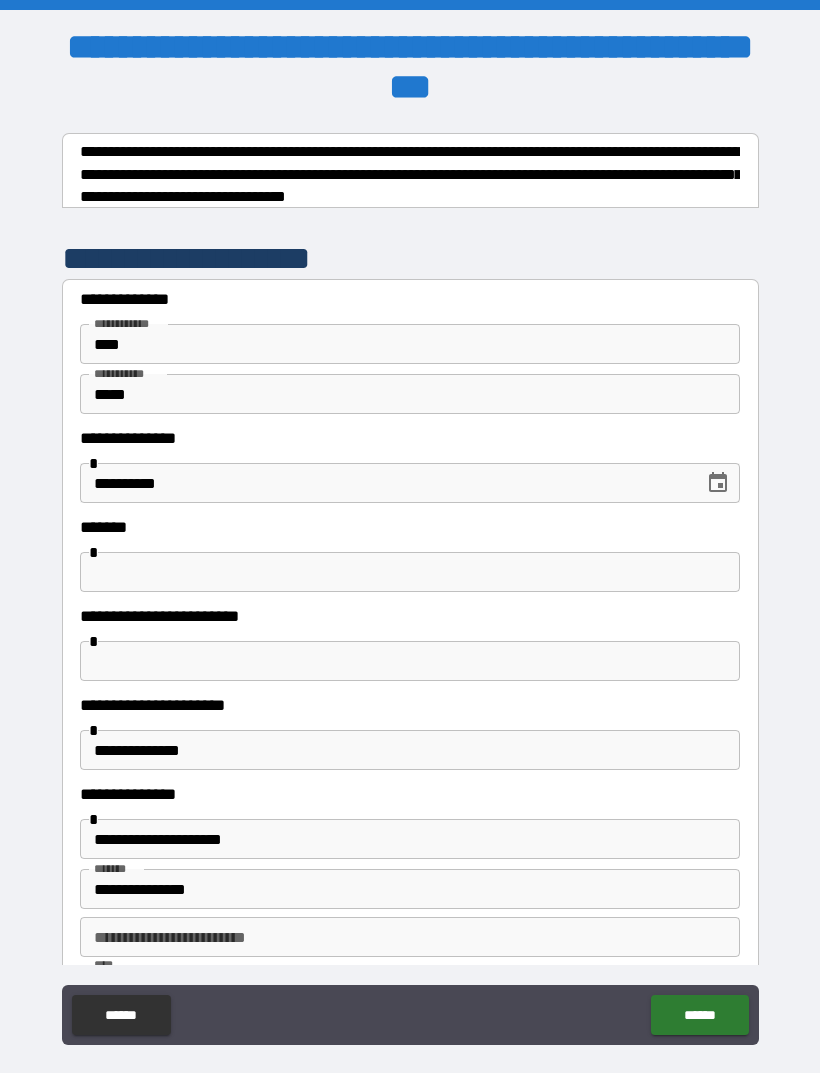click at bounding box center (410, 572) 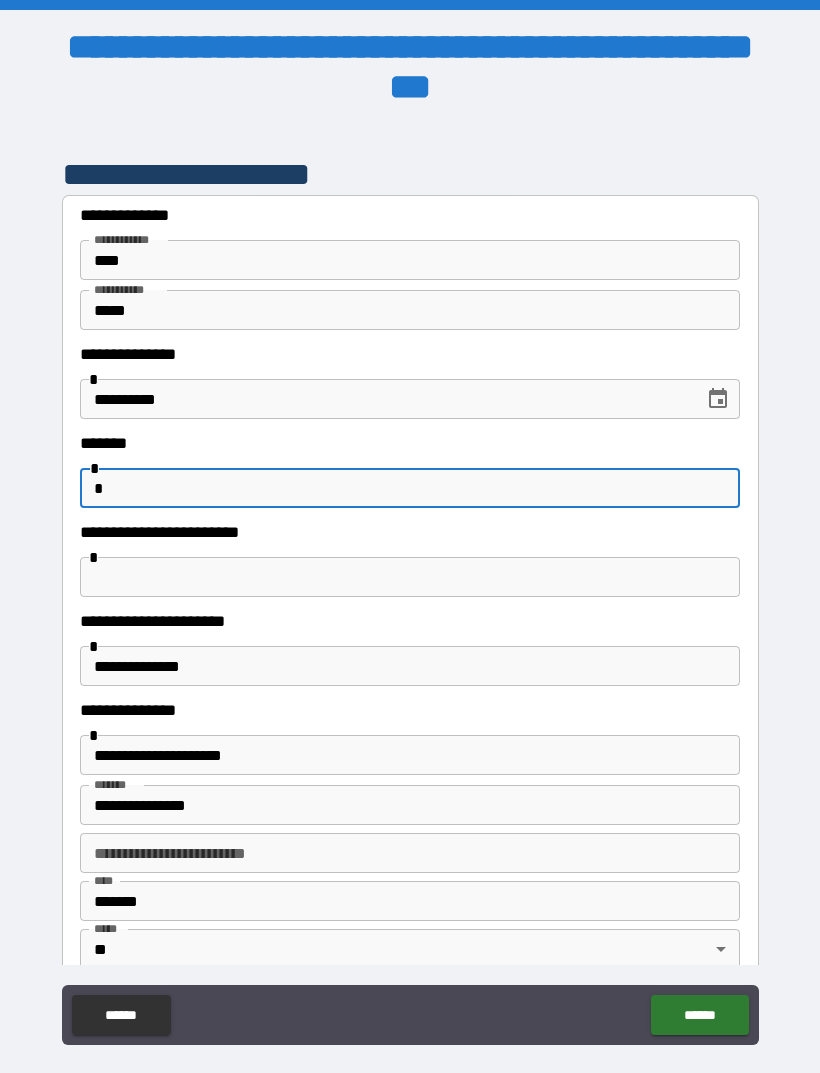 scroll, scrollTop: 95, scrollLeft: 0, axis: vertical 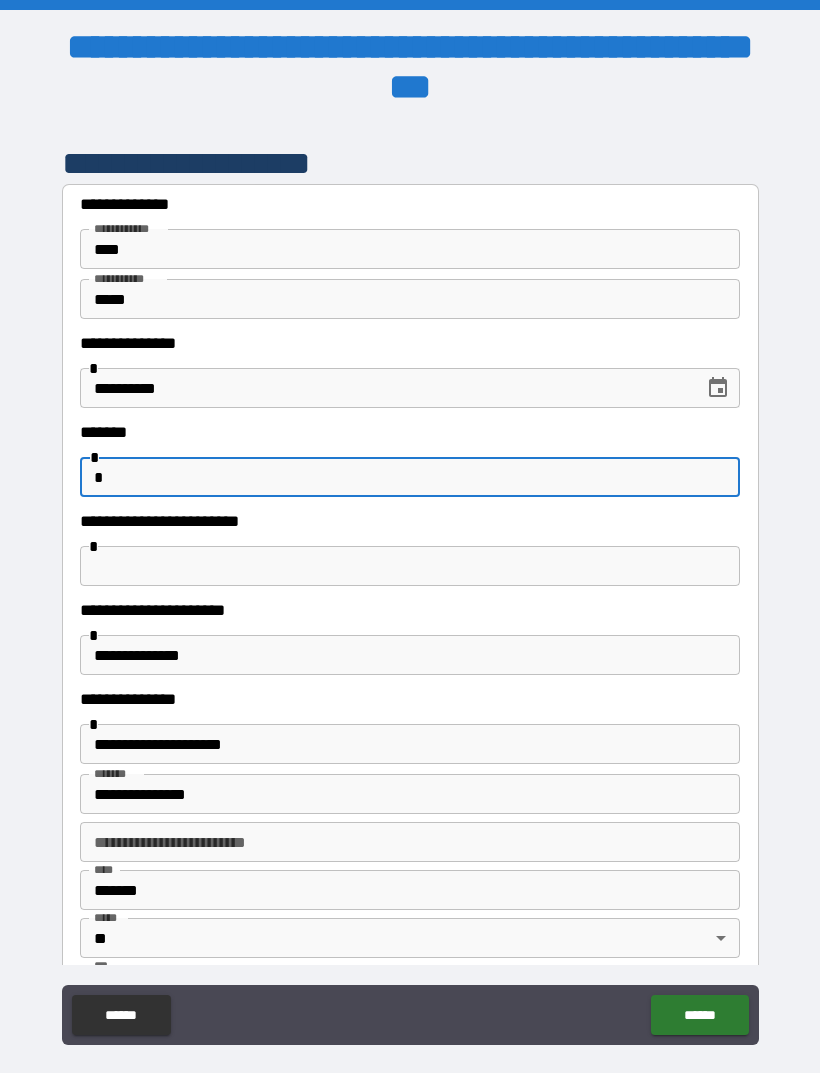 type on "*" 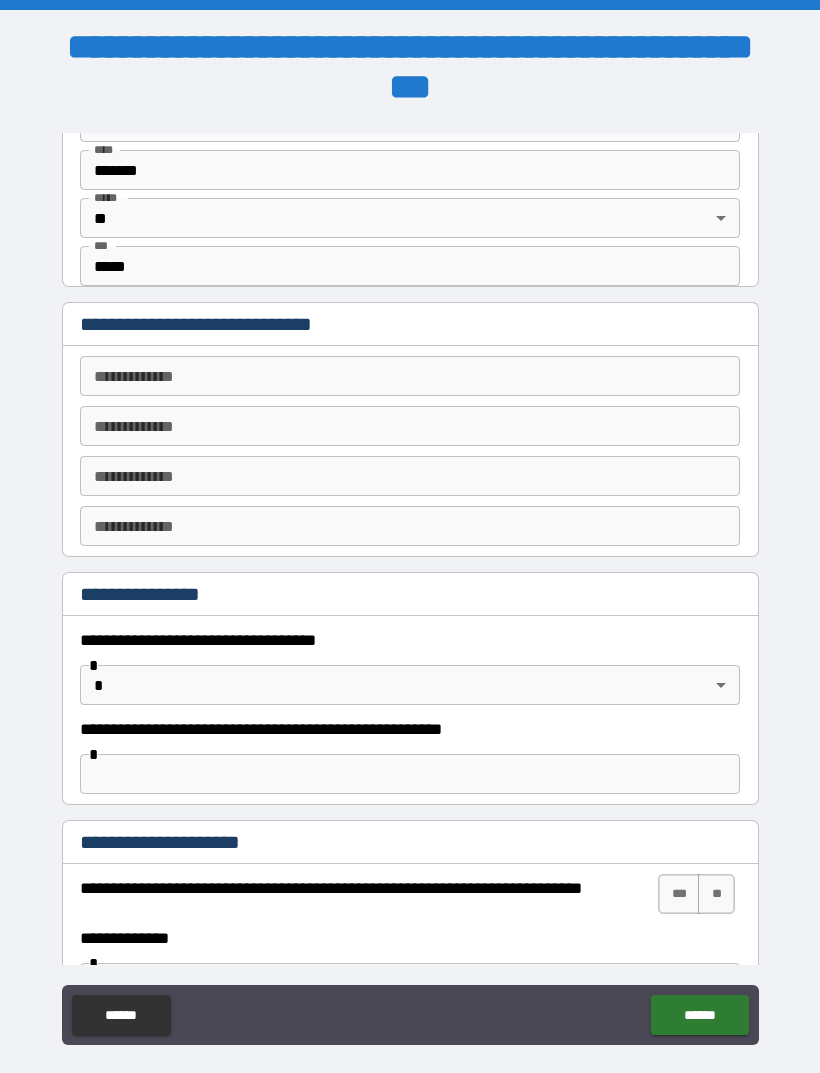 scroll, scrollTop: 817, scrollLeft: 0, axis: vertical 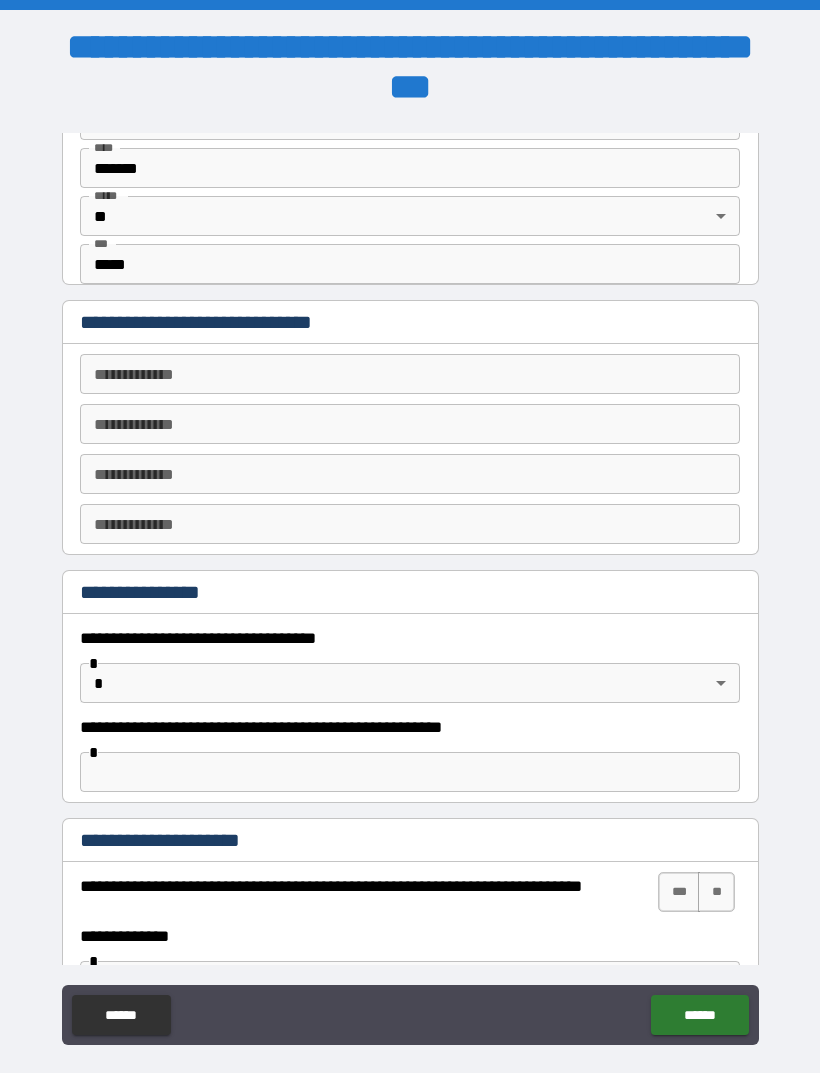 type on "**********" 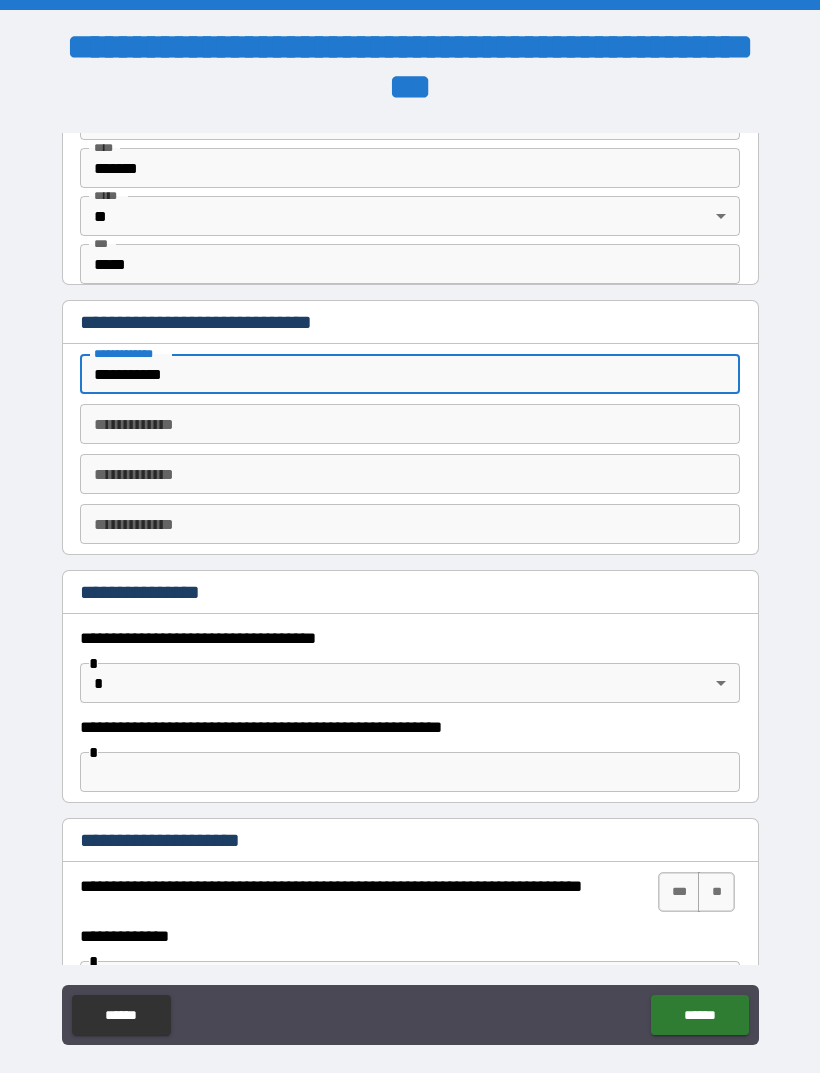 type on "**********" 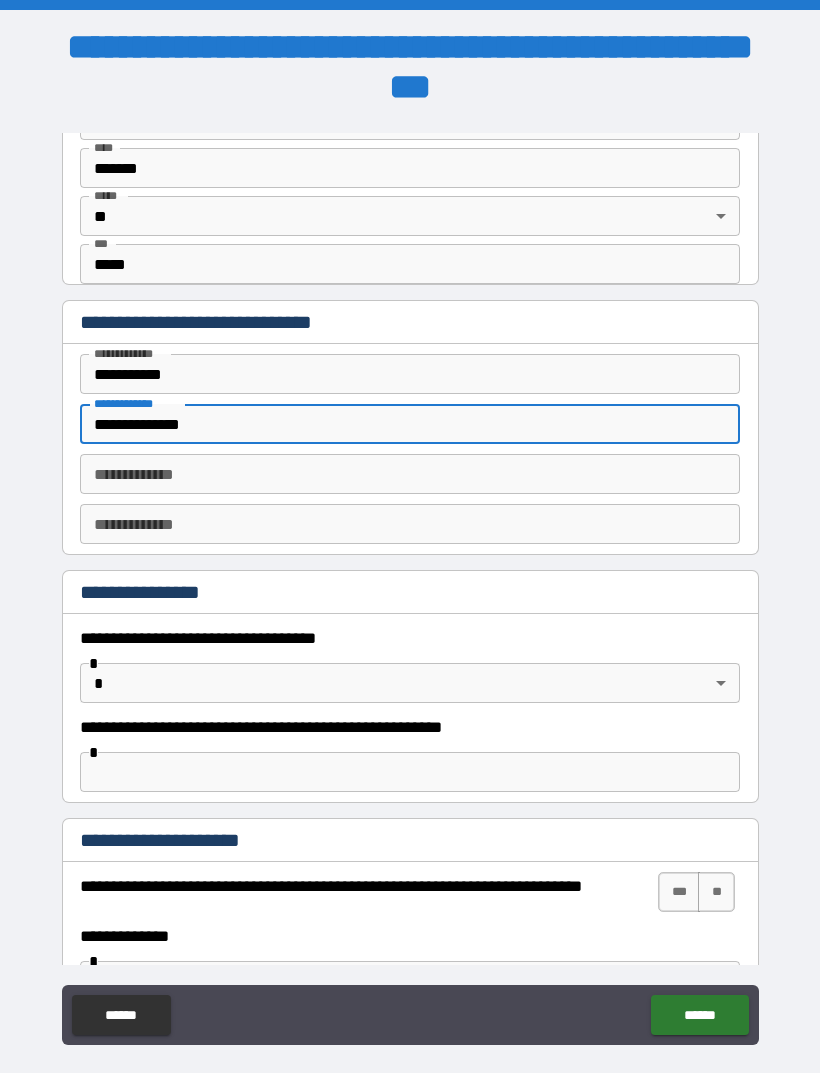 type on "**********" 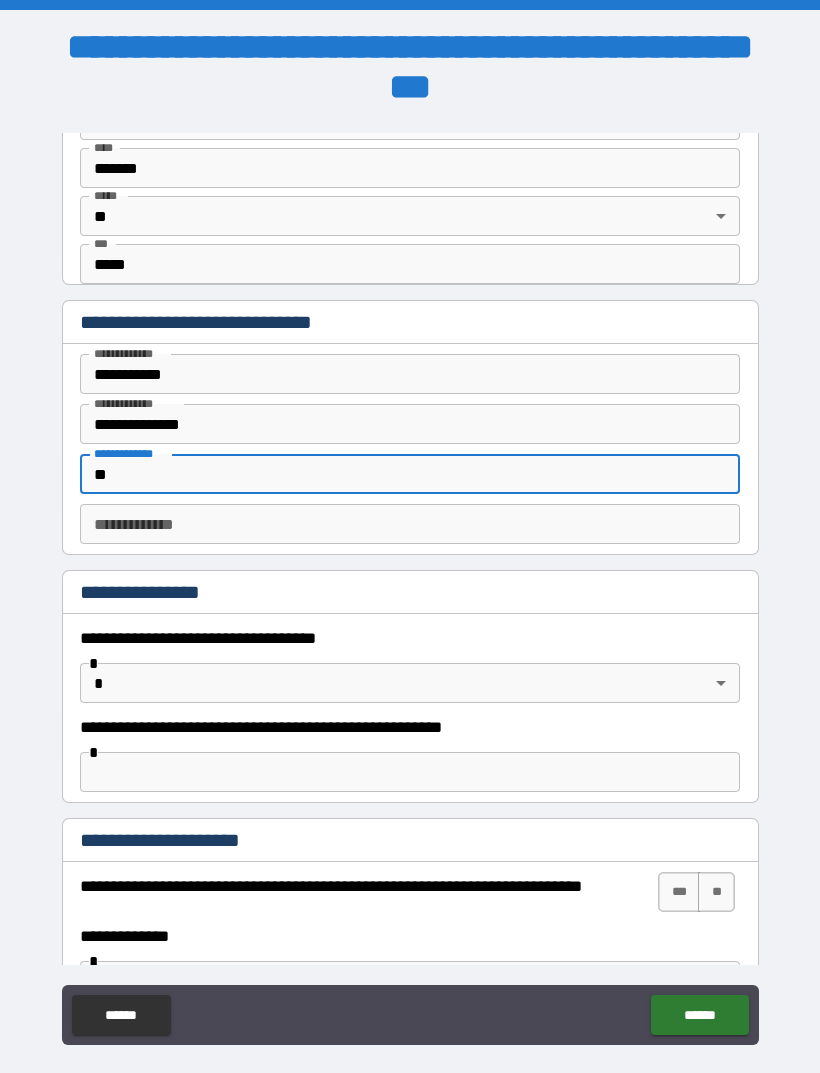 type on "*" 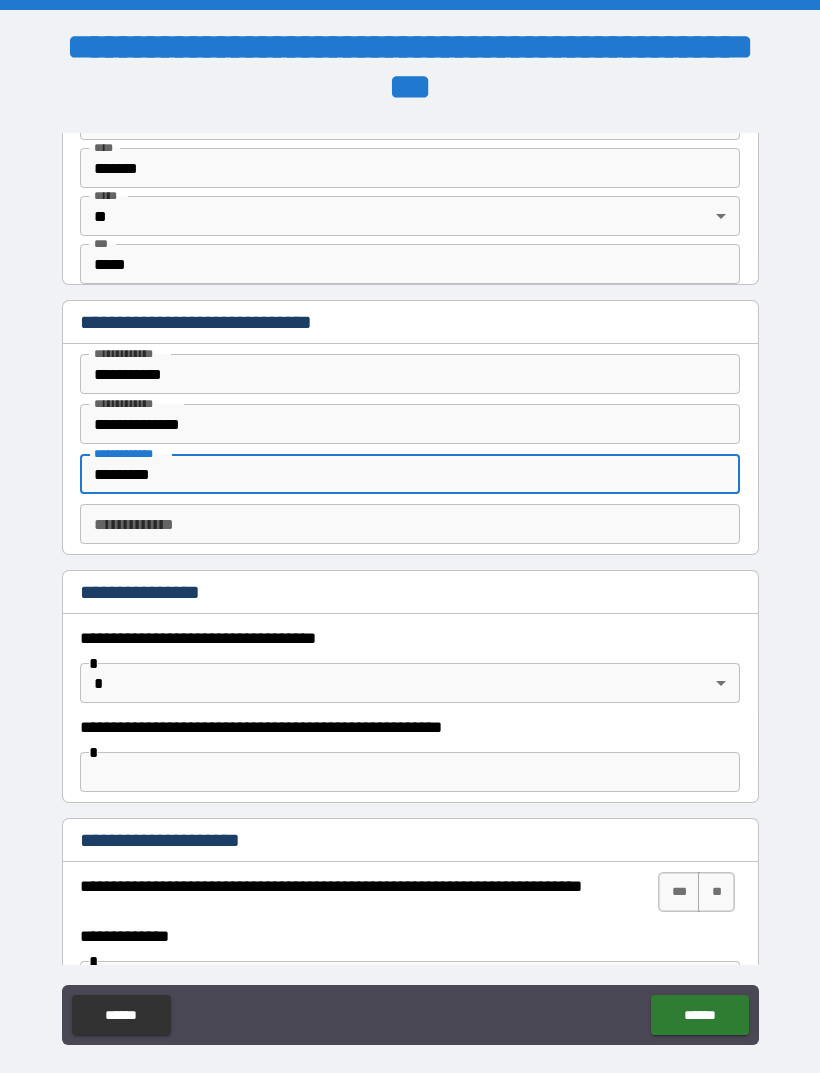 type on "*********" 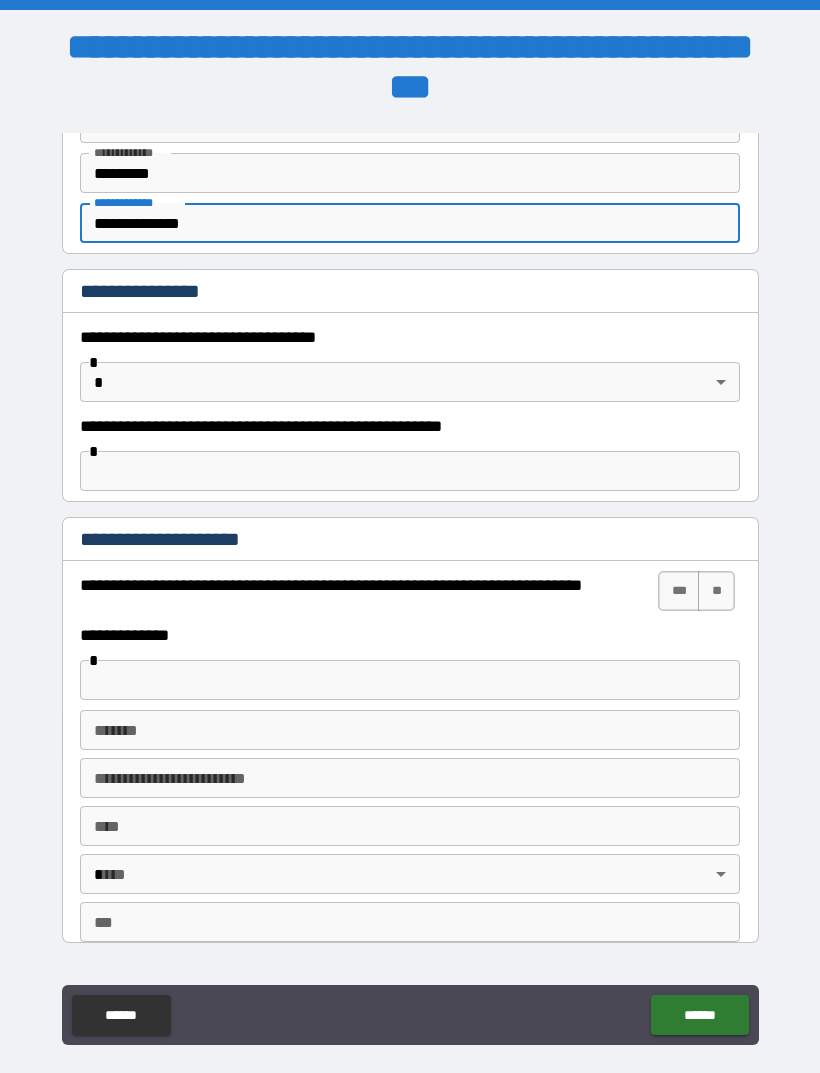 scroll, scrollTop: 1117, scrollLeft: 0, axis: vertical 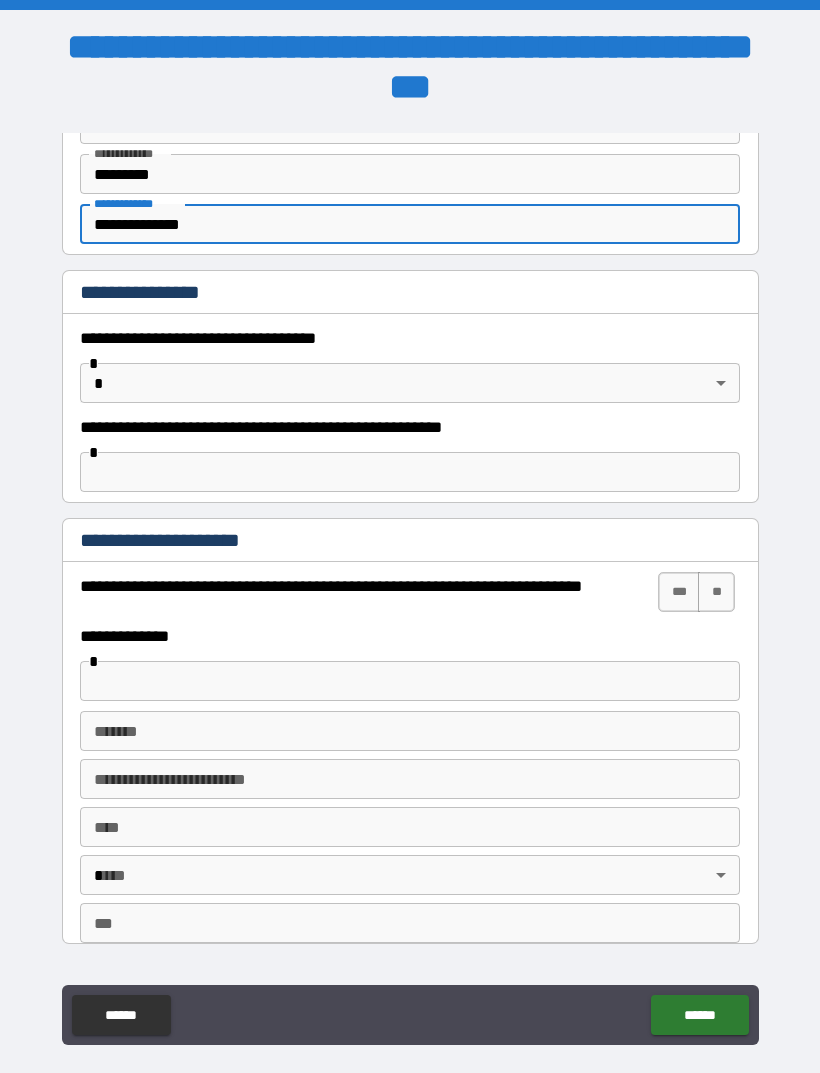 type on "**********" 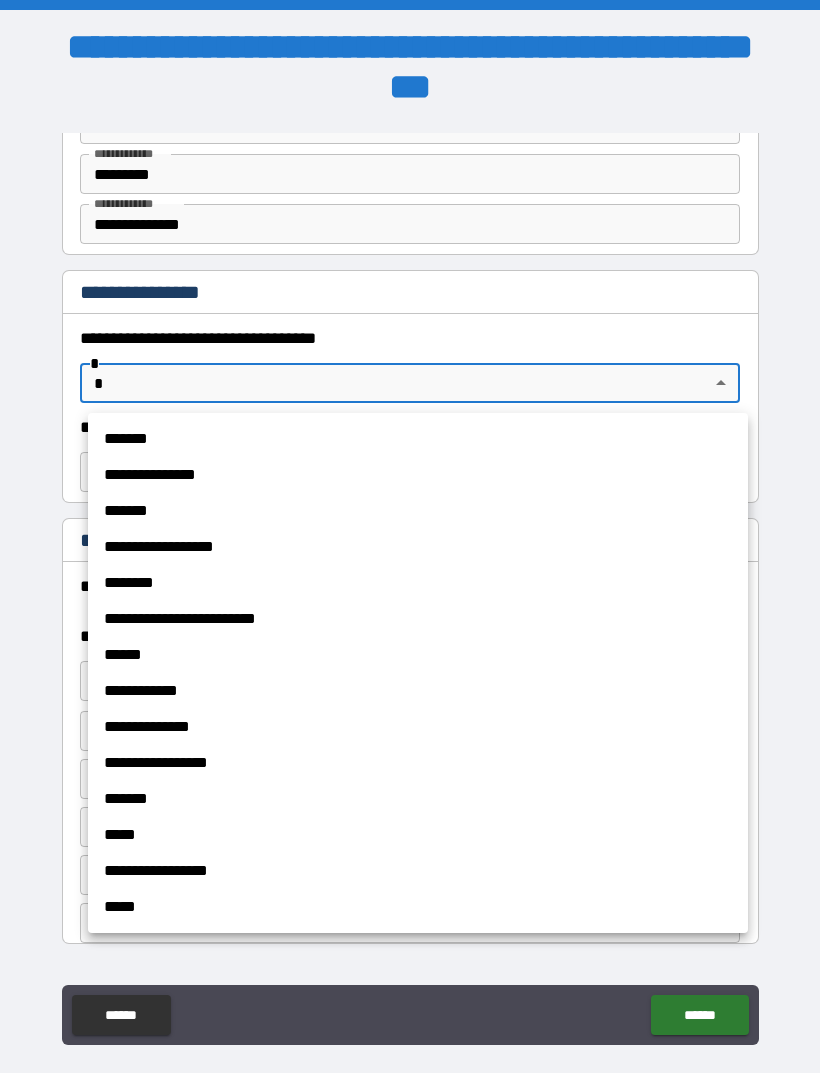 click on "**********" at bounding box center [418, 475] 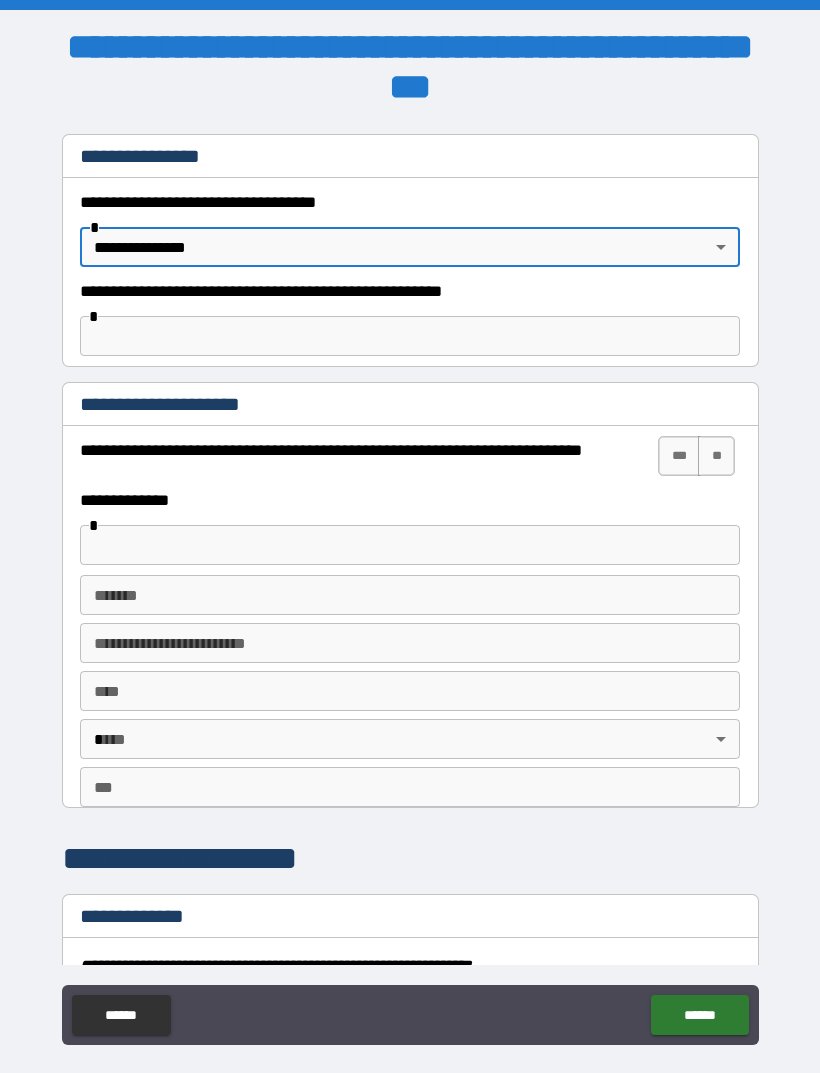 scroll, scrollTop: 1295, scrollLeft: 0, axis: vertical 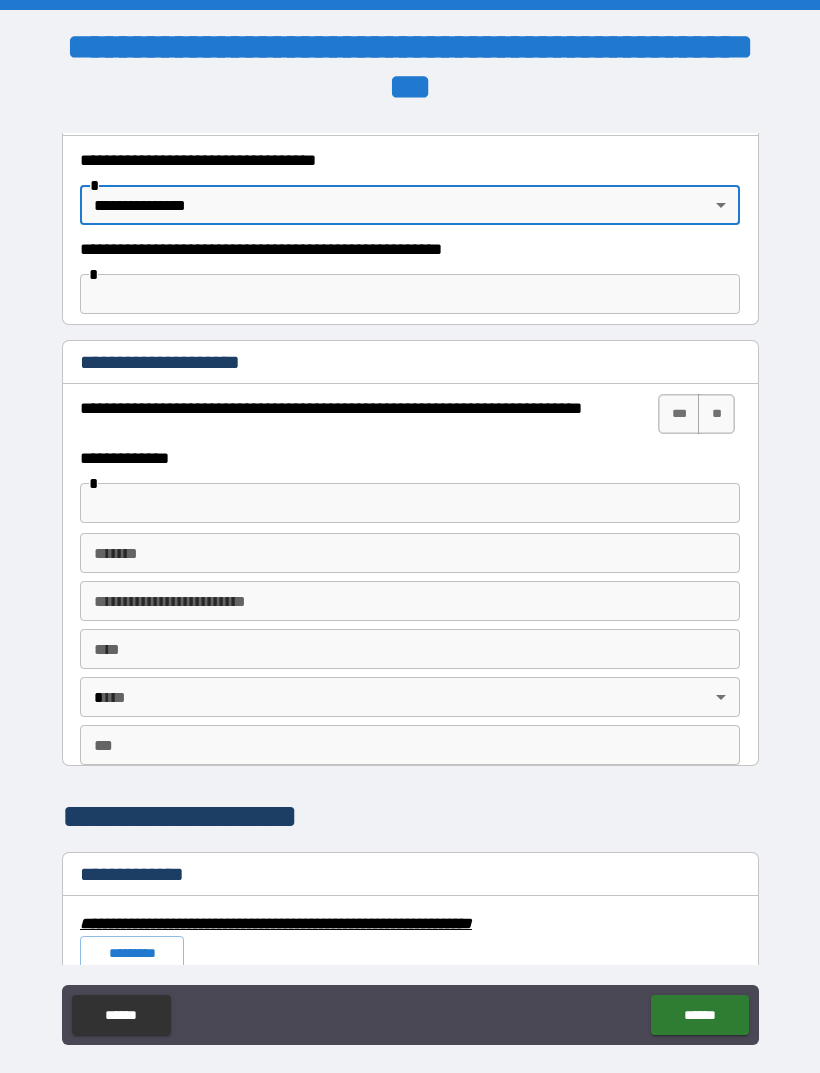 click at bounding box center [410, 503] 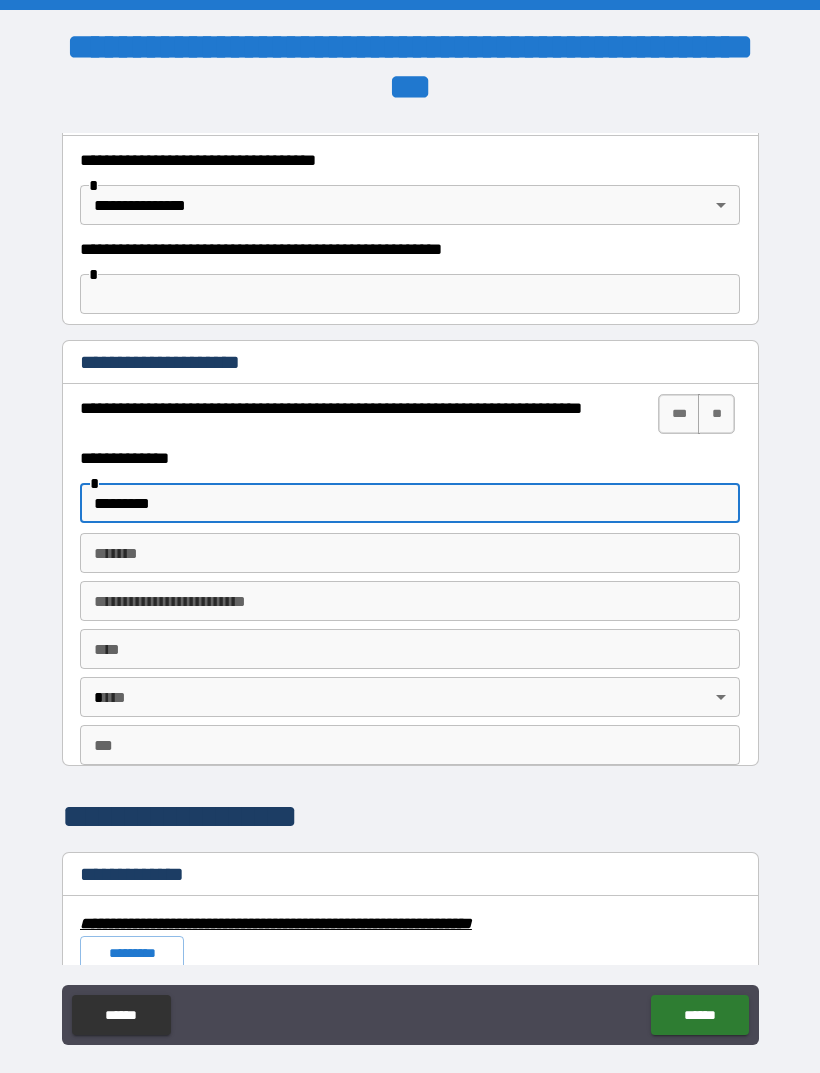 type on "*********" 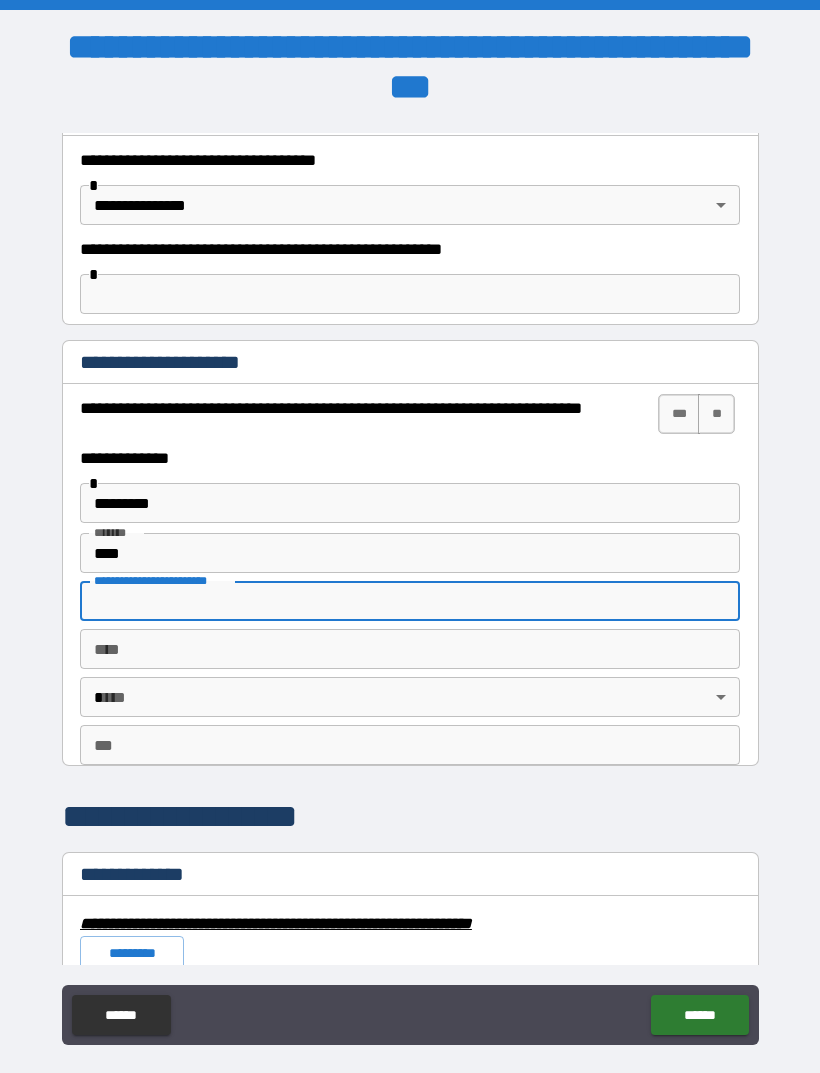 type on "**********" 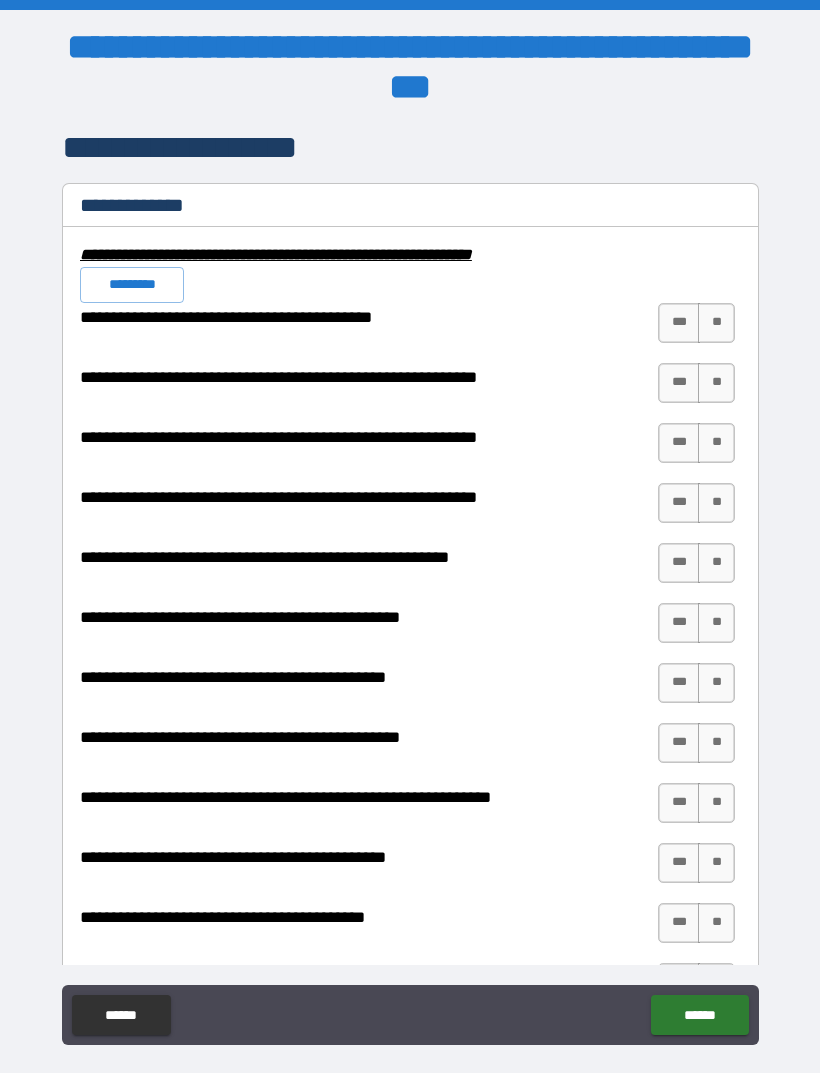 scroll, scrollTop: 1914, scrollLeft: 0, axis: vertical 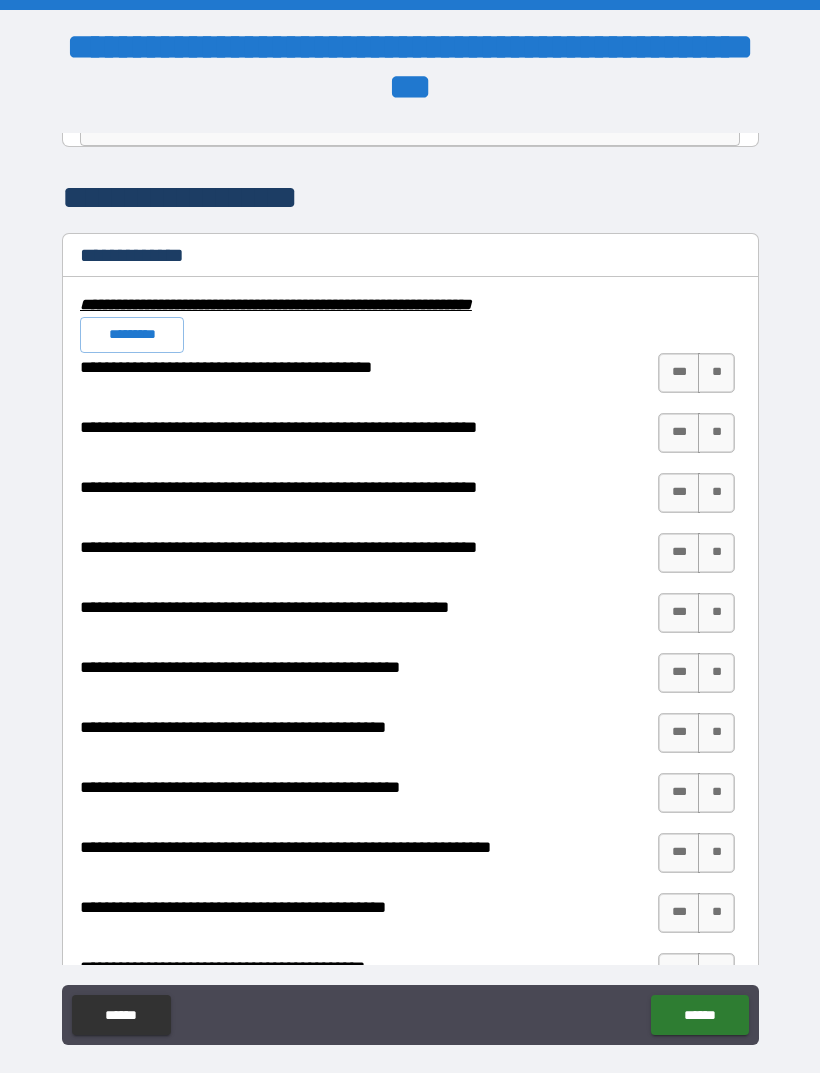 click on "**" at bounding box center [716, 373] 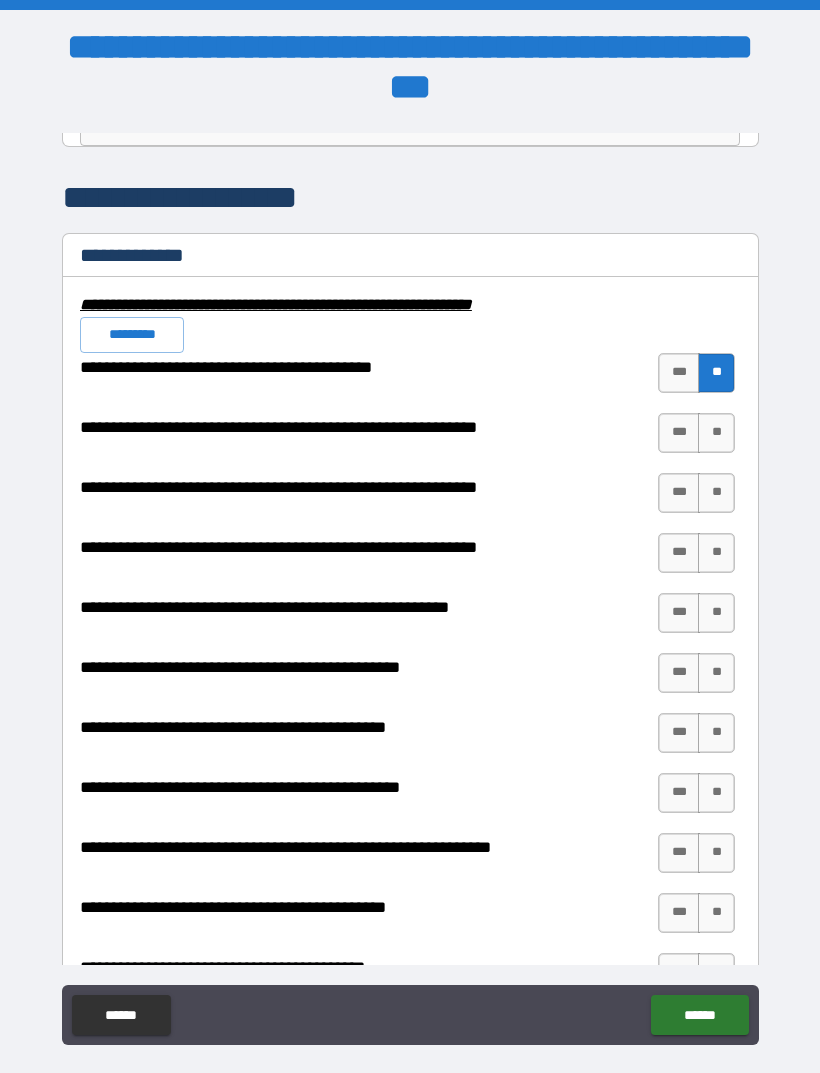 click on "**" at bounding box center [716, 433] 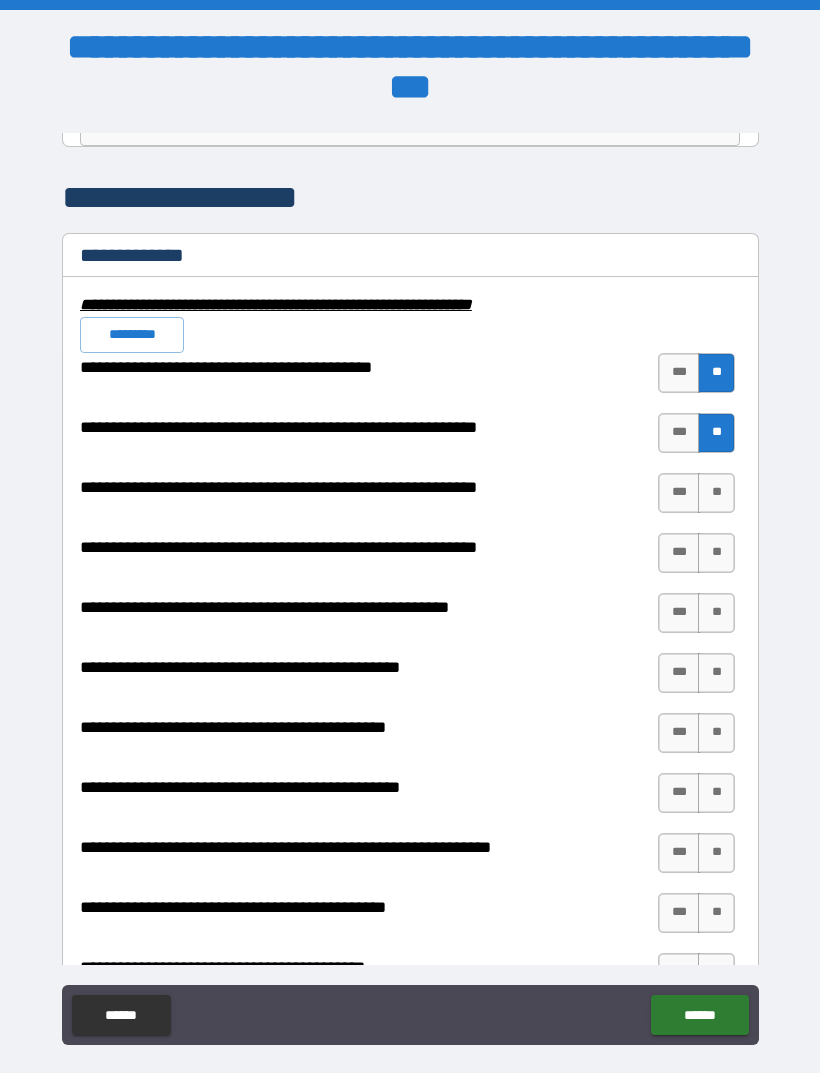 click on "**" at bounding box center [716, 493] 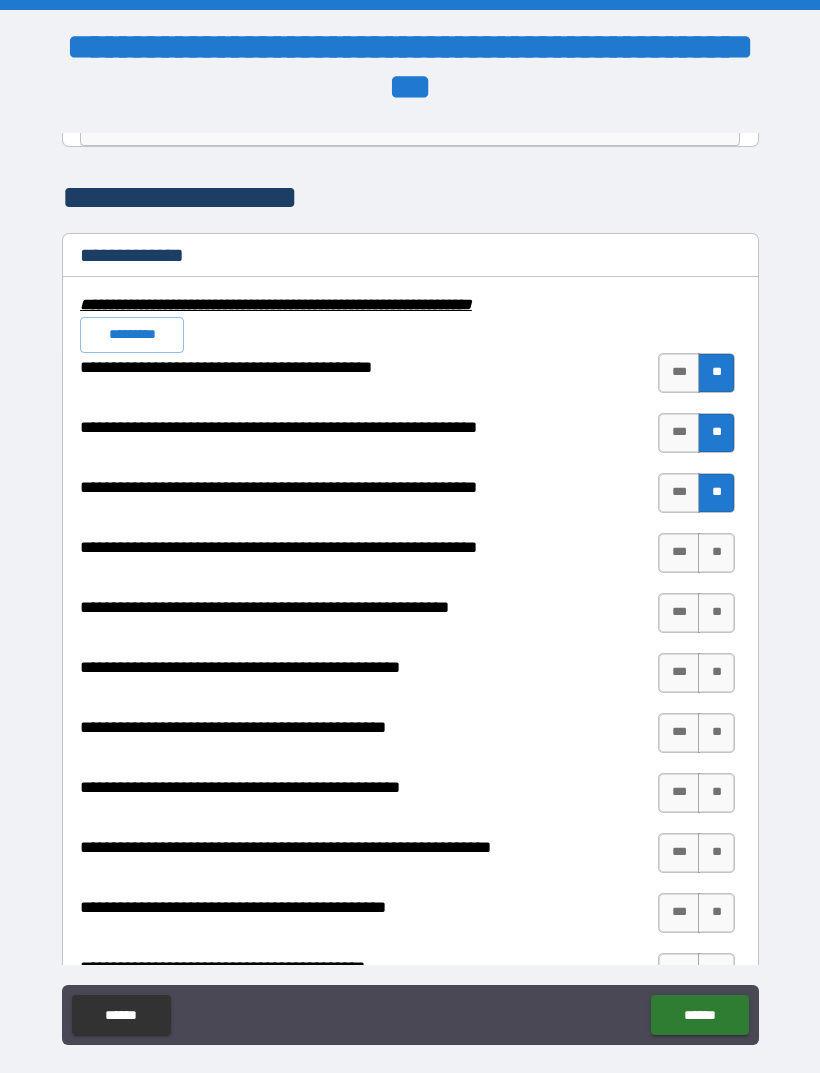 click on "**" at bounding box center [716, 553] 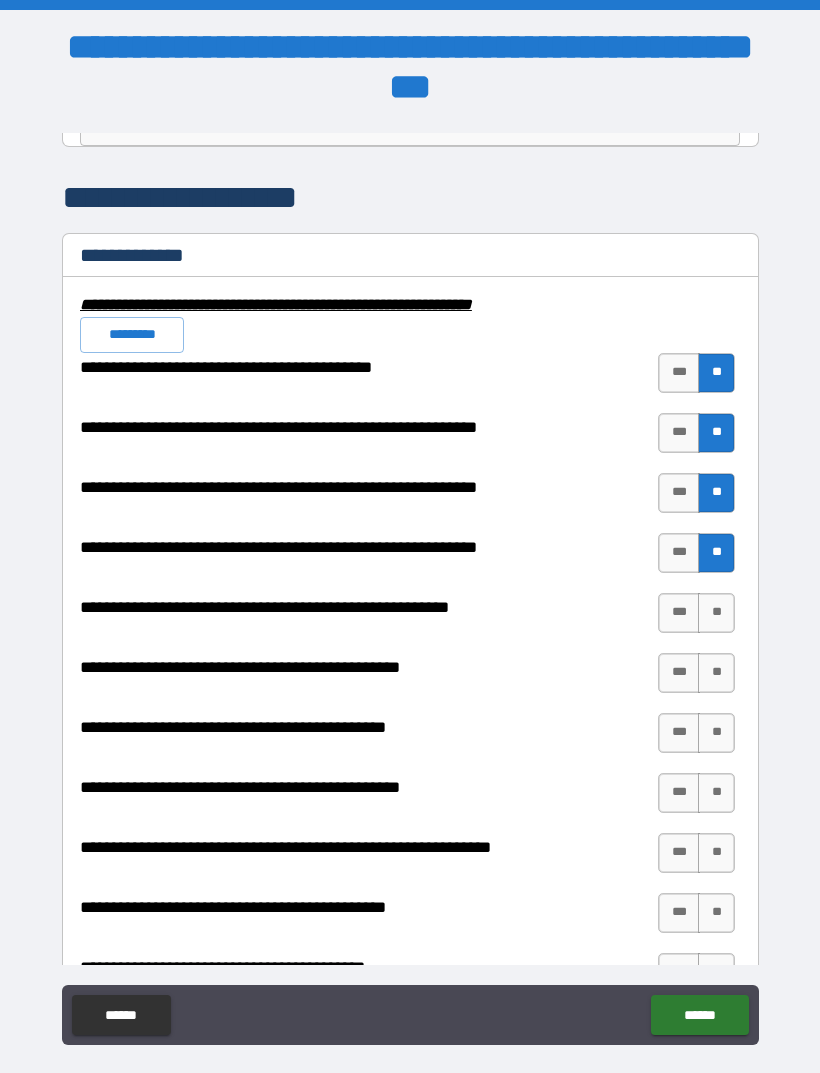 click on "**" at bounding box center (716, 613) 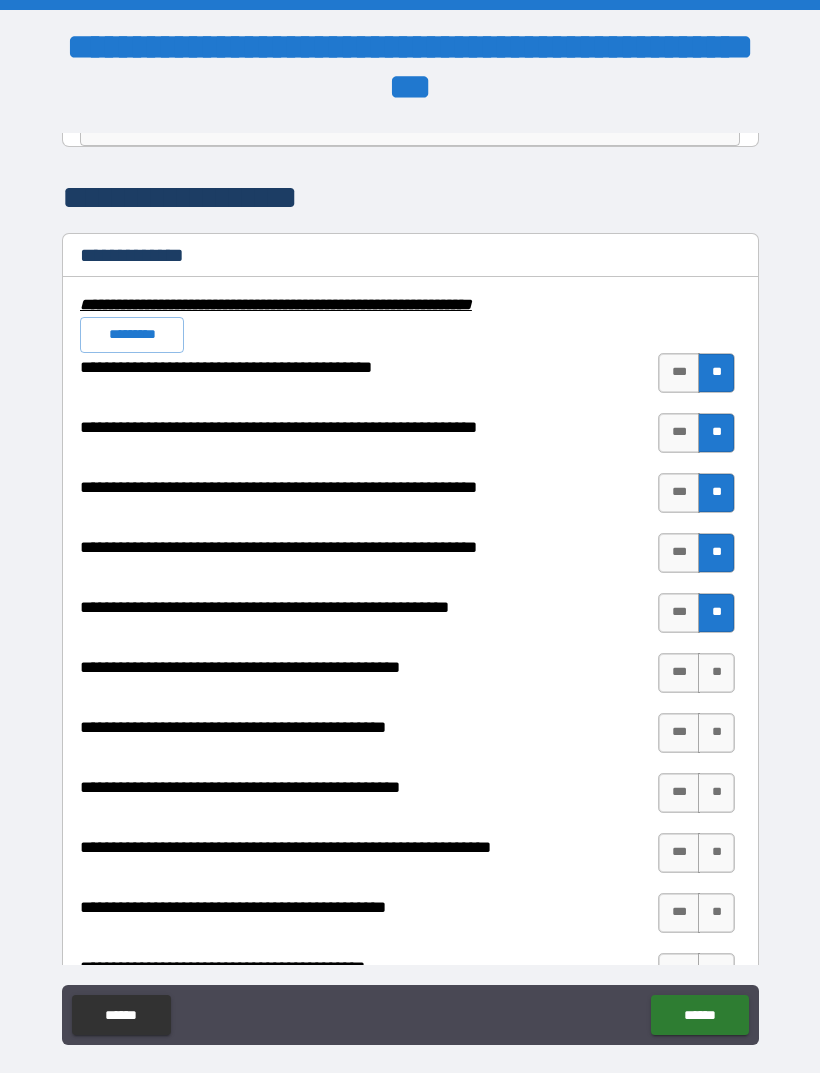 click on "**" at bounding box center (716, 673) 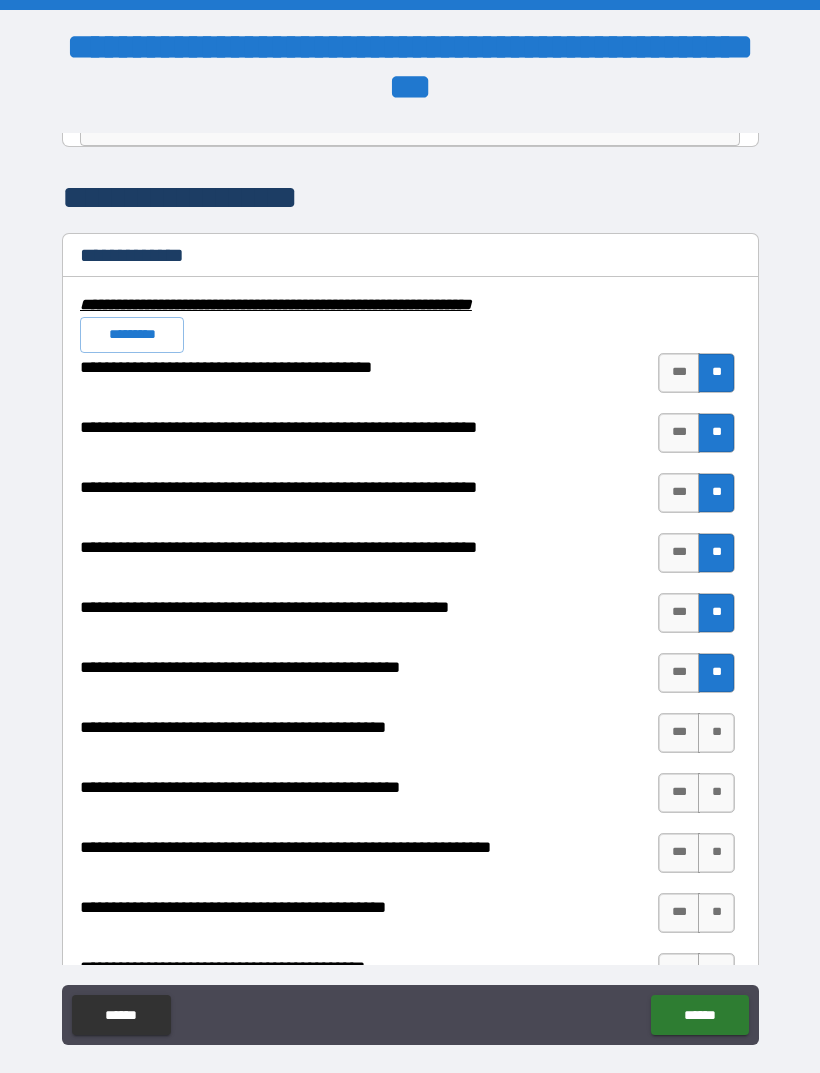 click on "**" at bounding box center (716, 733) 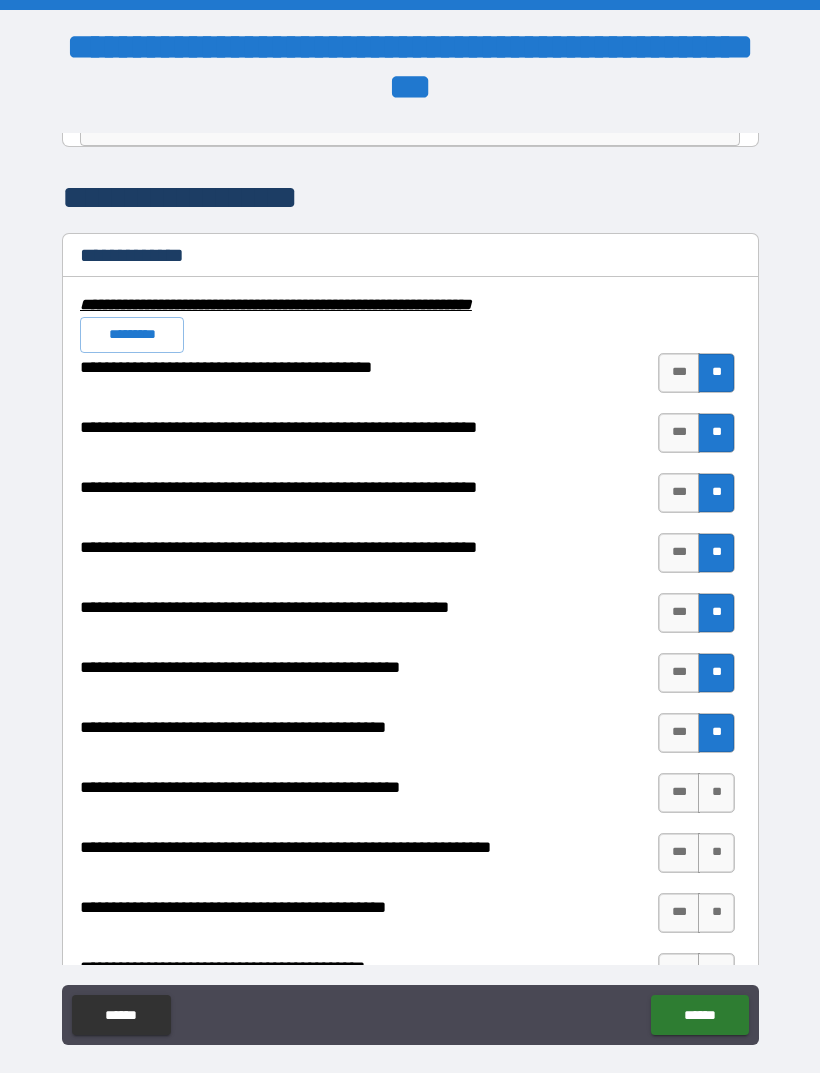 click on "**" at bounding box center (716, 793) 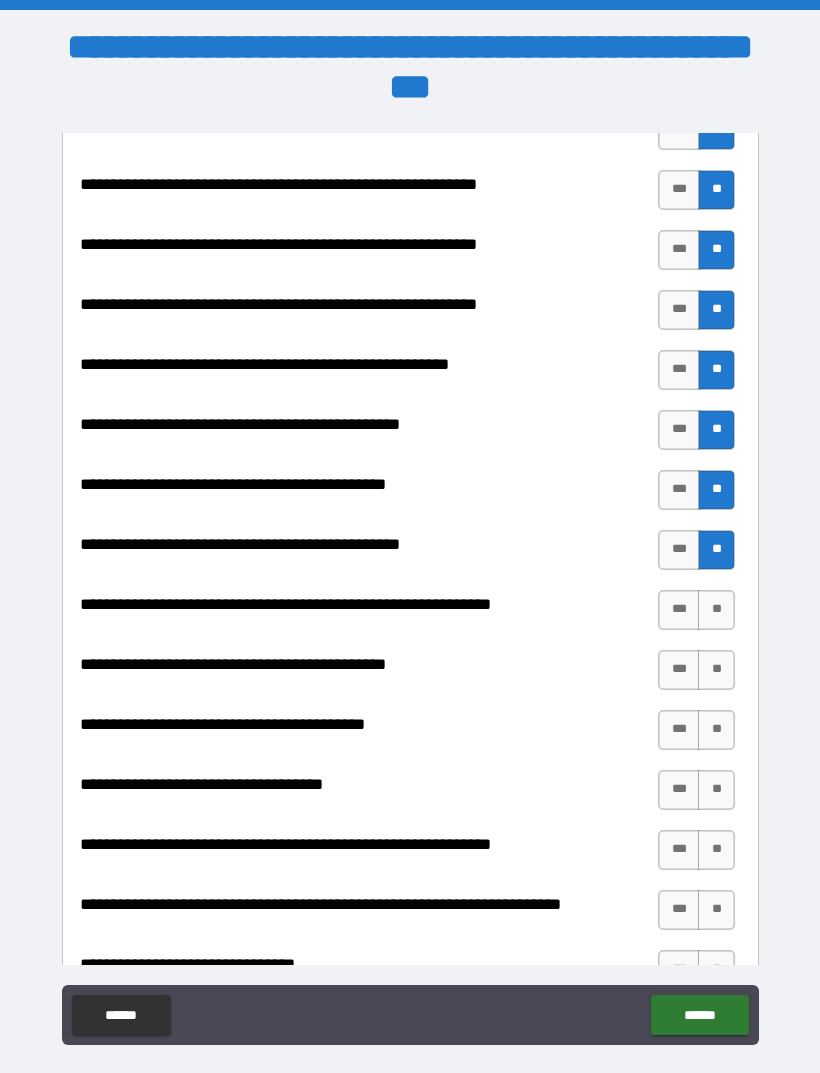 scroll, scrollTop: 2155, scrollLeft: 0, axis: vertical 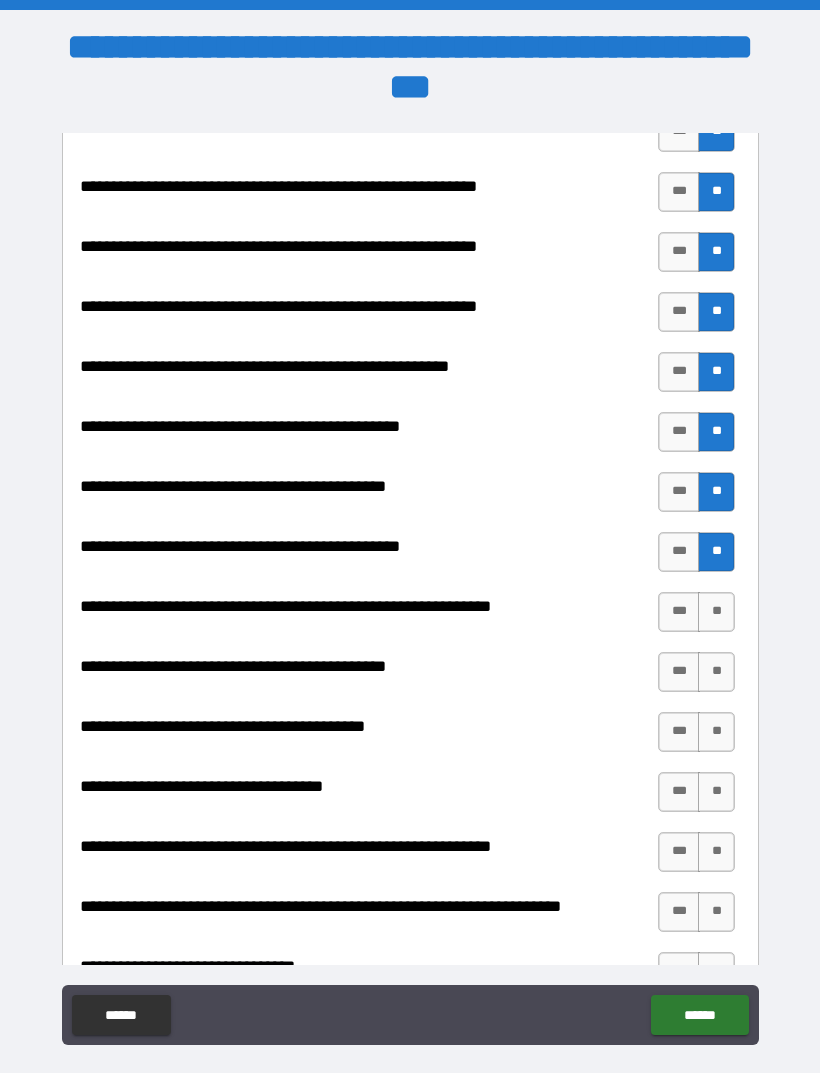 click on "**" at bounding box center [716, 612] 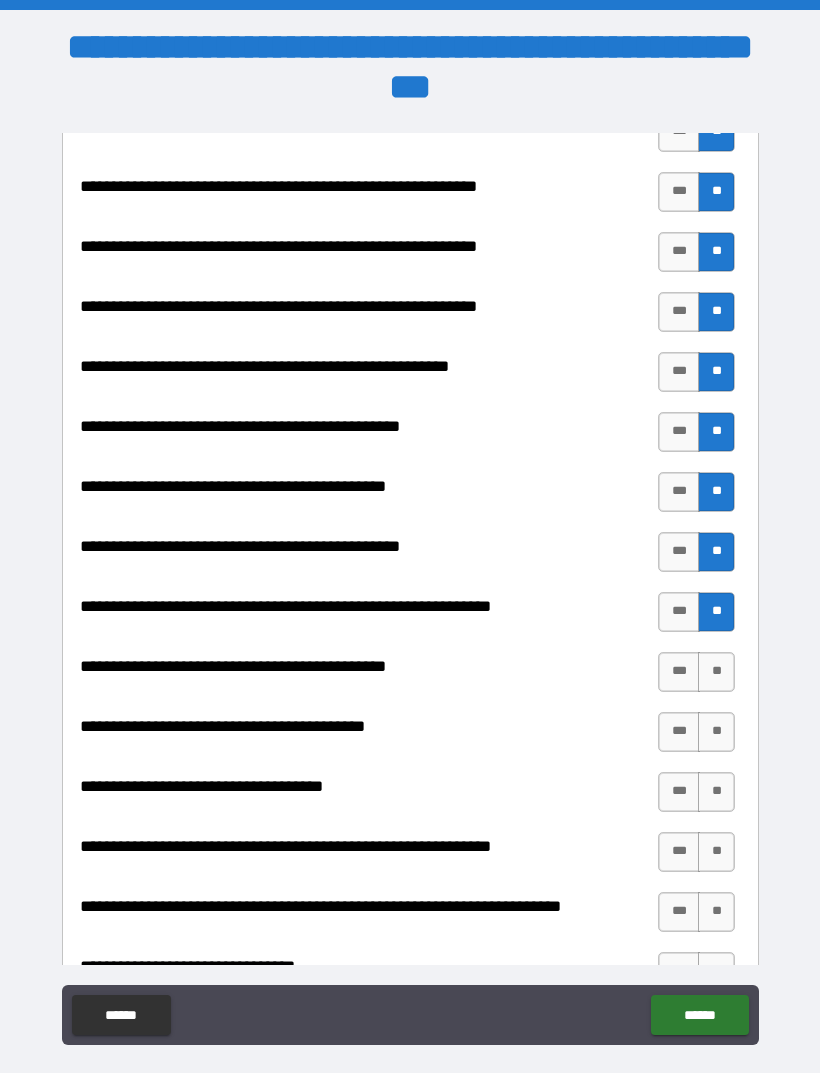click on "**" at bounding box center (716, 672) 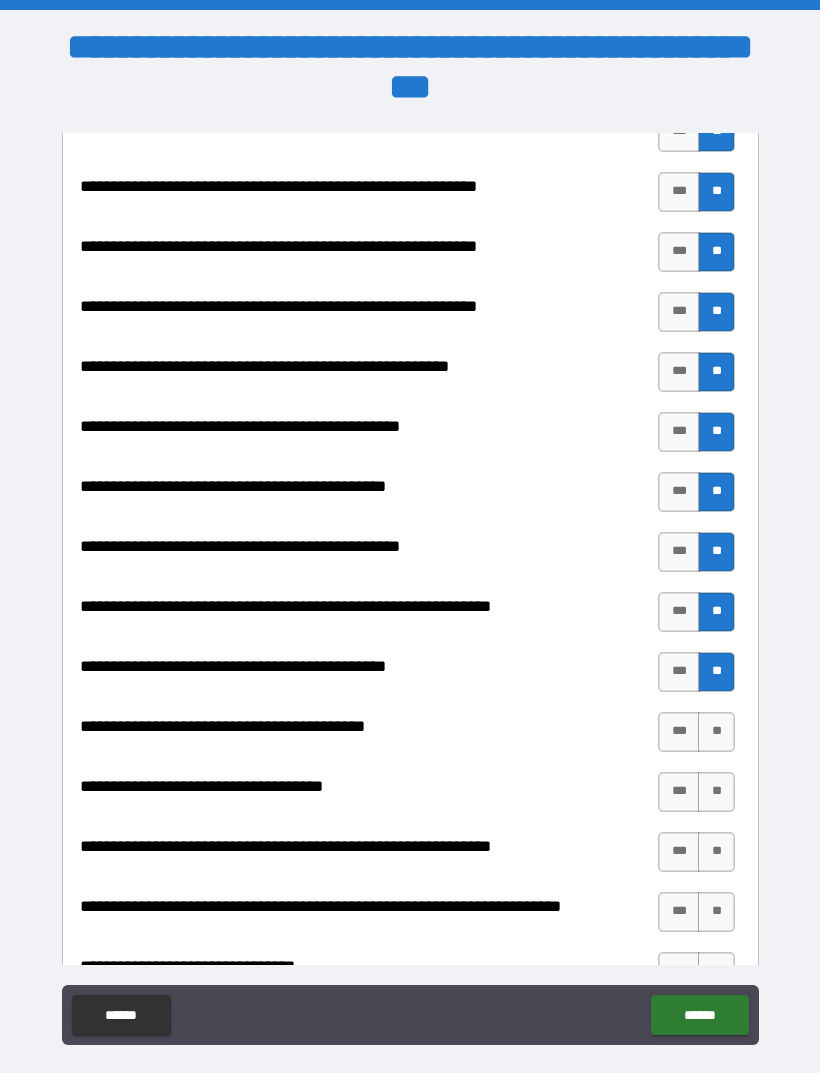 click on "**" at bounding box center [716, 732] 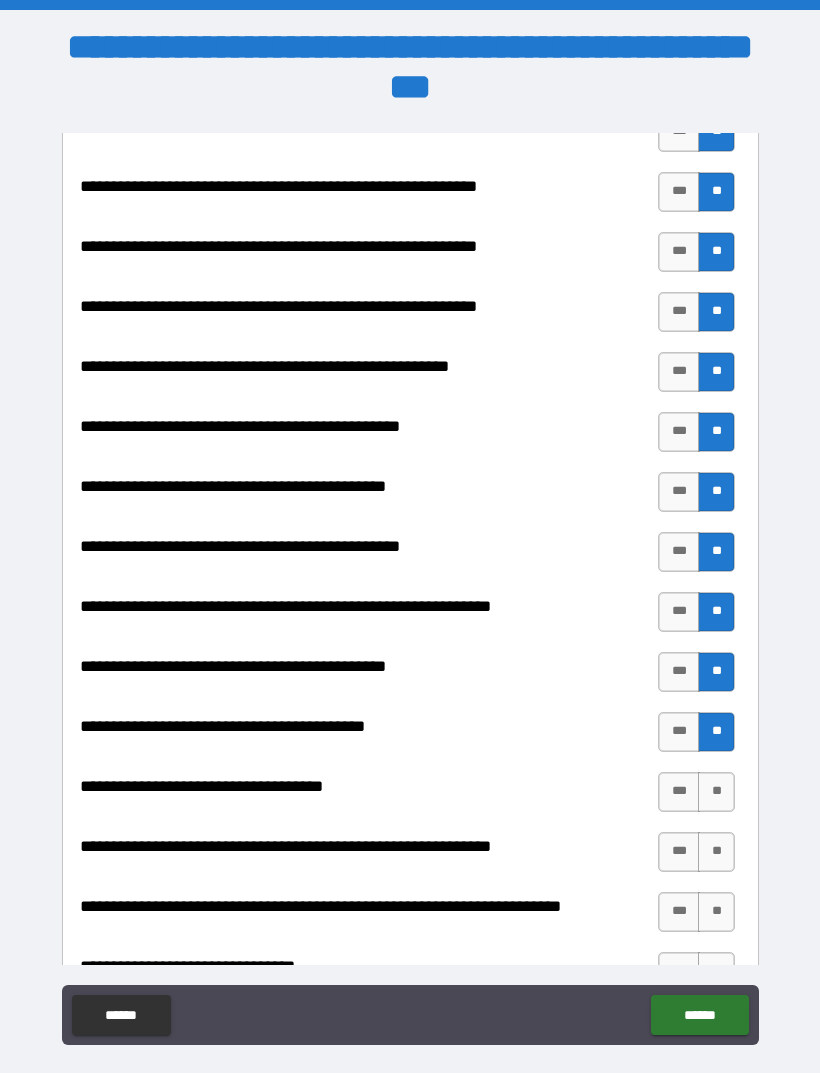 click on "**" at bounding box center [716, 792] 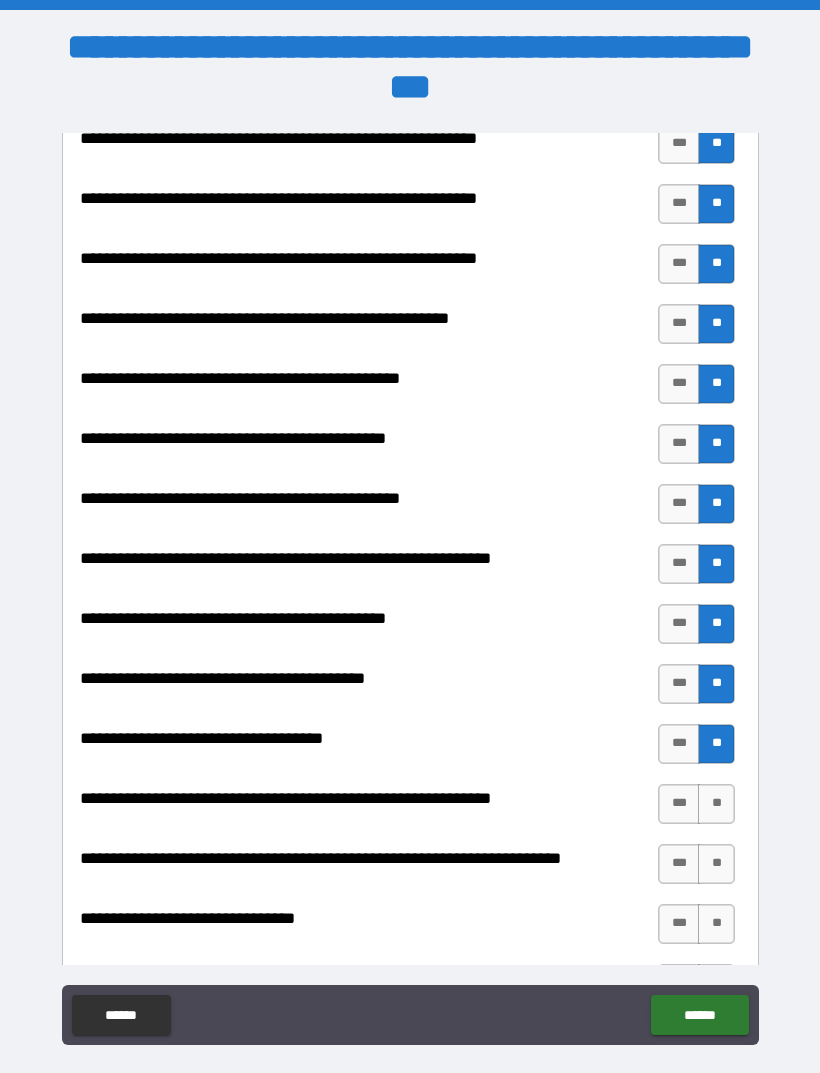 scroll, scrollTop: 2324, scrollLeft: 0, axis: vertical 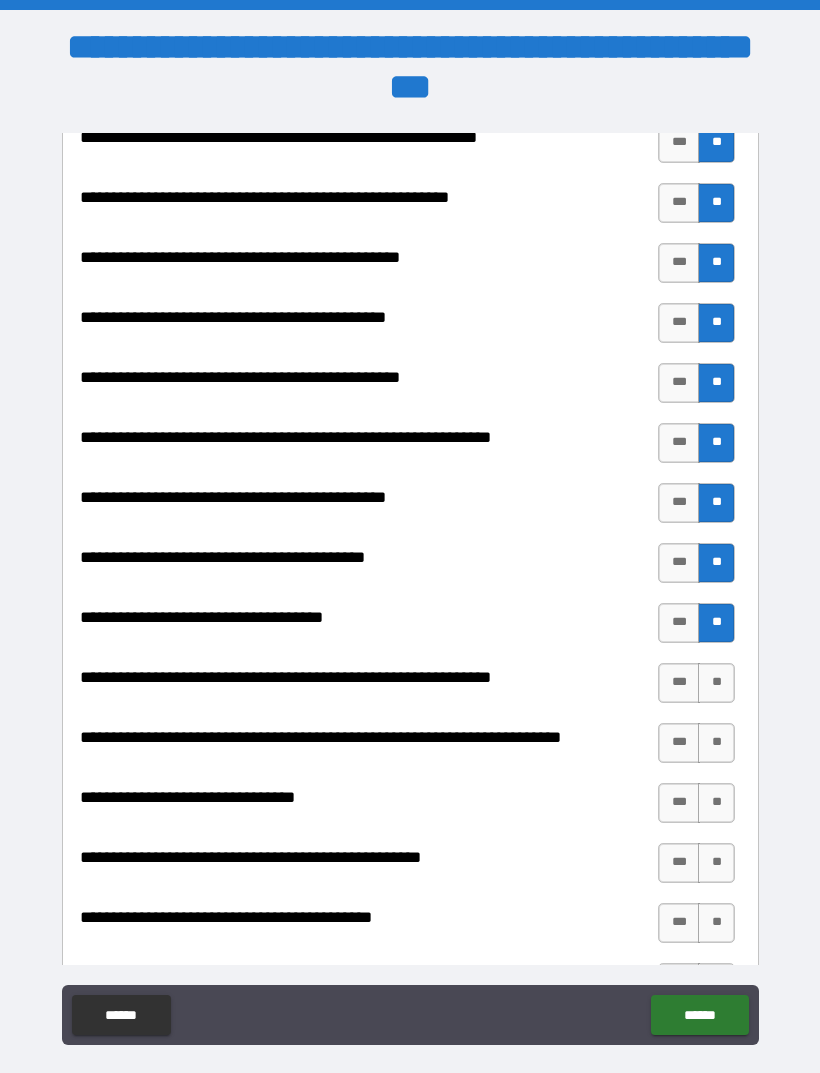click on "**" at bounding box center [716, 683] 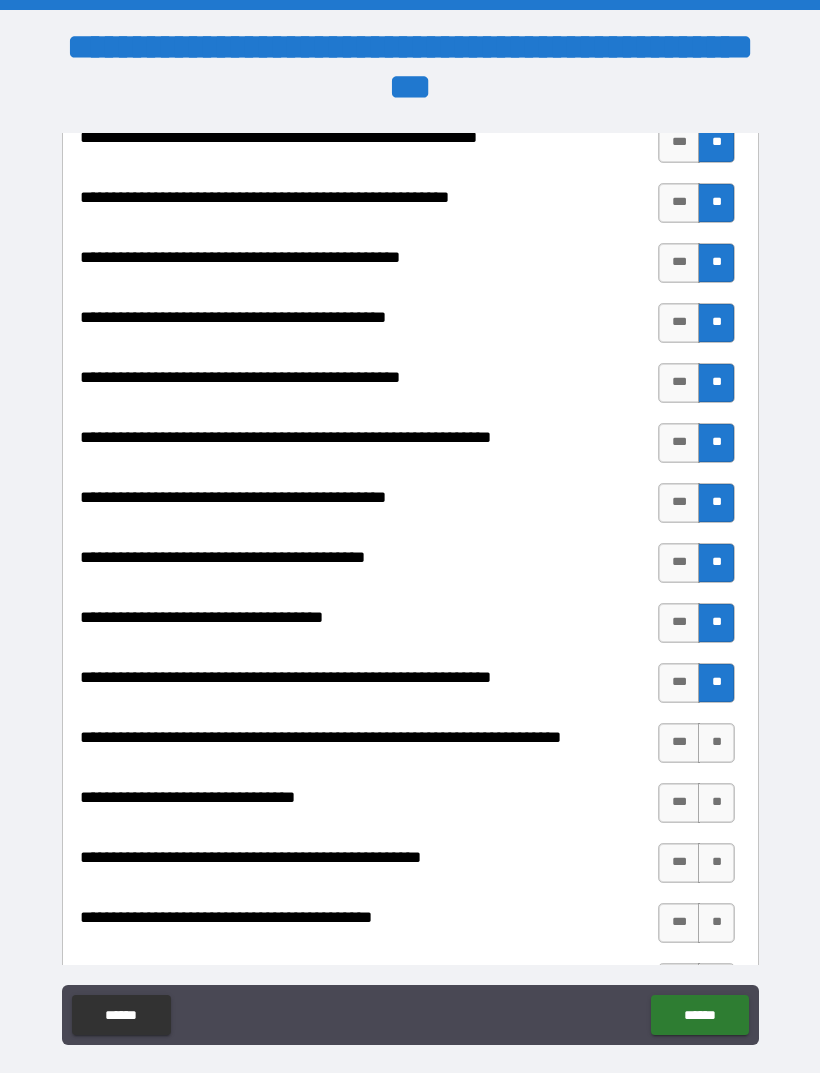click on "**" at bounding box center [716, 743] 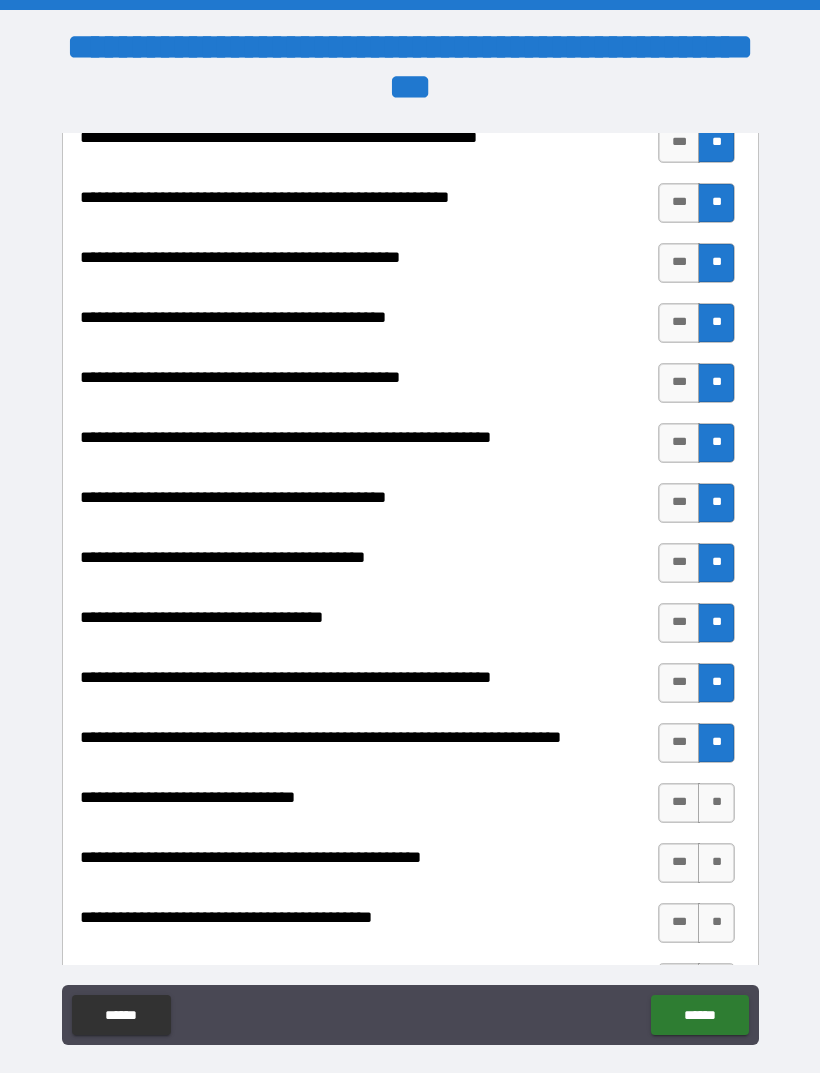 click on "**" at bounding box center [716, 803] 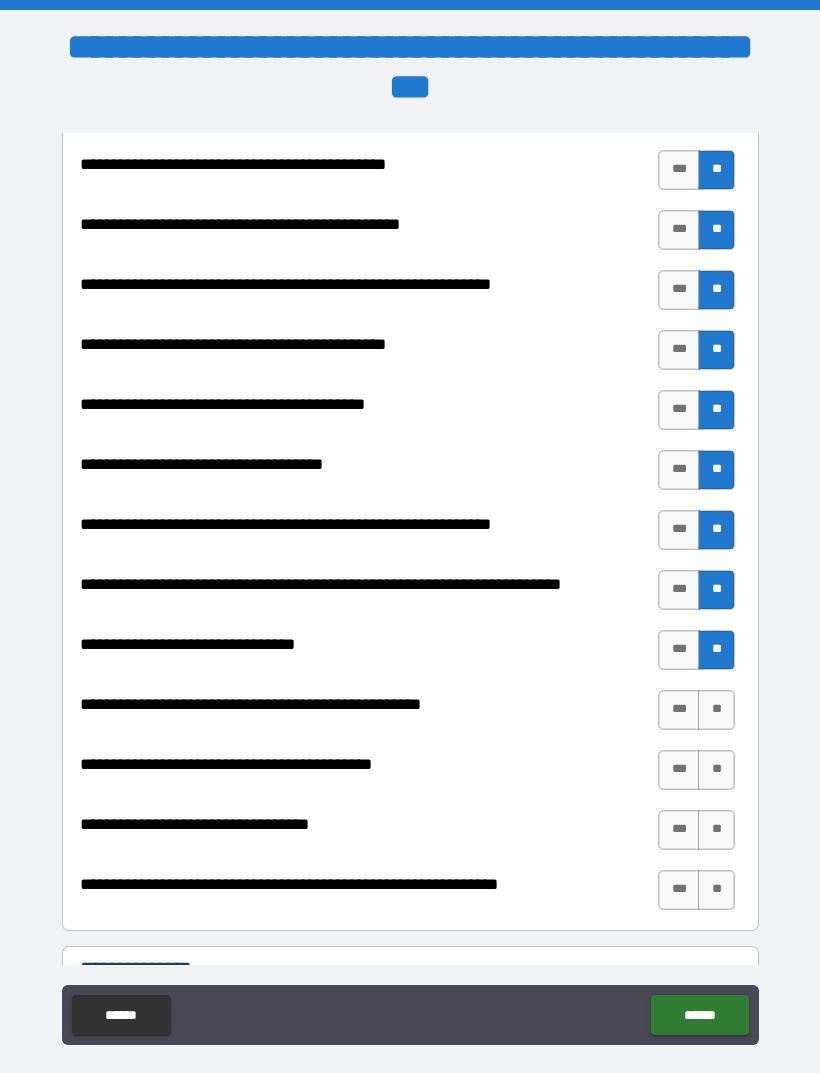 scroll, scrollTop: 2471, scrollLeft: 0, axis: vertical 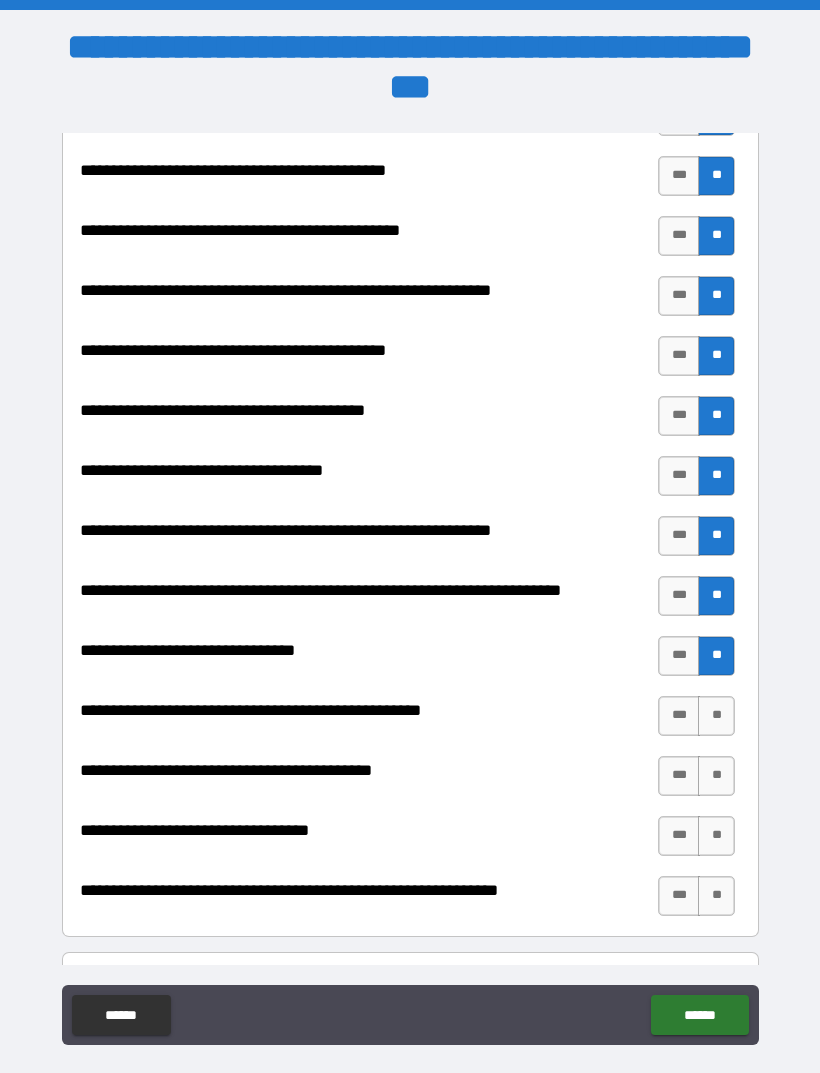 click on "**" at bounding box center (716, 716) 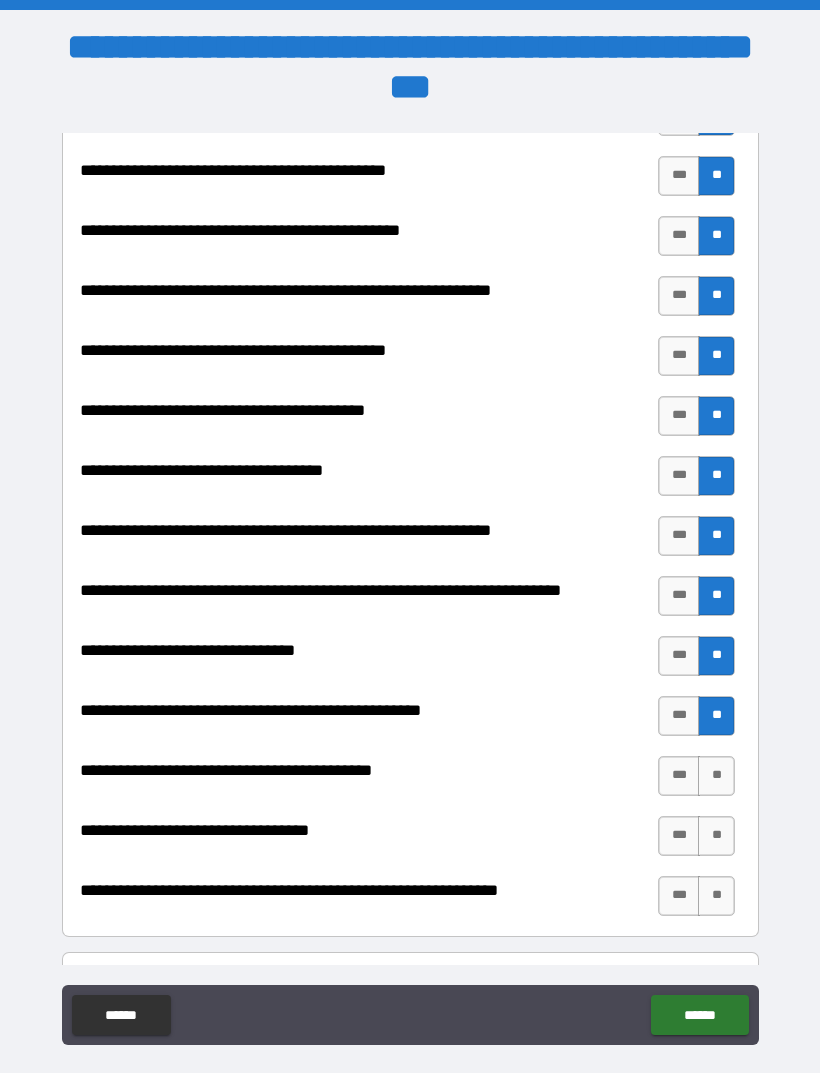 click on "**" at bounding box center [716, 776] 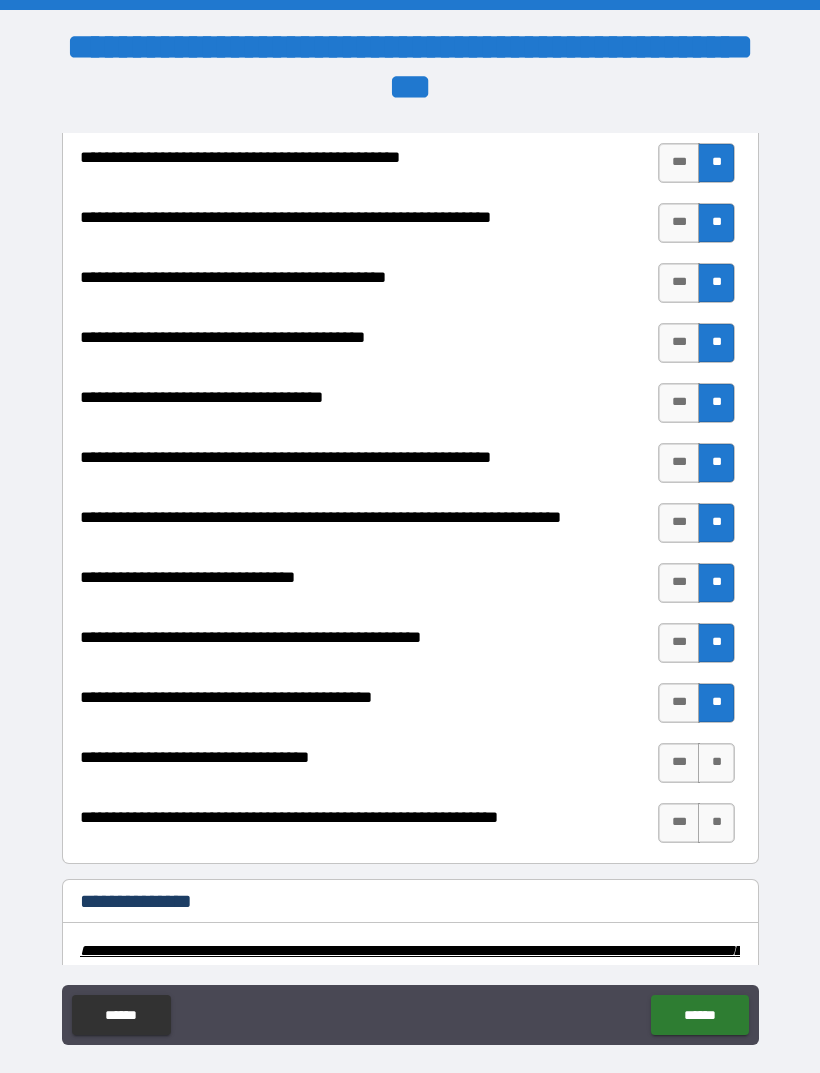 scroll, scrollTop: 2573, scrollLeft: 0, axis: vertical 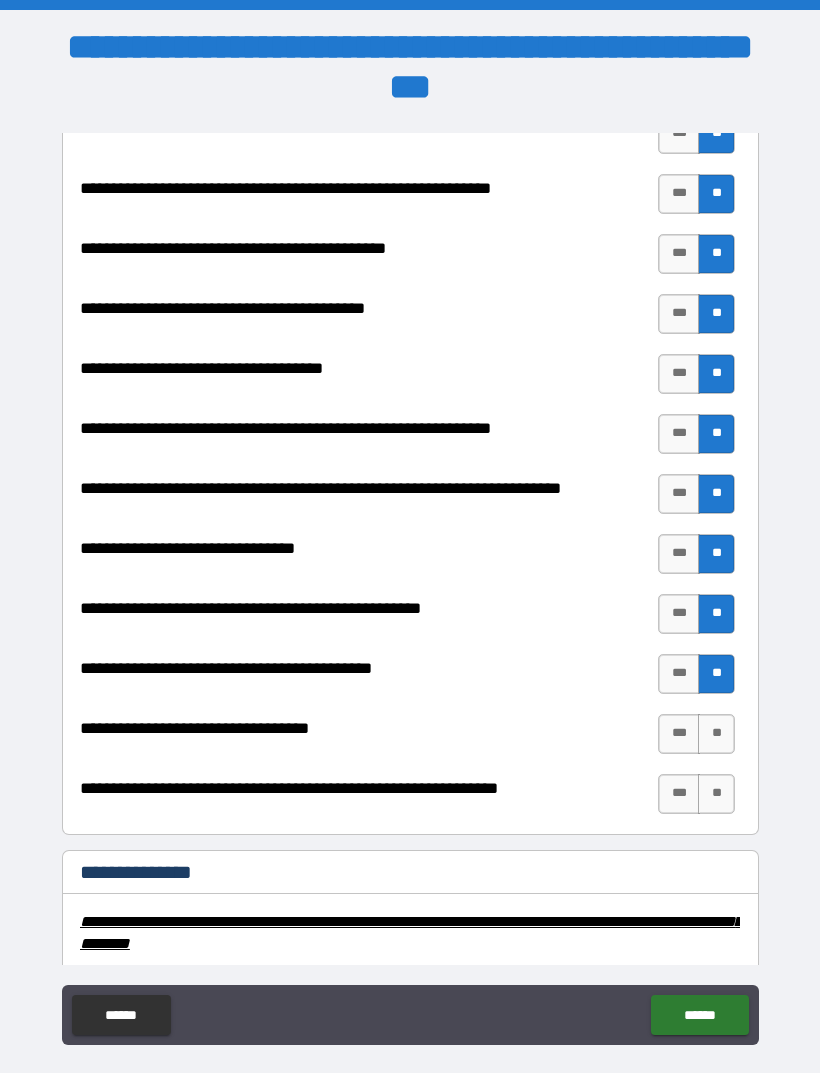 click on "**" at bounding box center (716, 734) 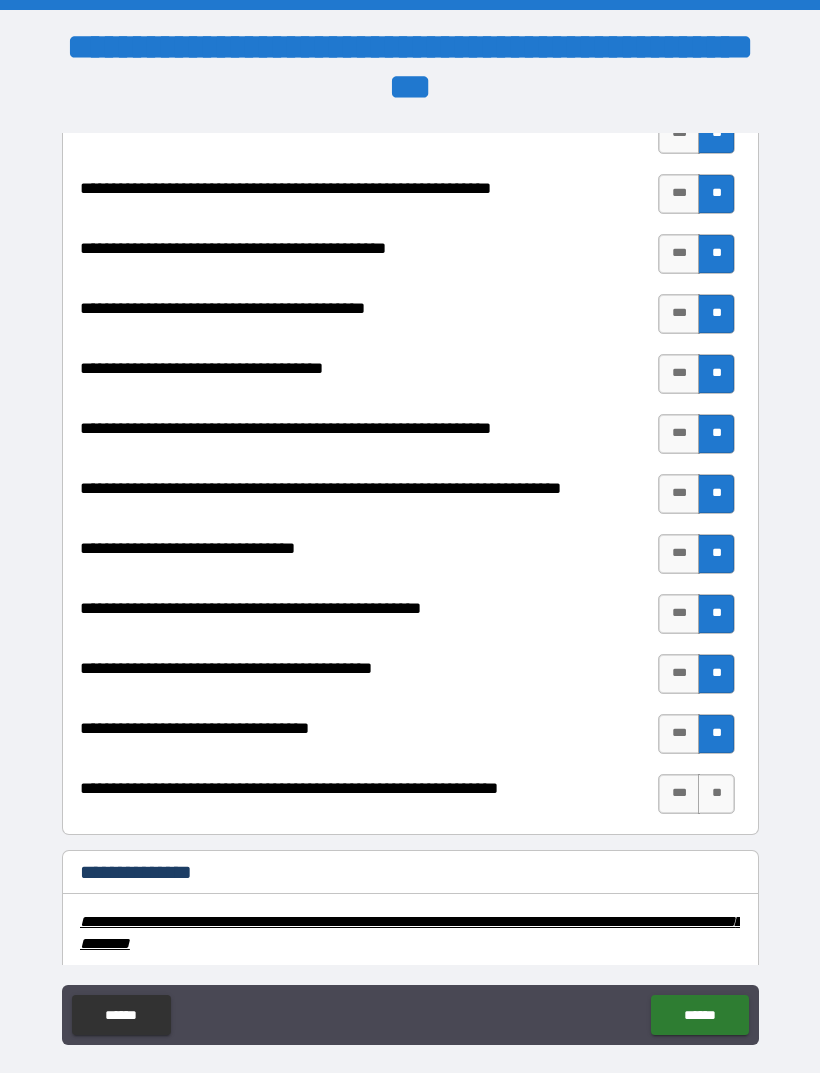 click on "**" at bounding box center (716, 794) 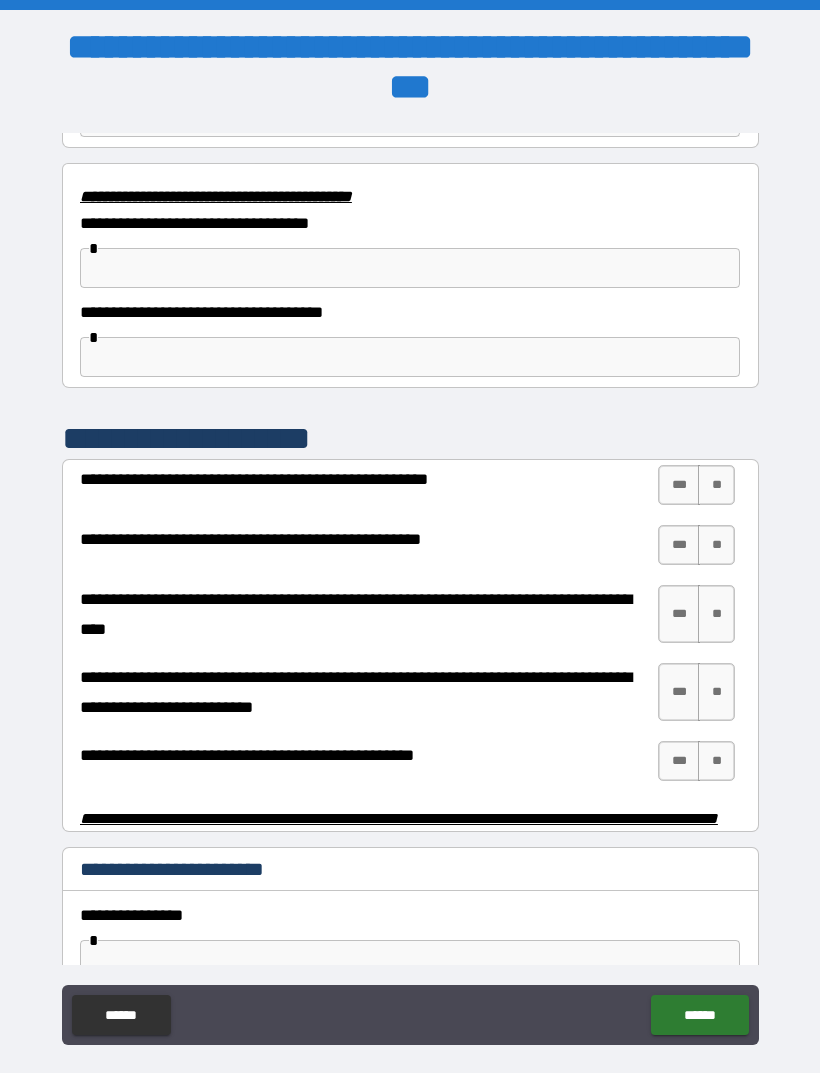 scroll, scrollTop: 3598, scrollLeft: 0, axis: vertical 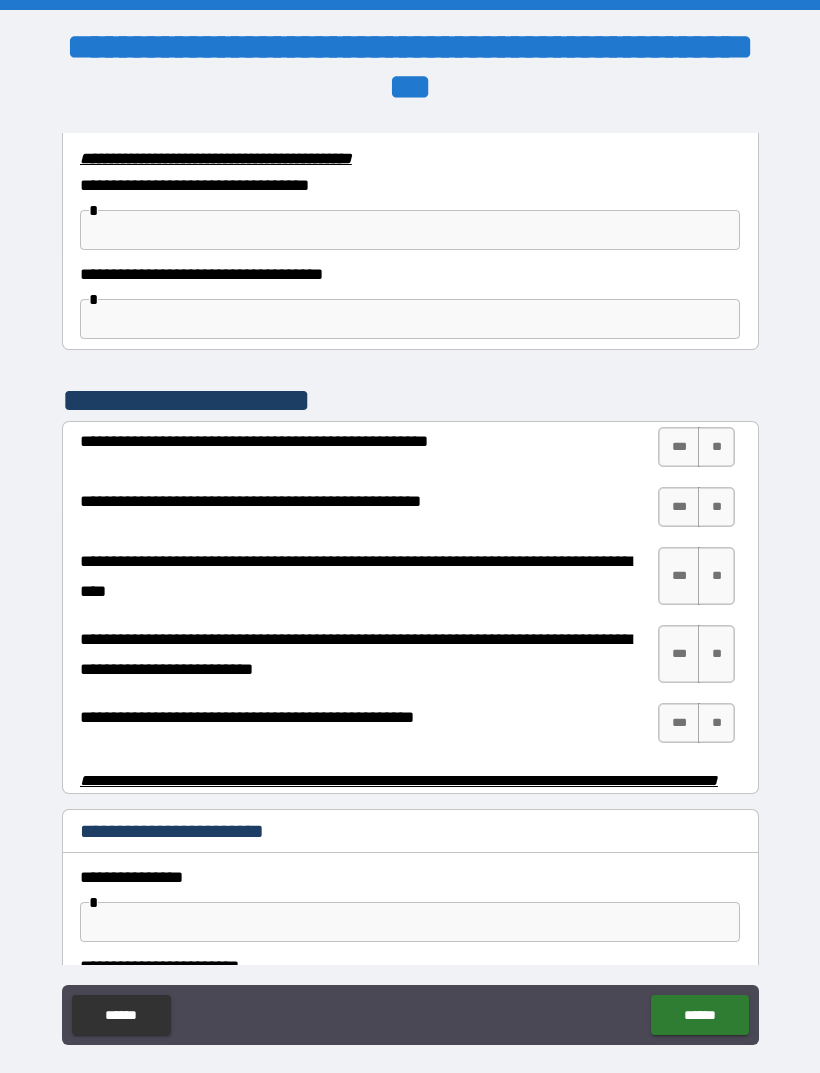 click on "**" at bounding box center [716, 447] 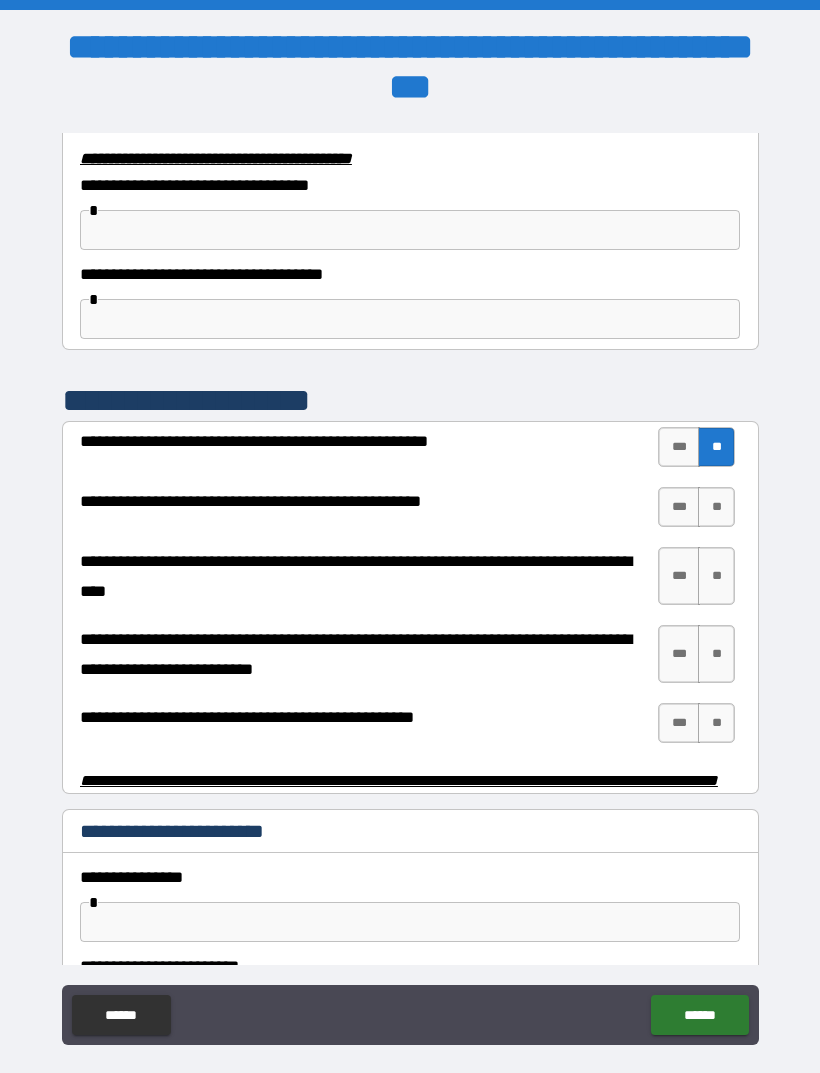 click on "**" at bounding box center (716, 507) 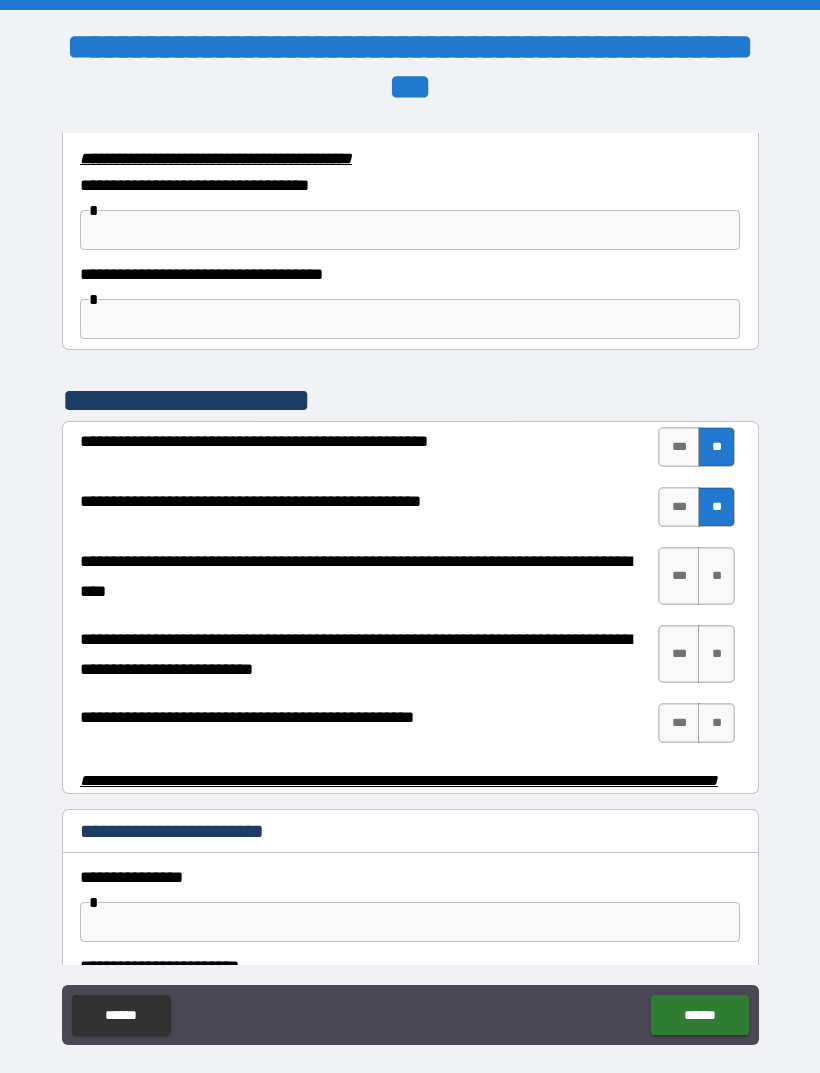 click on "**" at bounding box center [716, 576] 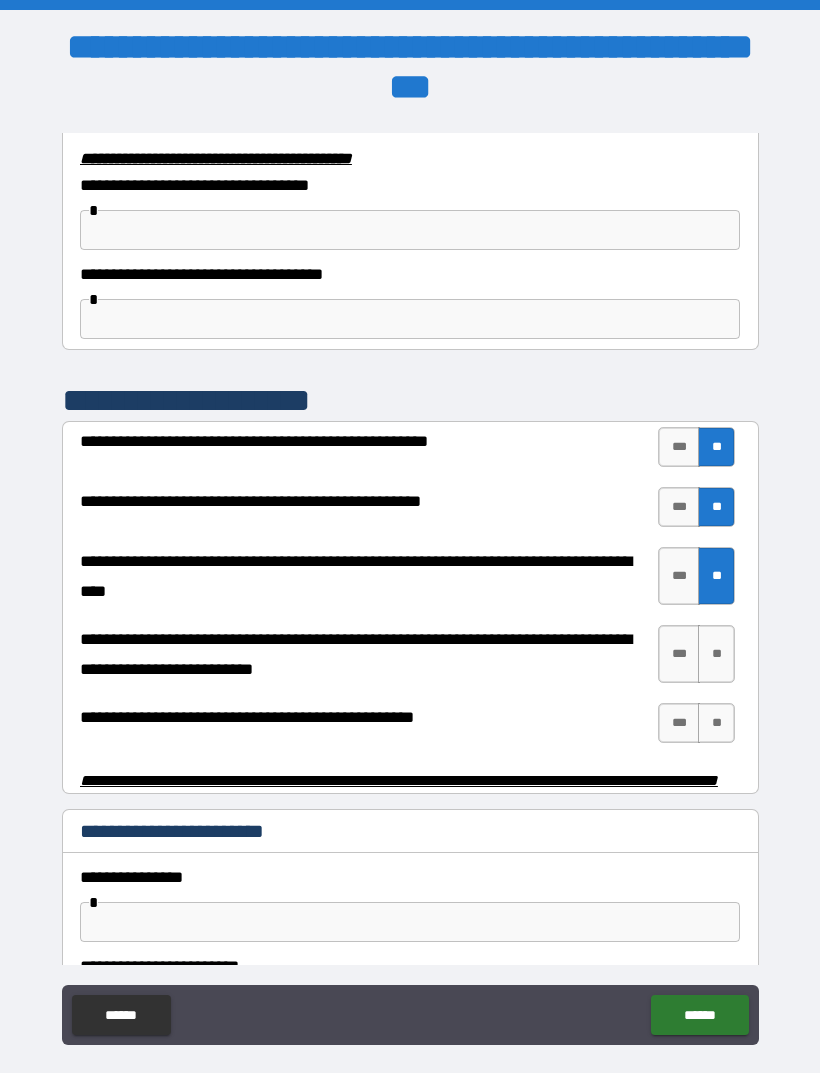 click on "**" at bounding box center (716, 654) 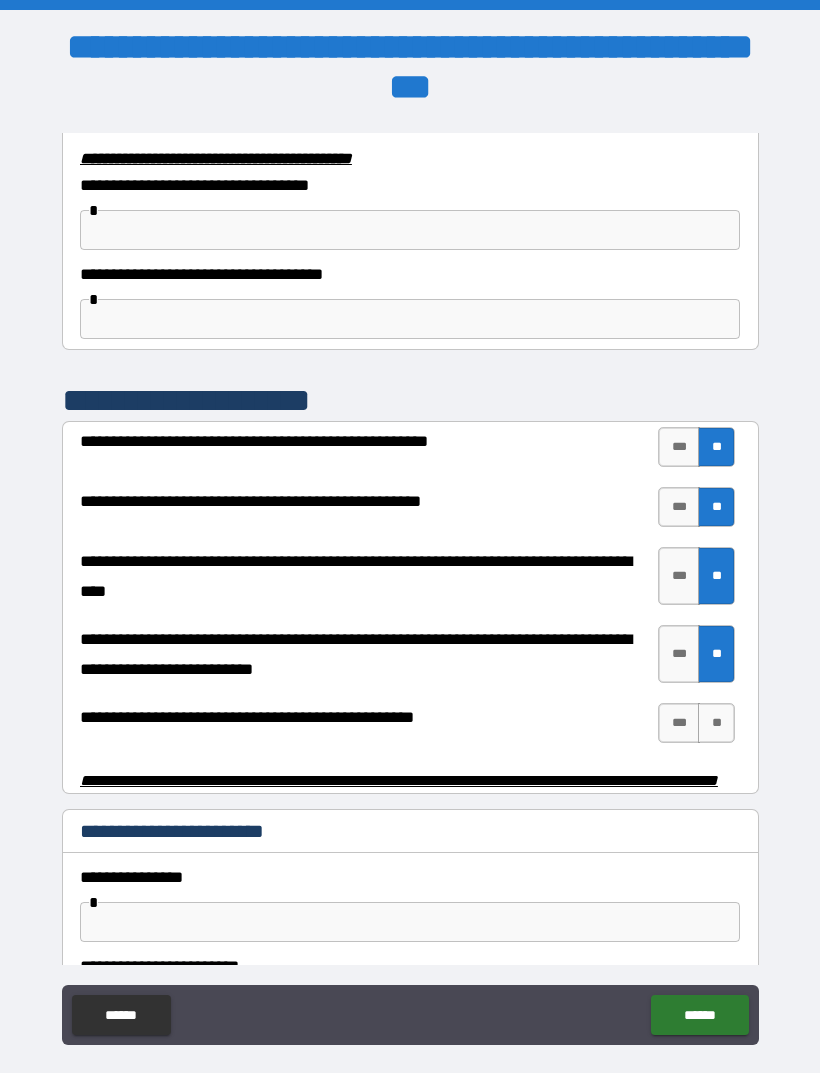 click on "***" at bounding box center (679, 723) 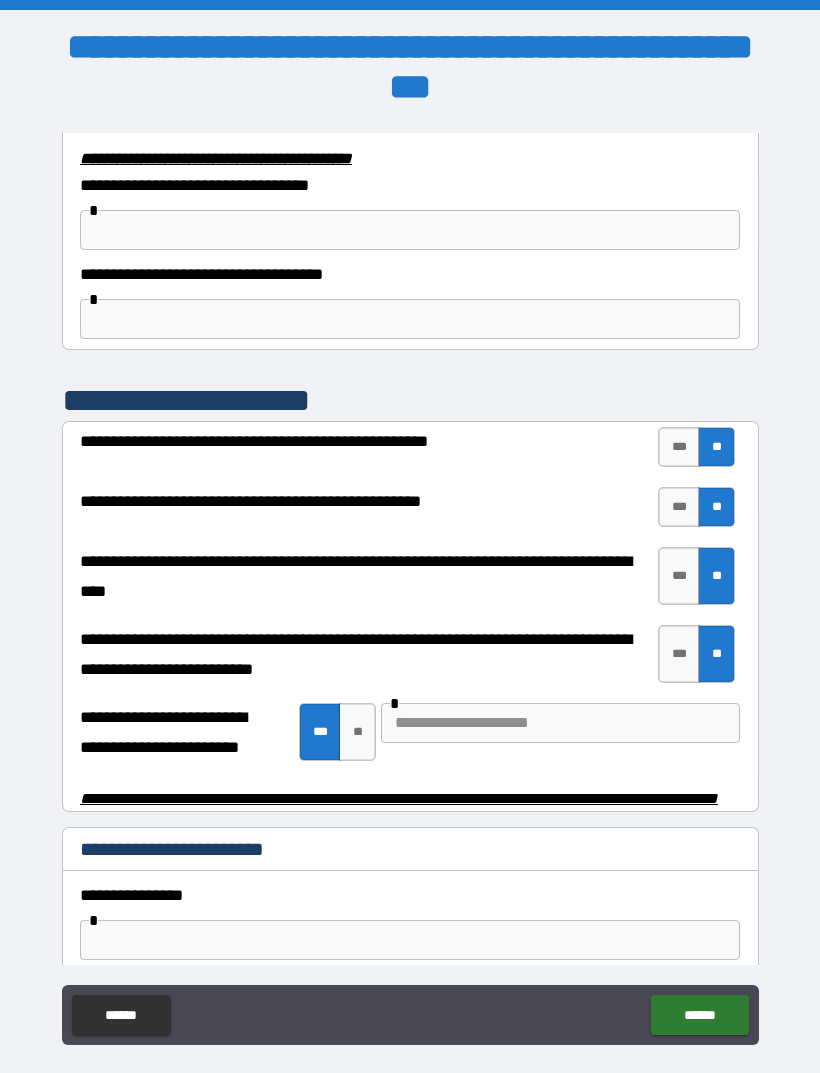 click on "**" at bounding box center (357, 732) 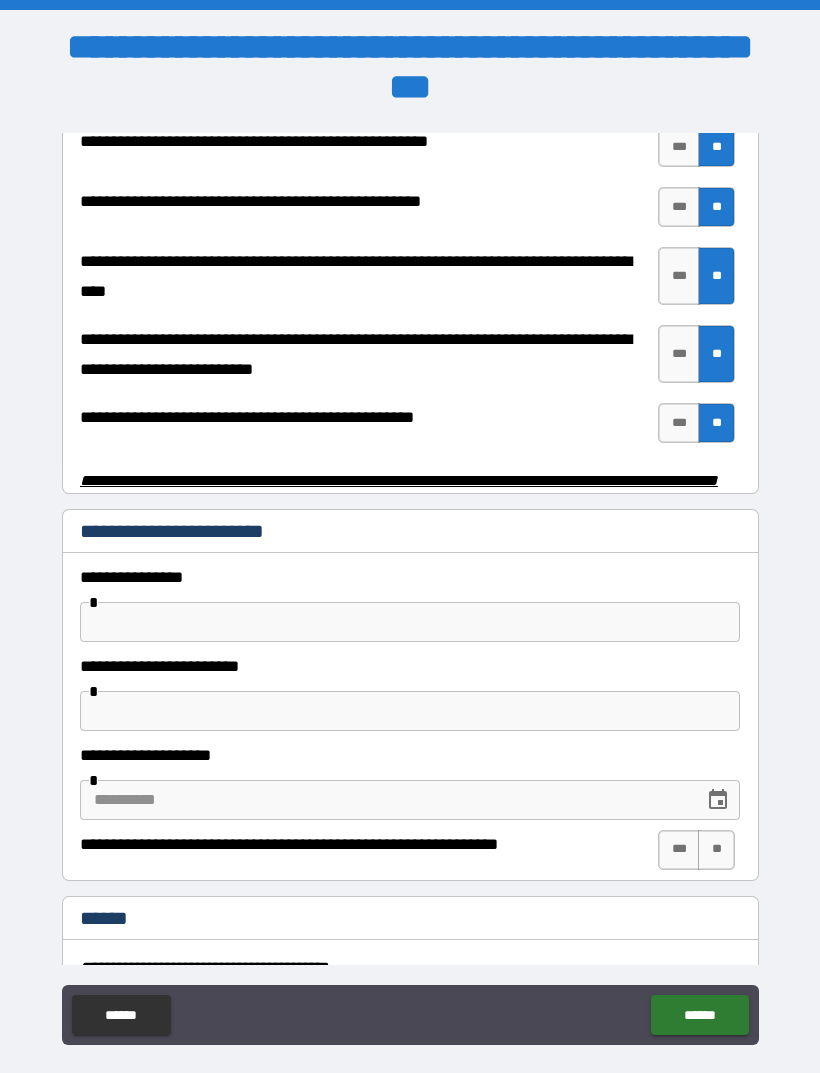scroll, scrollTop: 3960, scrollLeft: 0, axis: vertical 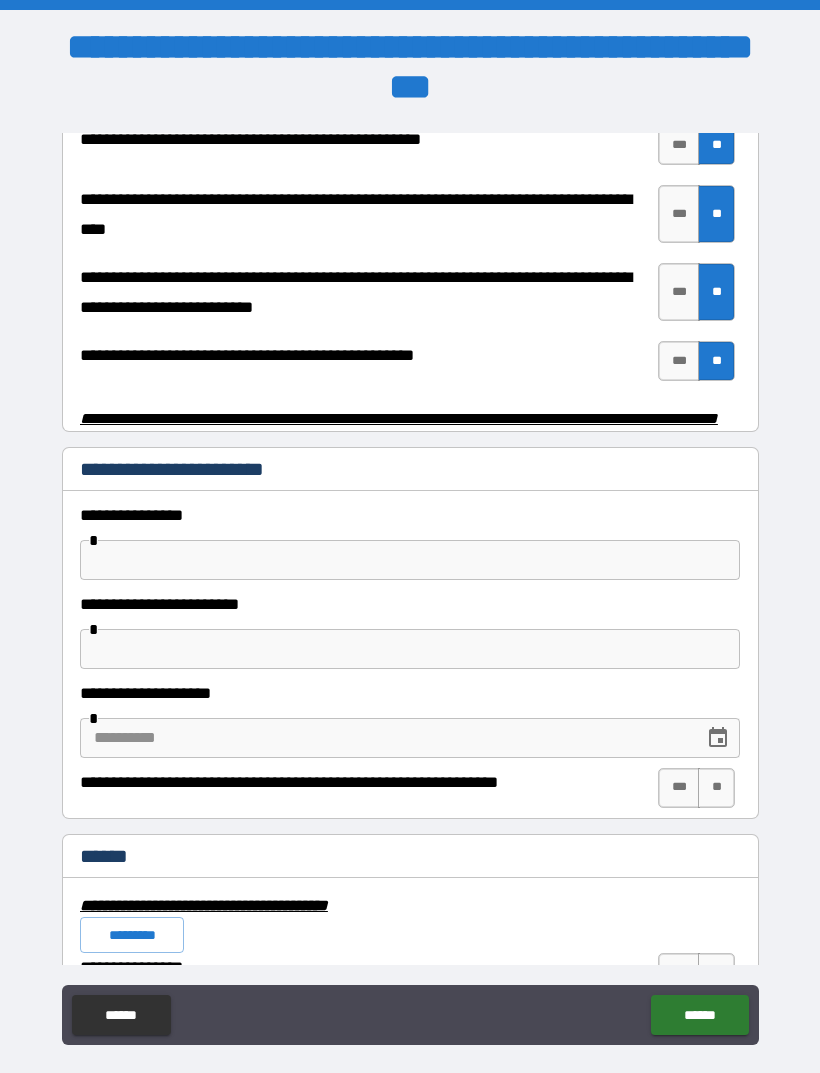 click at bounding box center [410, 560] 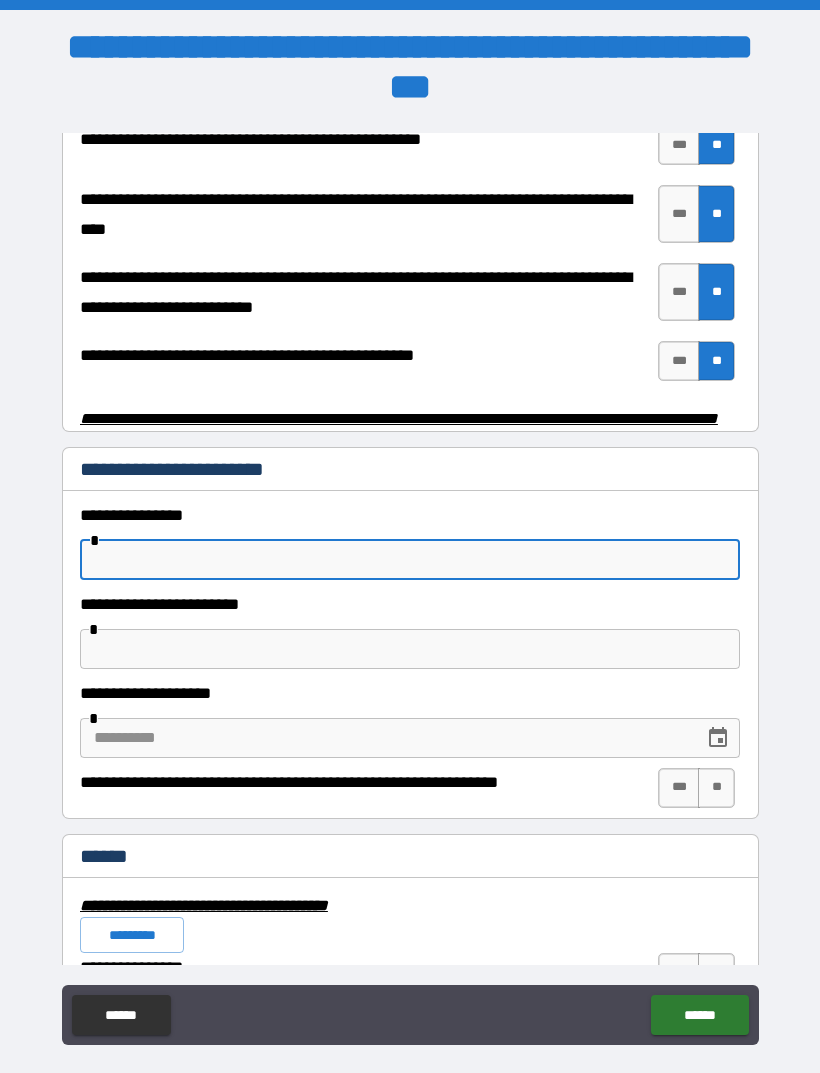 click at bounding box center [410, 649] 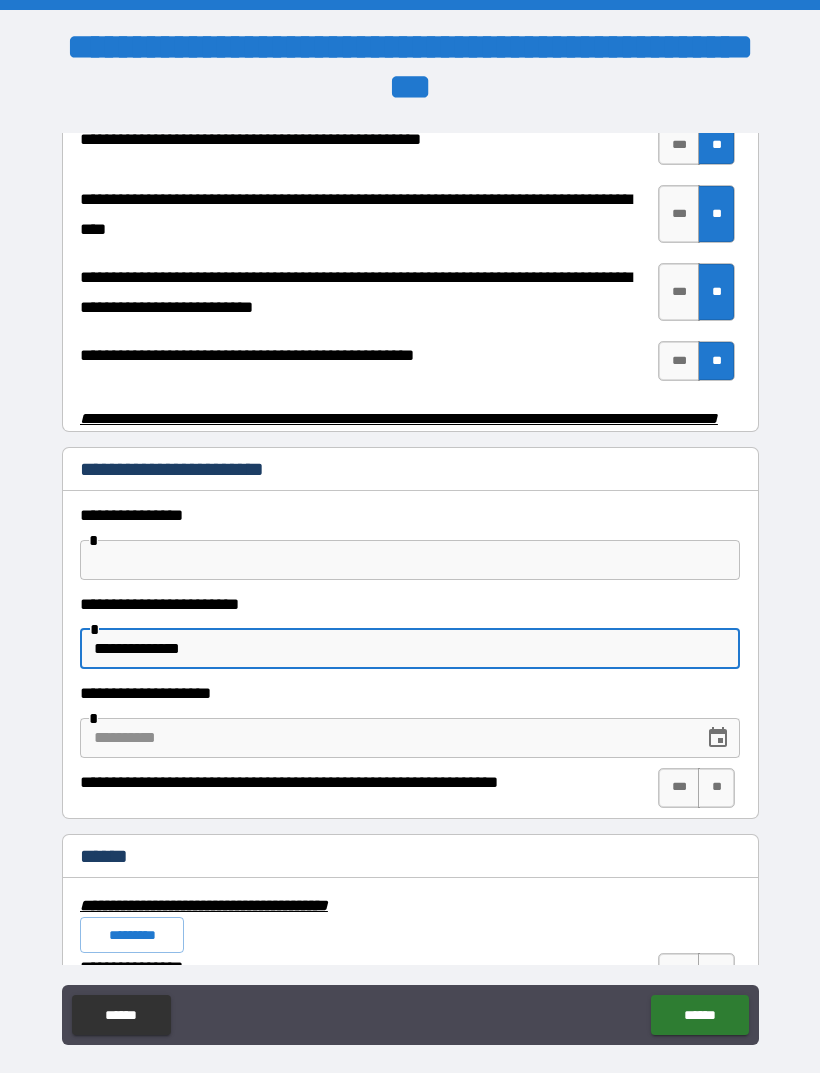 type on "**********" 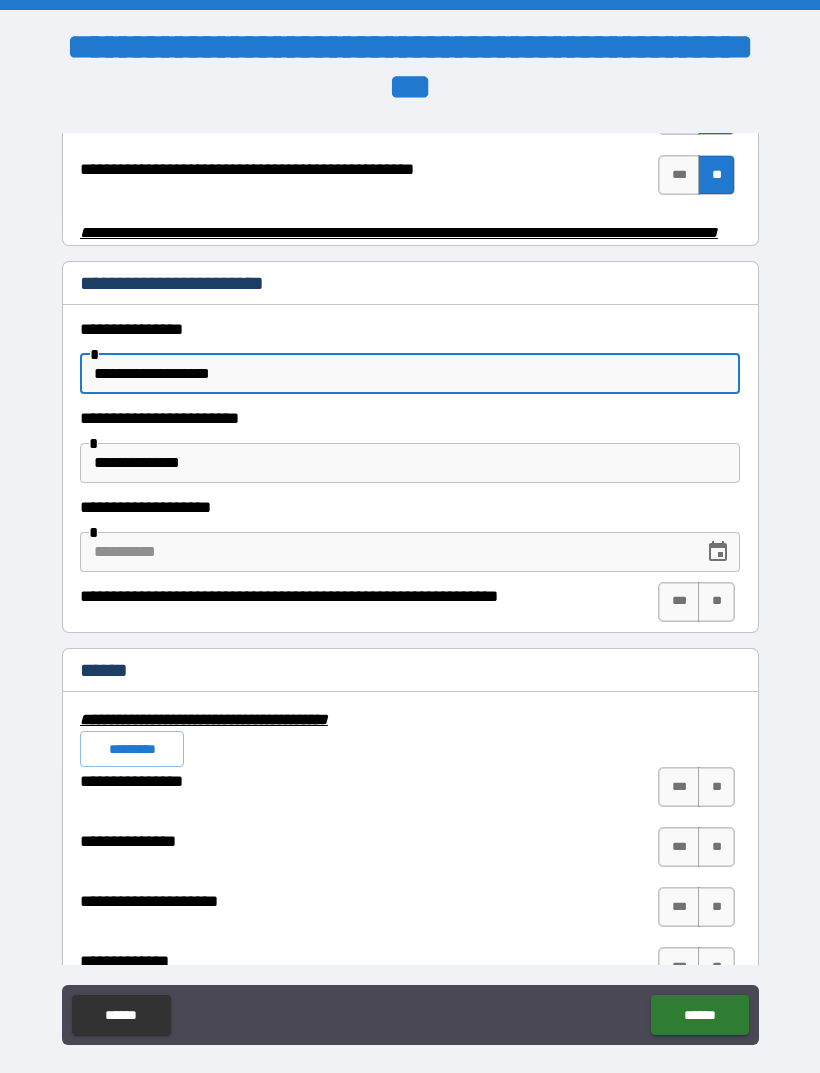 scroll, scrollTop: 4143, scrollLeft: 0, axis: vertical 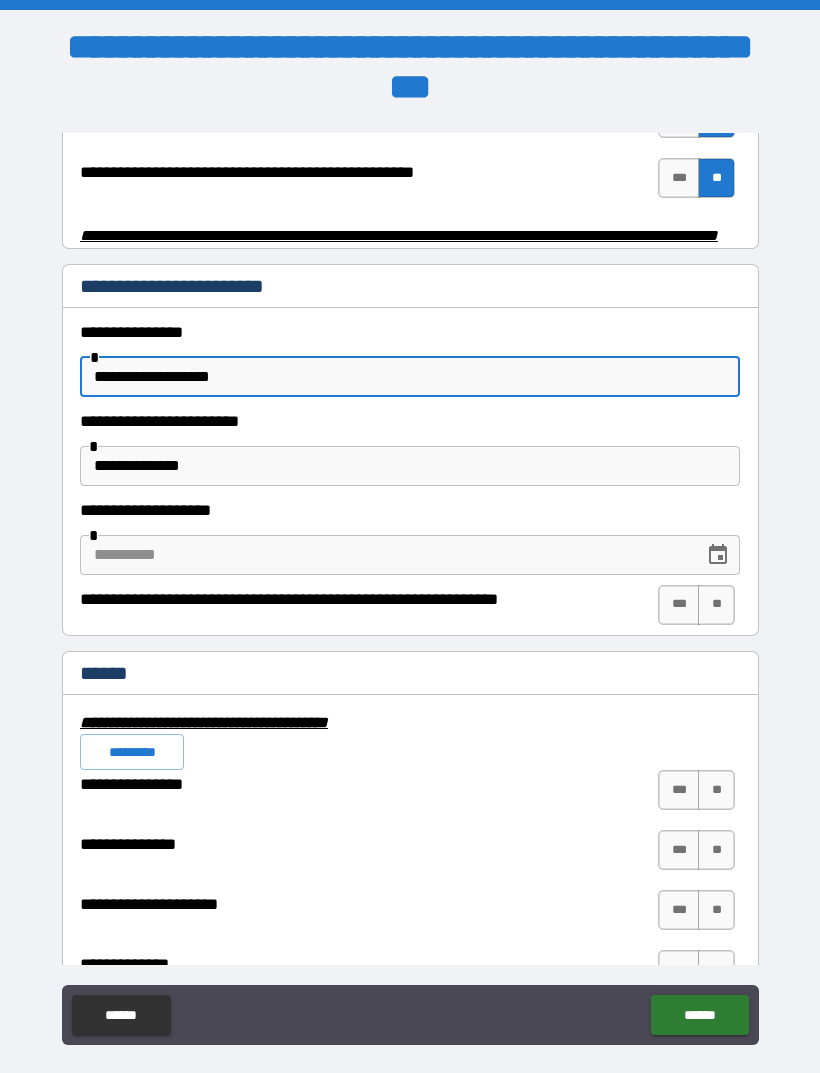 type on "**********" 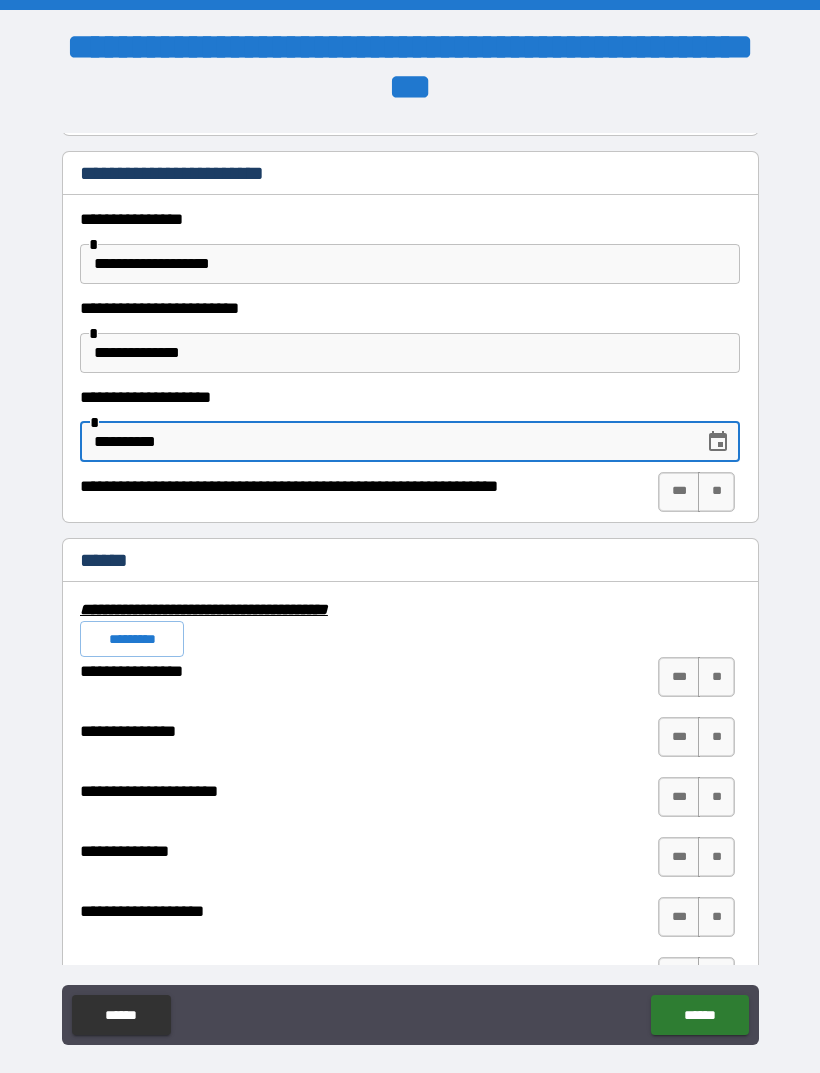 scroll, scrollTop: 4274, scrollLeft: 0, axis: vertical 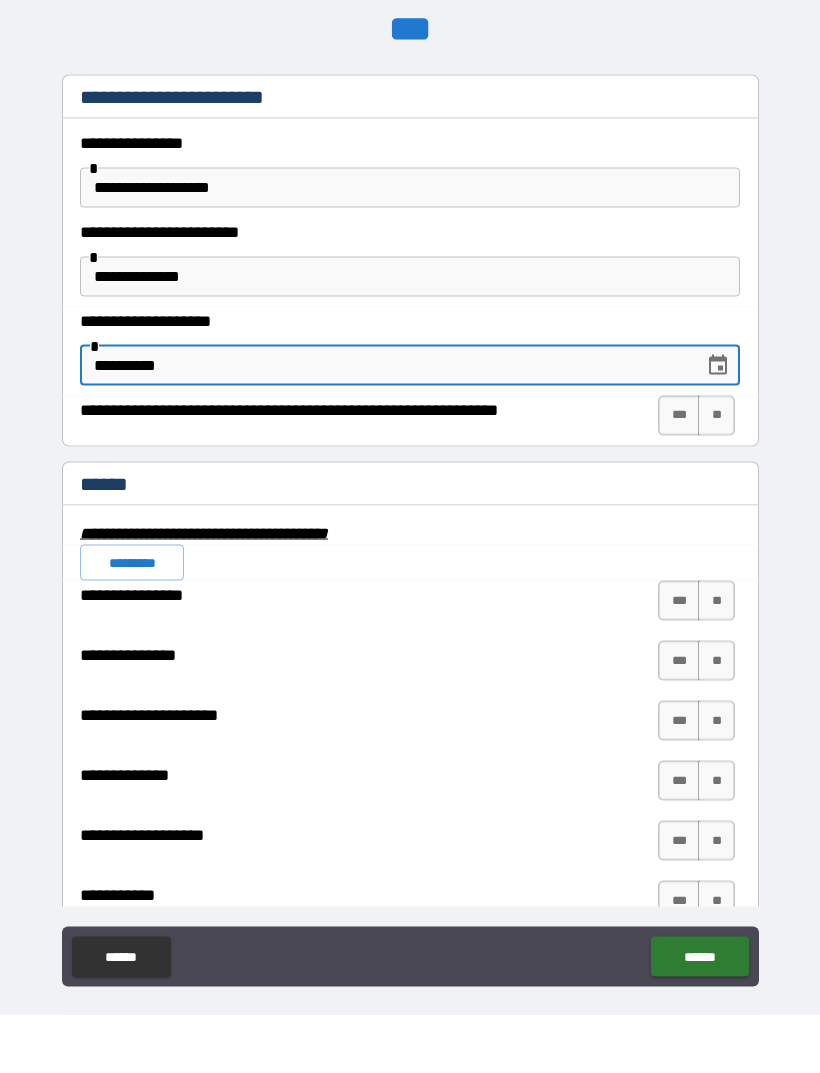 type on "**********" 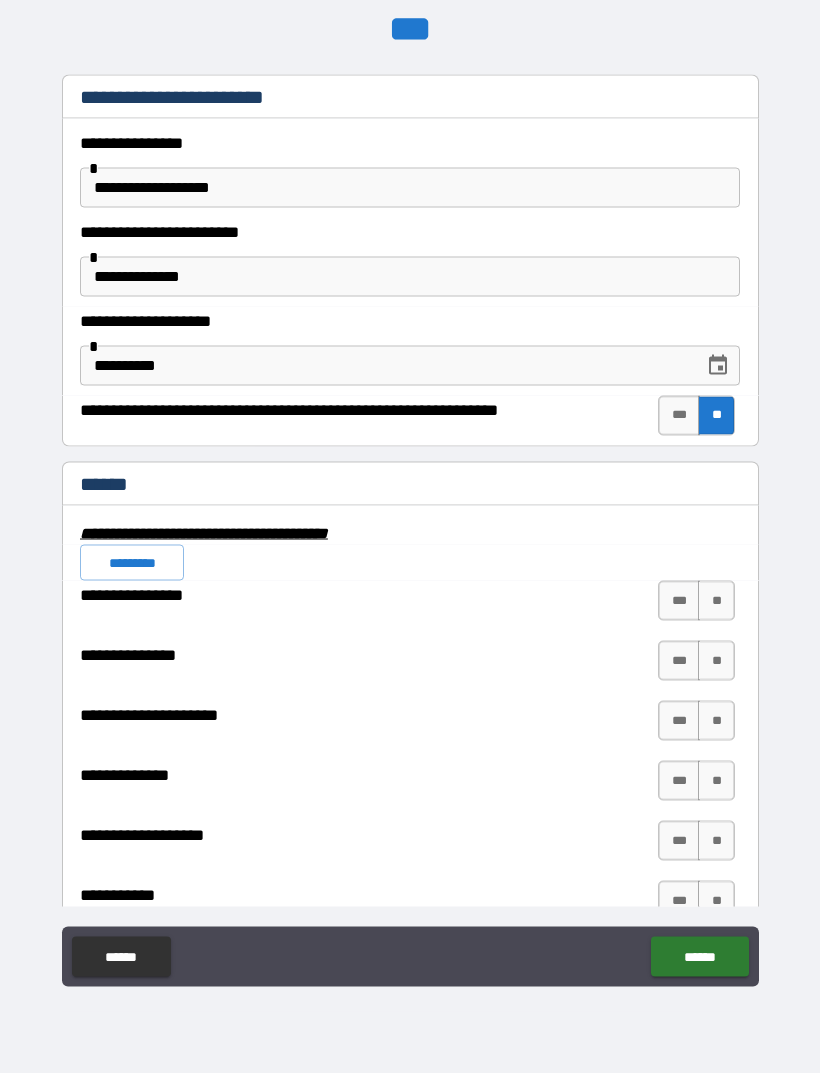 scroll, scrollTop: 59, scrollLeft: 0, axis: vertical 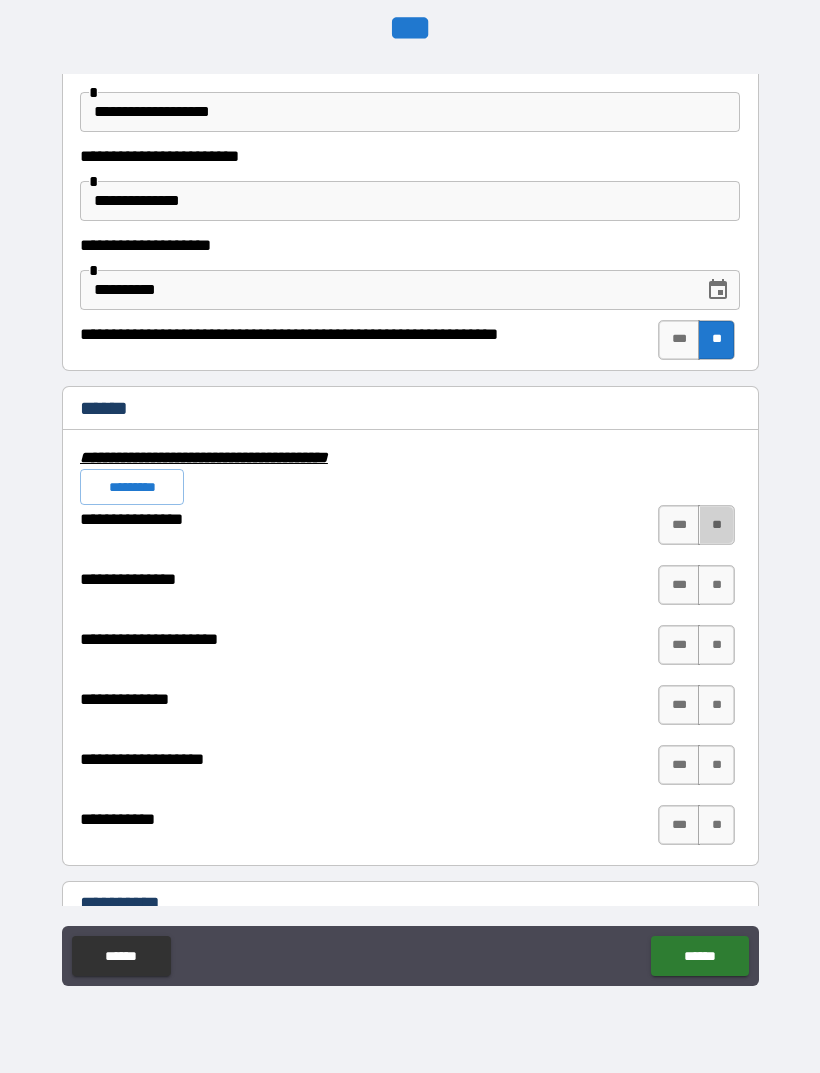click on "**" at bounding box center [716, 525] 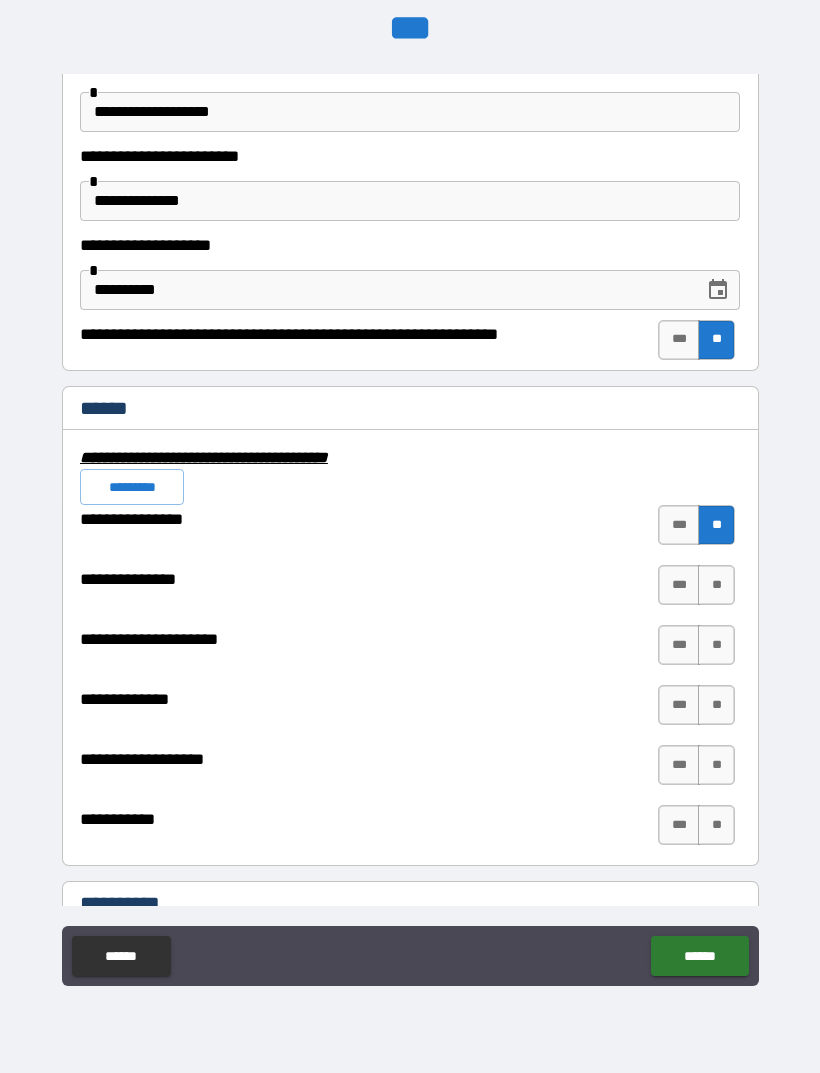 click on "**" at bounding box center [716, 585] 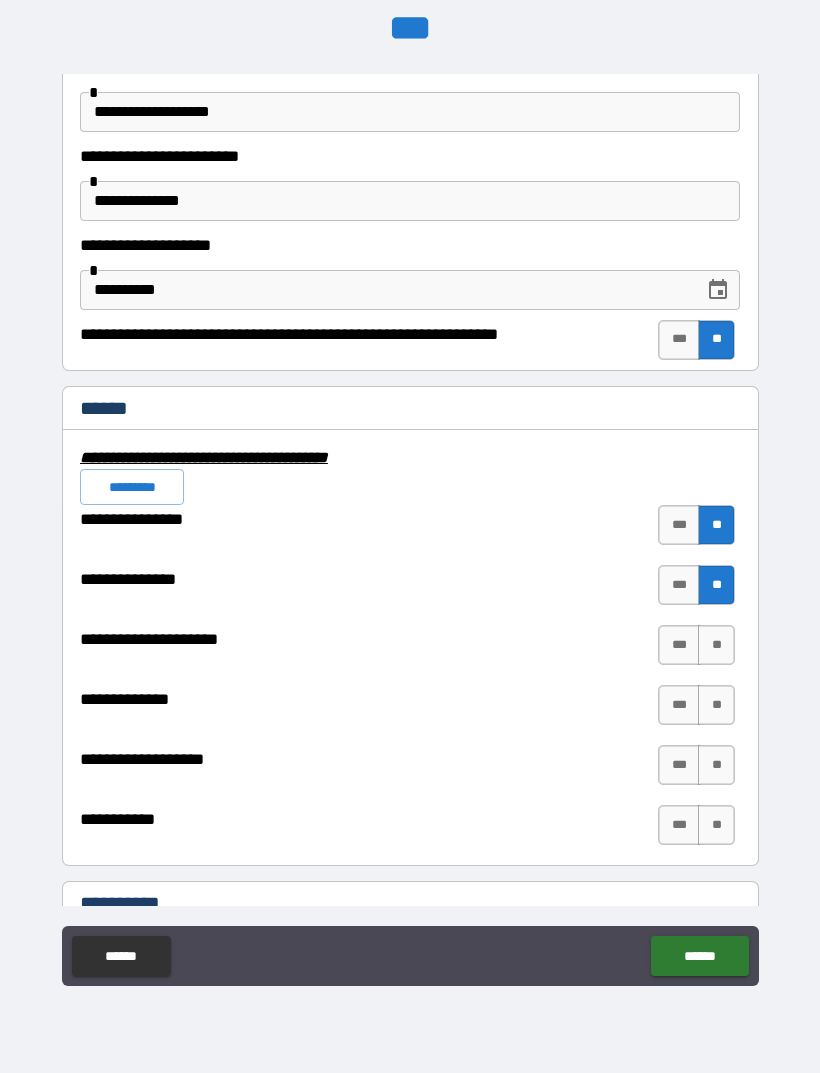 click on "**" at bounding box center [716, 645] 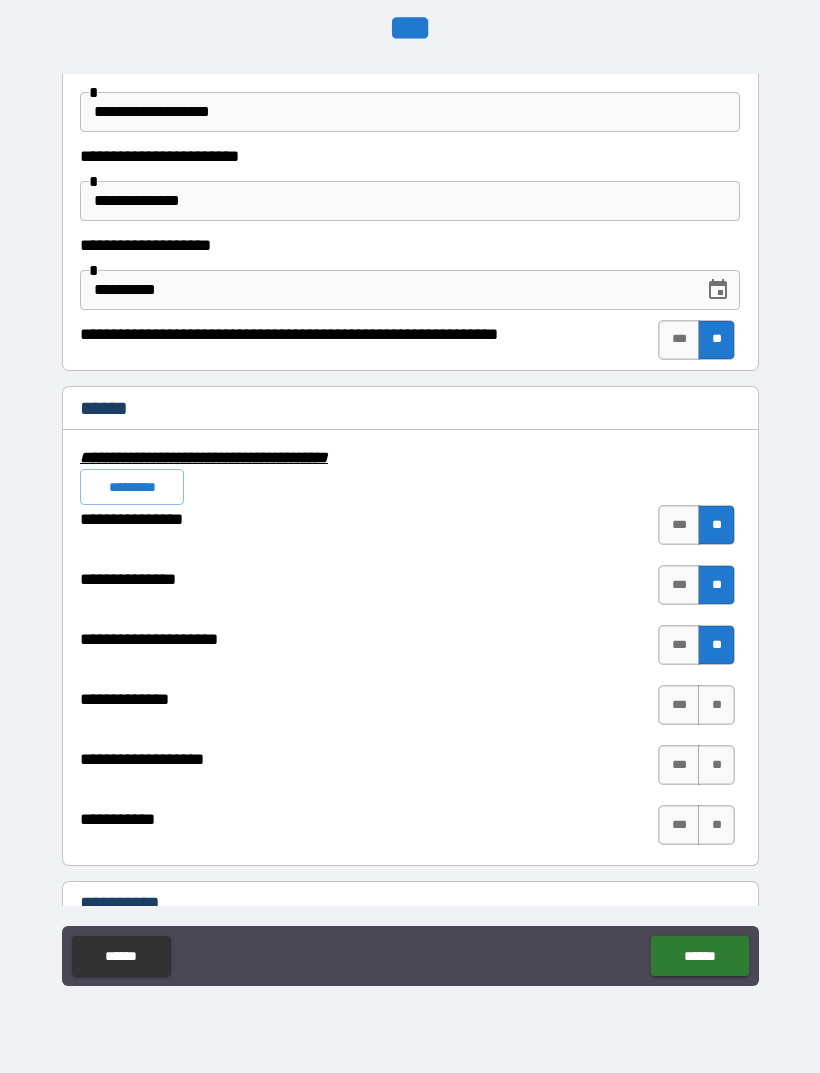 click on "**" at bounding box center [716, 705] 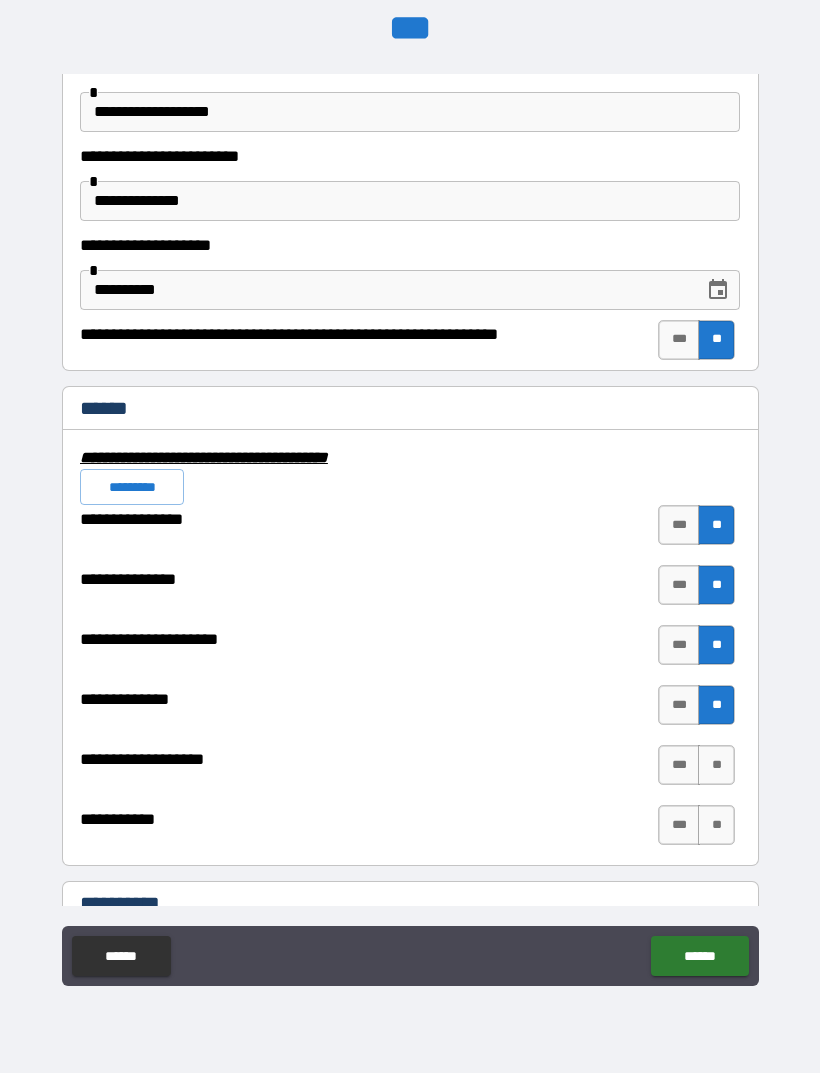 click on "**" at bounding box center (716, 765) 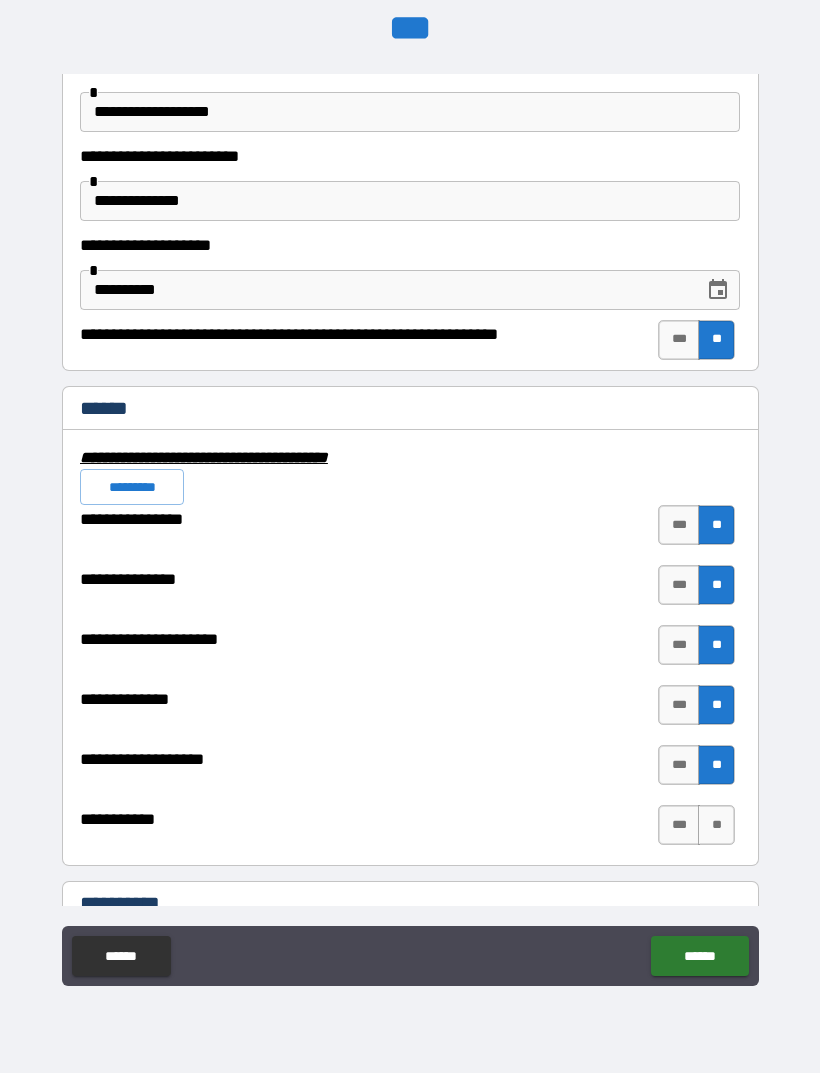 click on "**" at bounding box center [716, 825] 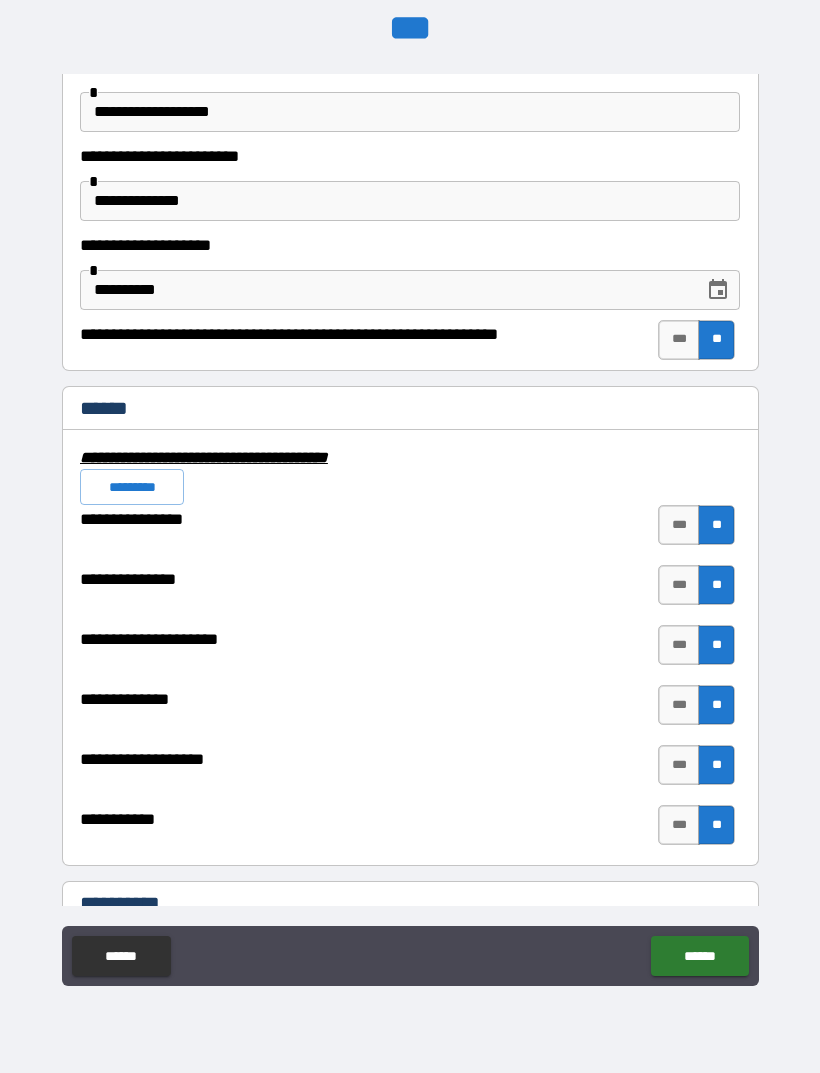 click on "******" at bounding box center [699, 956] 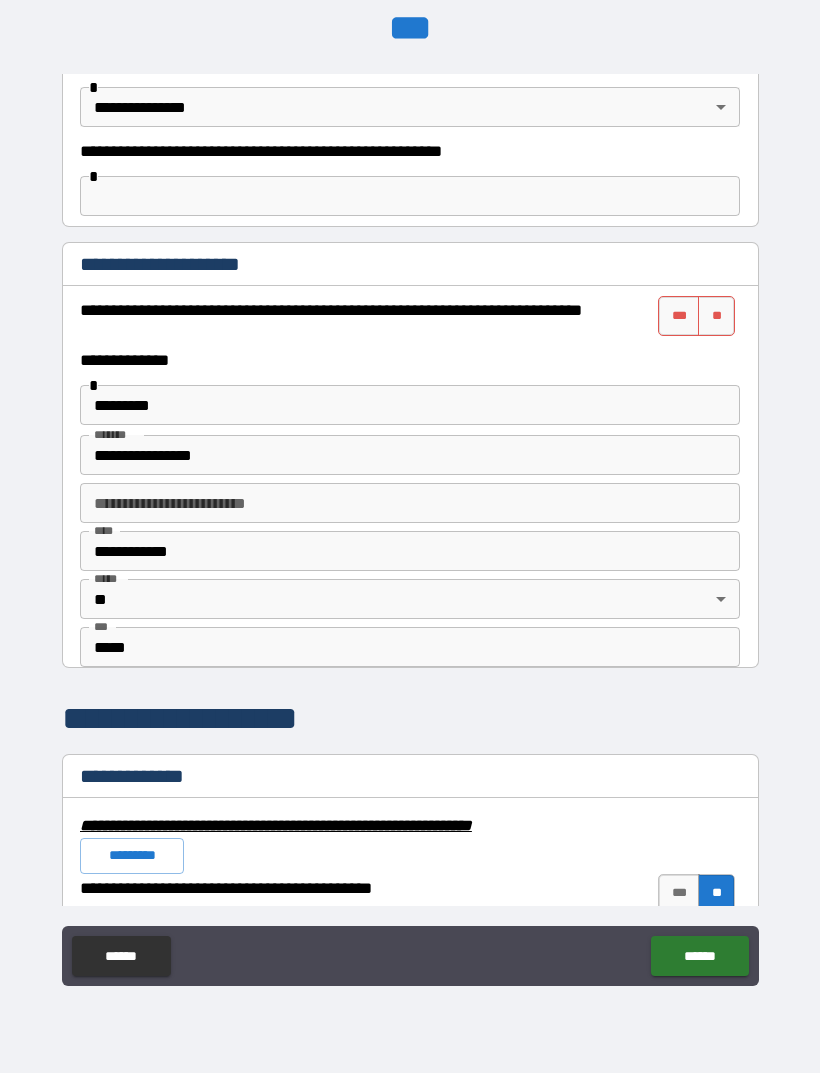 scroll, scrollTop: 1283, scrollLeft: 0, axis: vertical 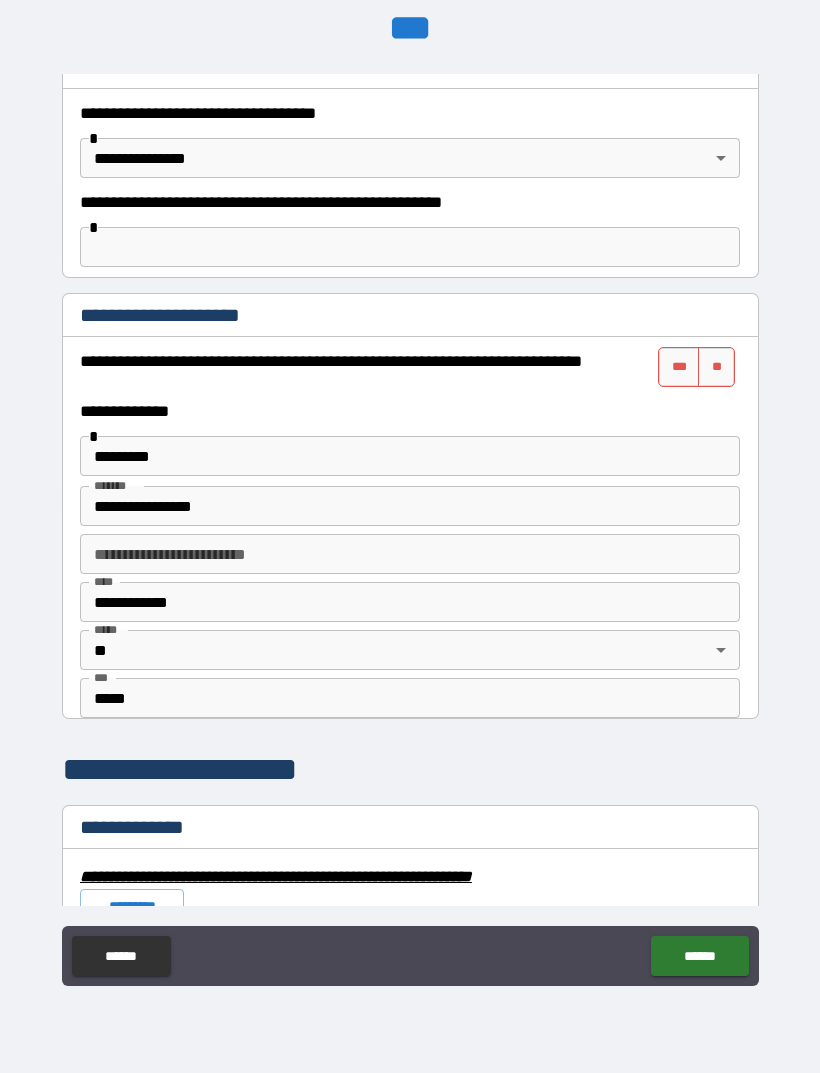 click on "***" at bounding box center [679, 367] 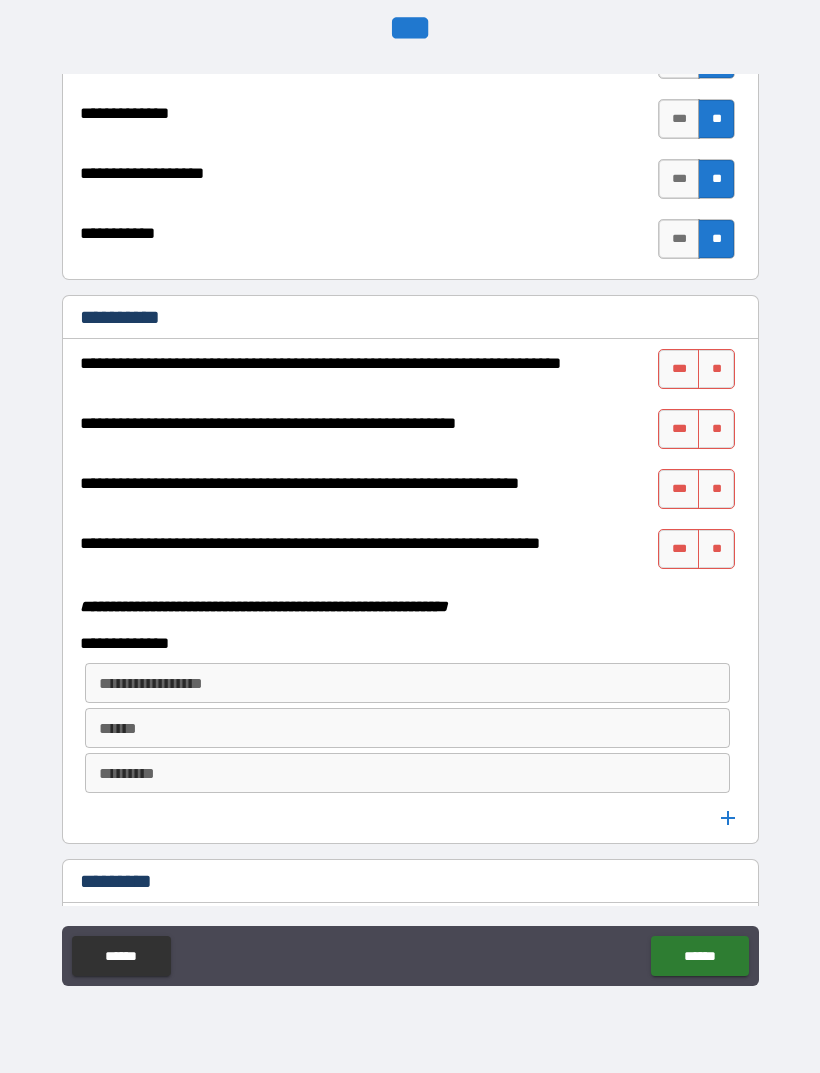 scroll, scrollTop: 4934, scrollLeft: 0, axis: vertical 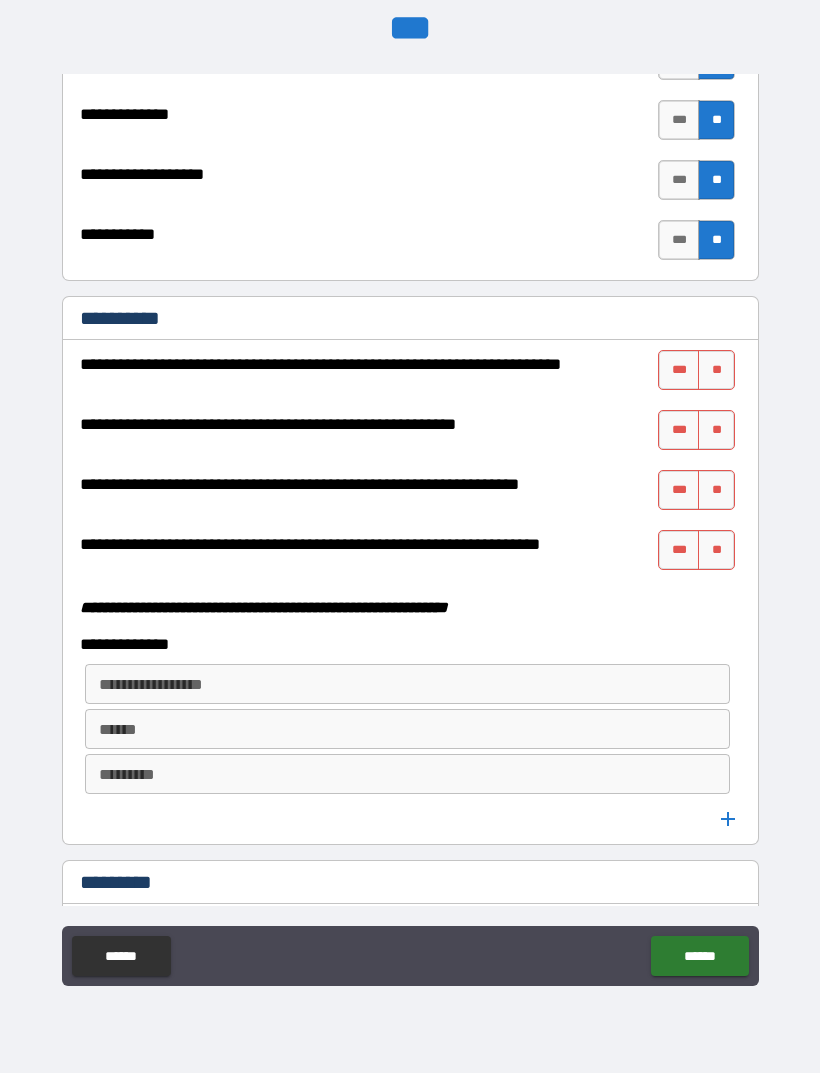 click on "**" at bounding box center (716, 370) 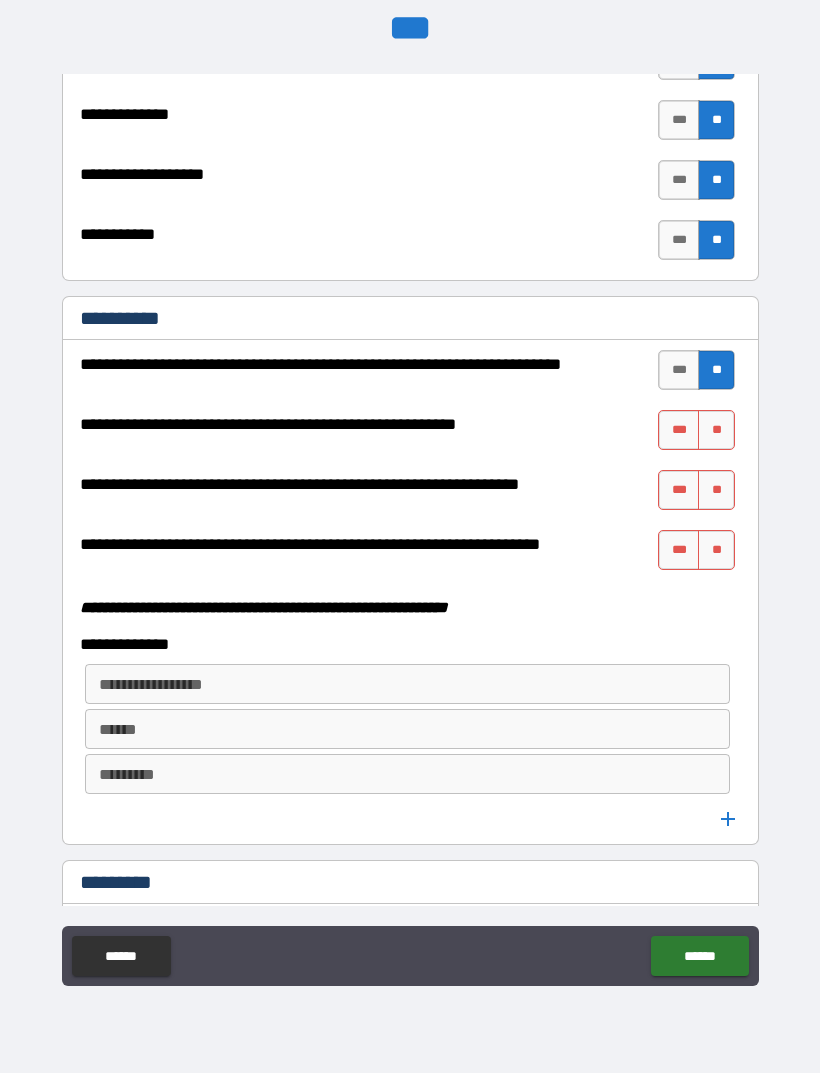 click on "**" at bounding box center [716, 430] 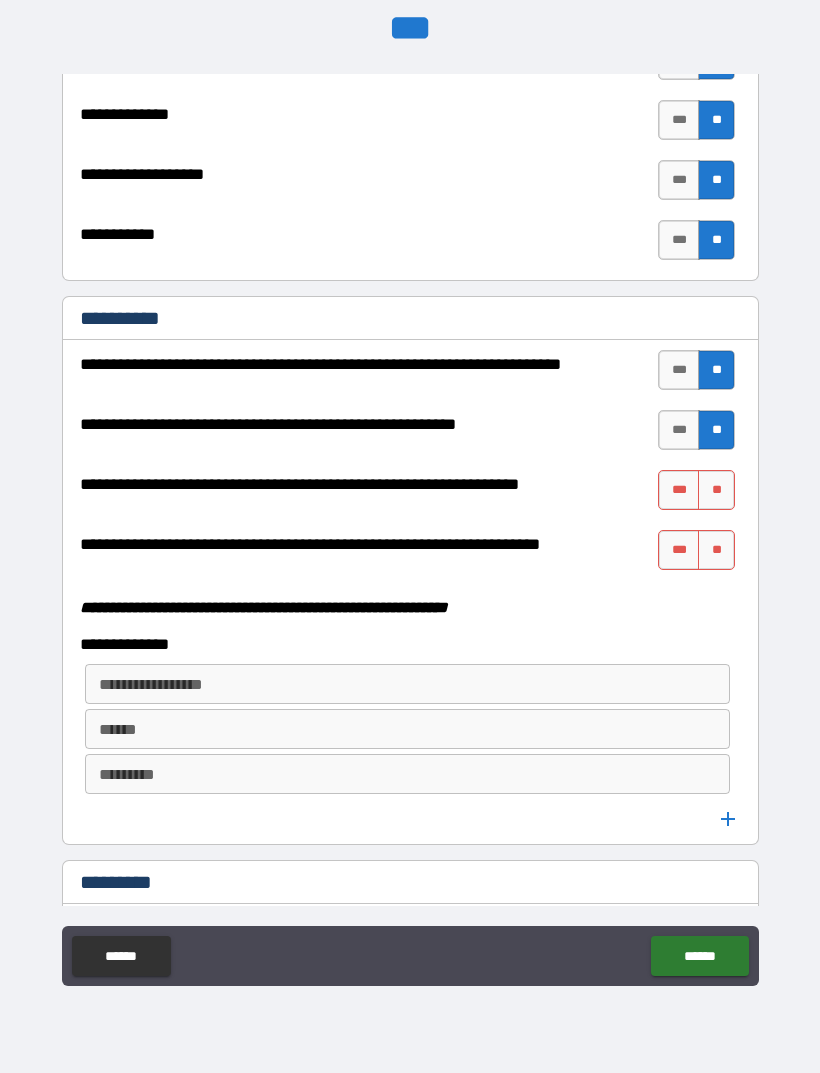 click on "**" at bounding box center (716, 490) 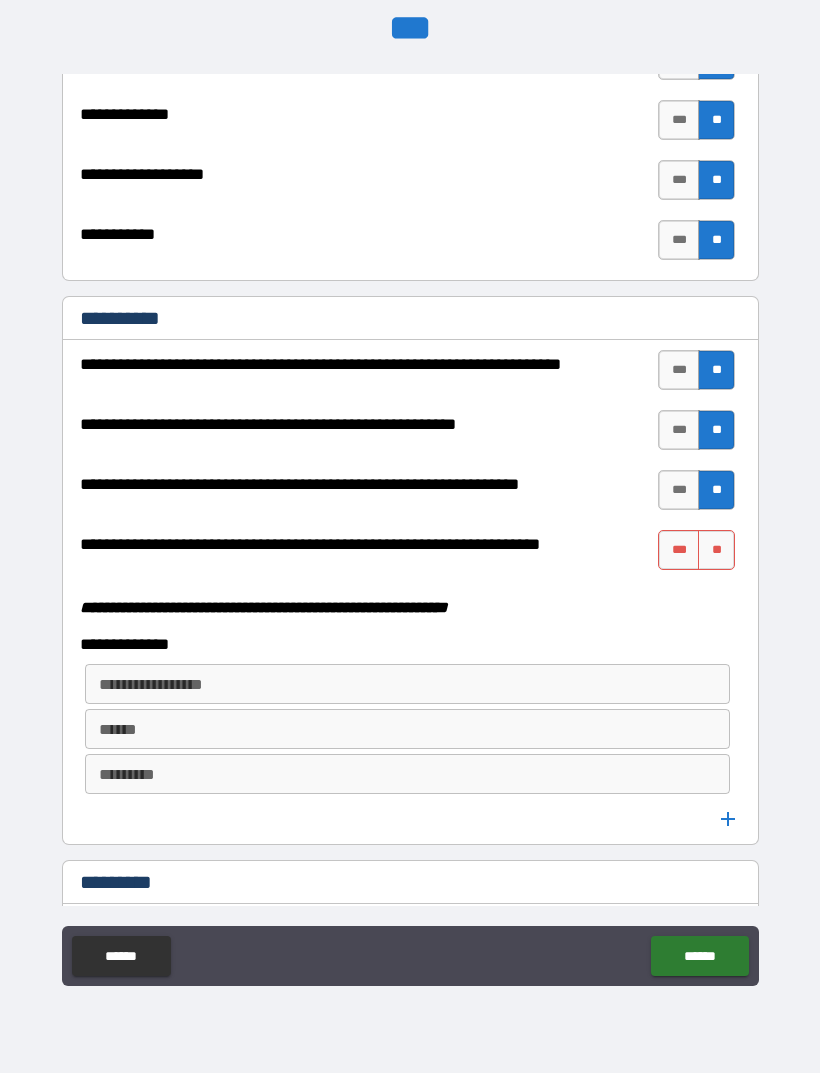 click on "**" at bounding box center (716, 550) 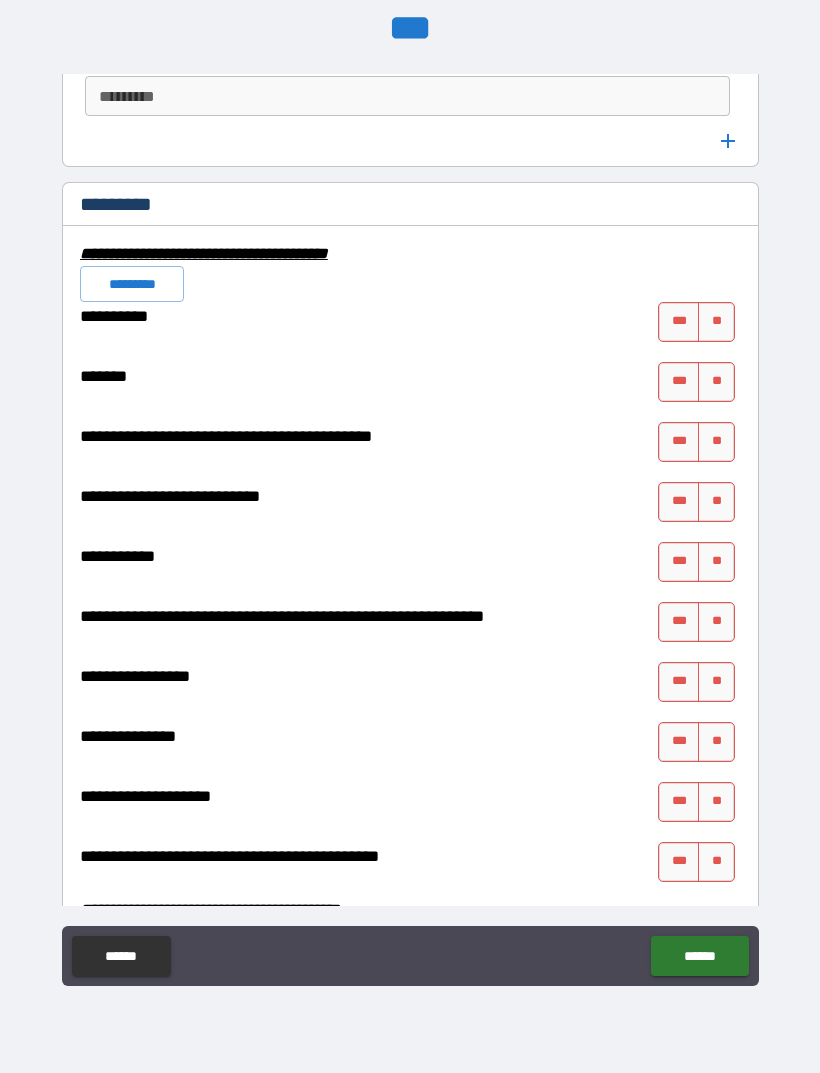 scroll, scrollTop: 5611, scrollLeft: 0, axis: vertical 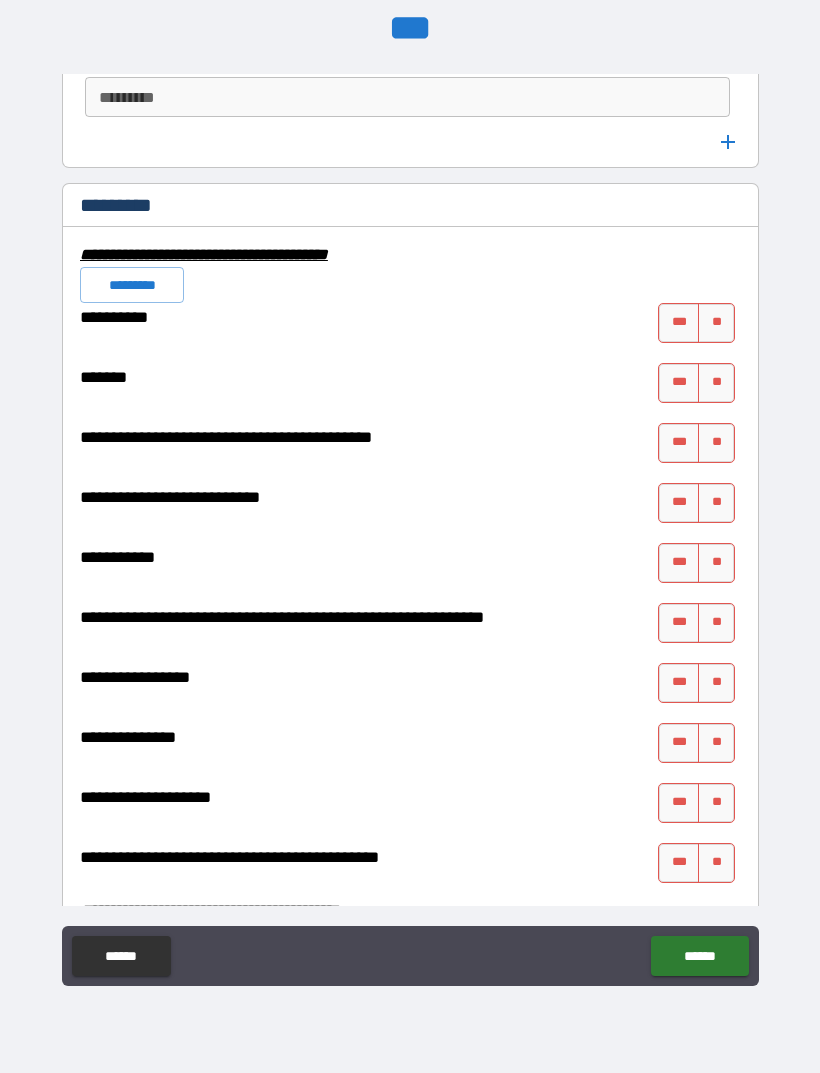 click on "**" at bounding box center [716, 323] 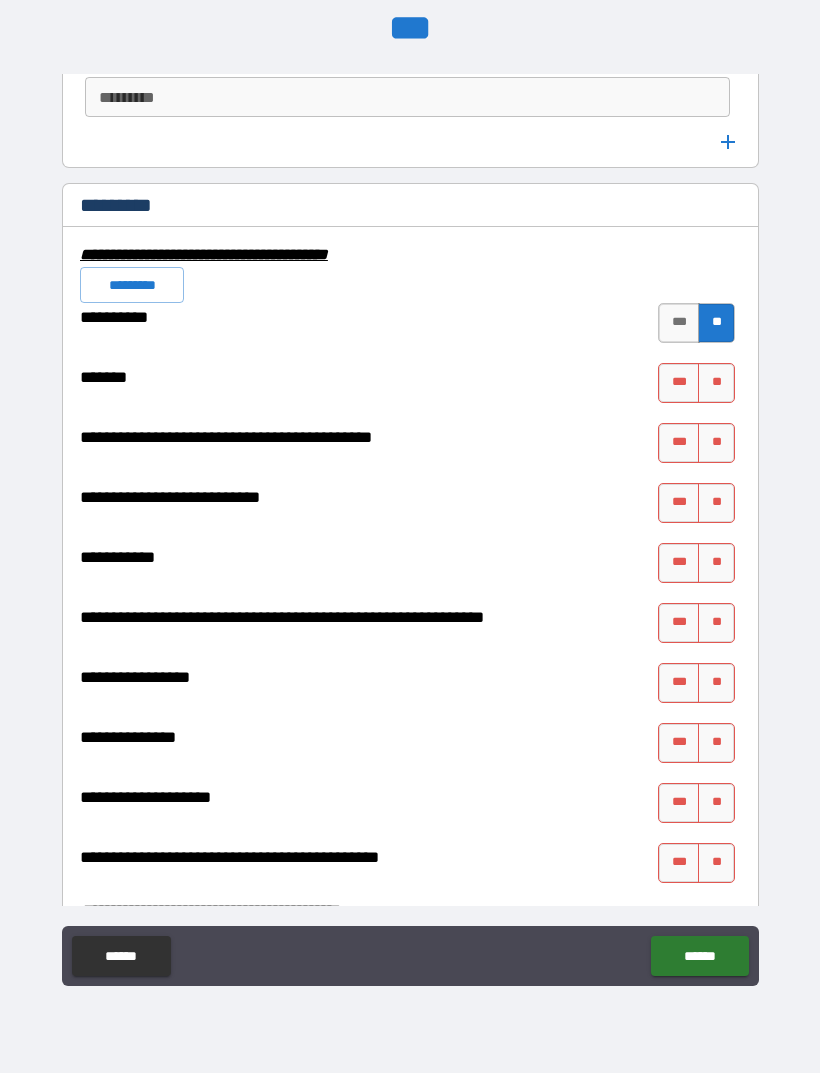 click on "**" at bounding box center (716, 383) 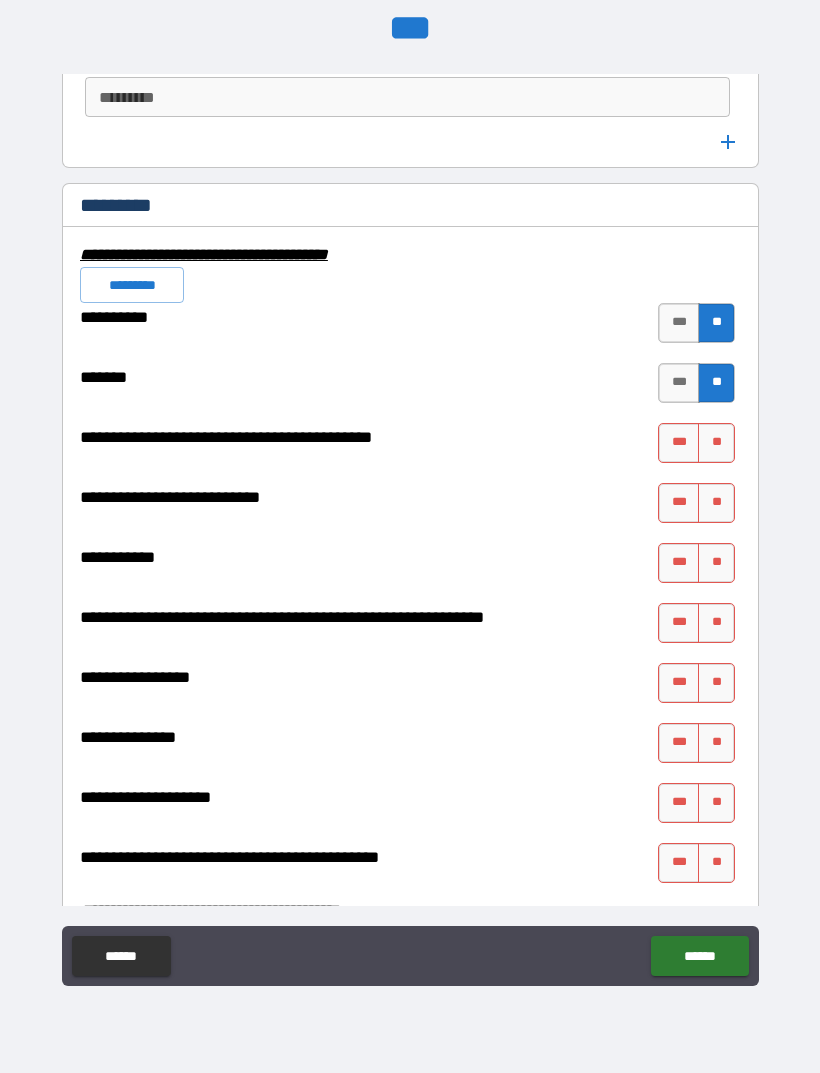 click on "**" at bounding box center (716, 443) 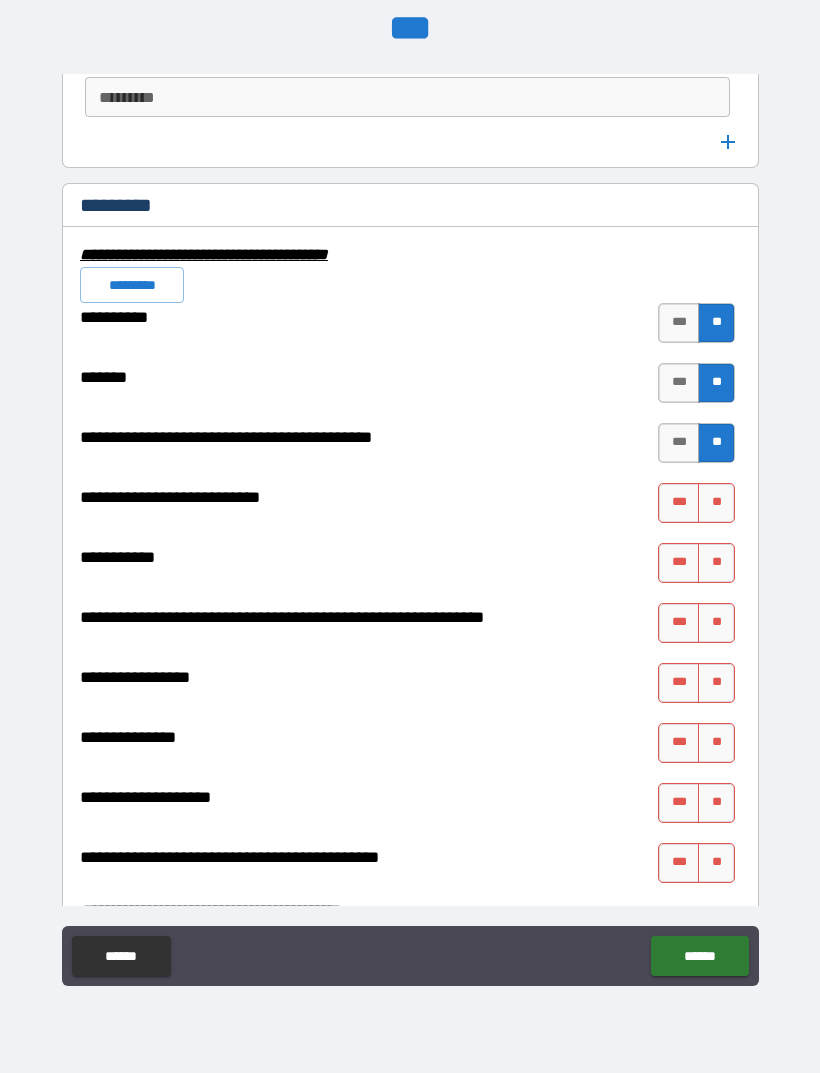 click on "**" at bounding box center [716, 503] 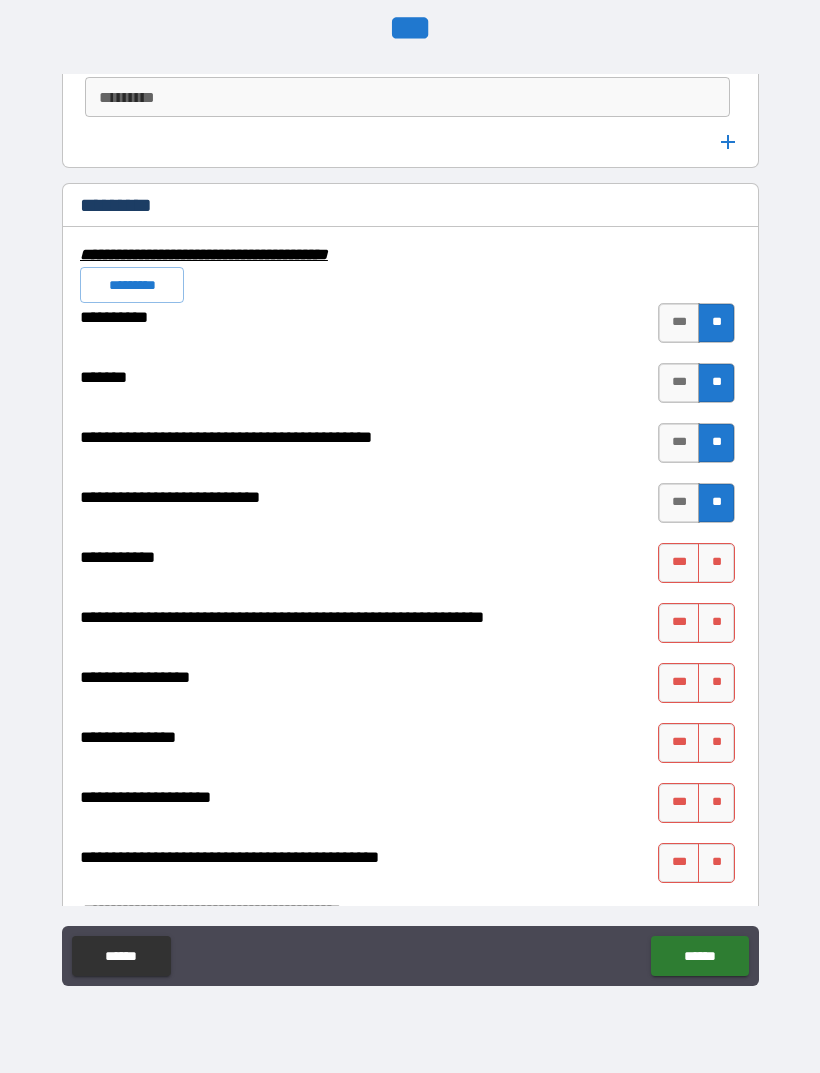 click on "**" at bounding box center (716, 563) 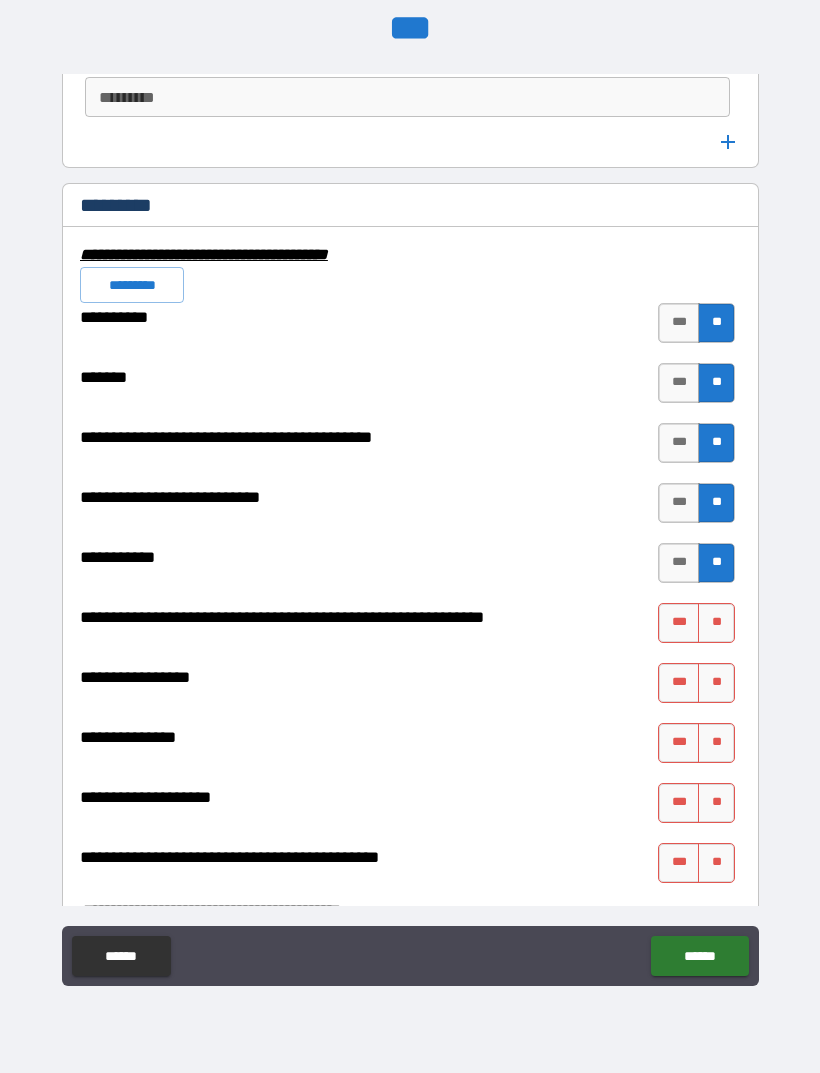 click on "**" at bounding box center [716, 623] 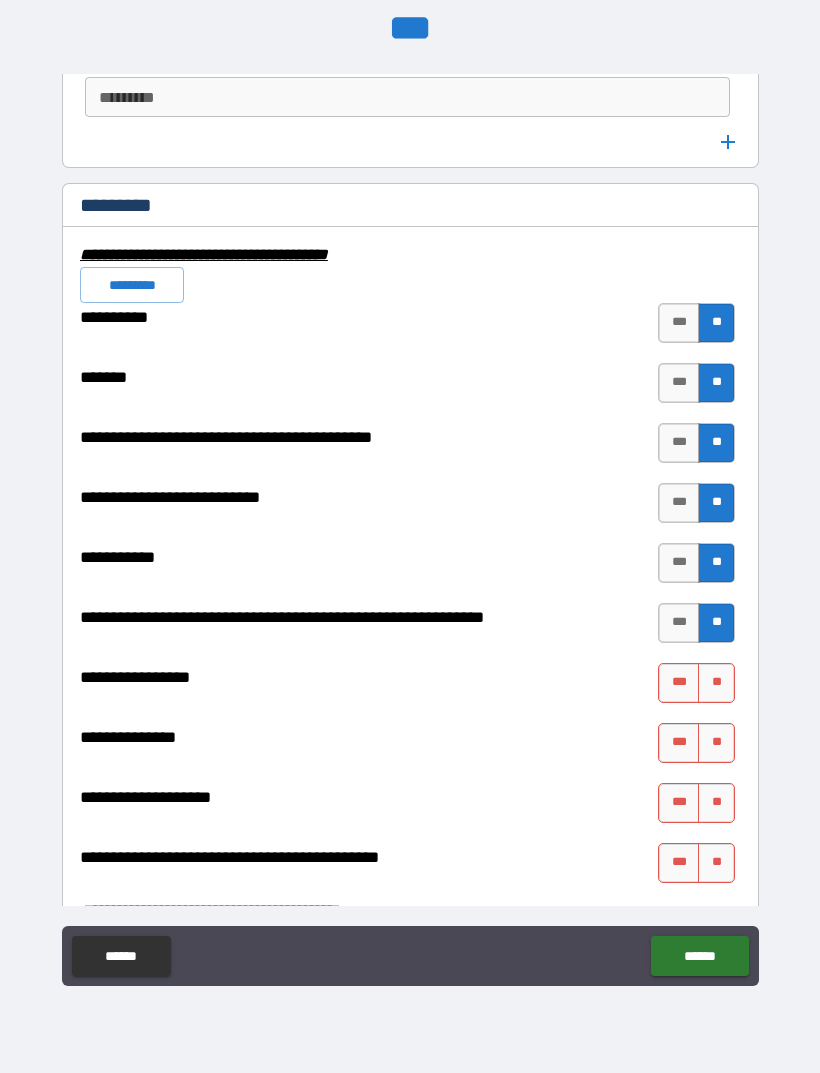 click on "**" at bounding box center (716, 683) 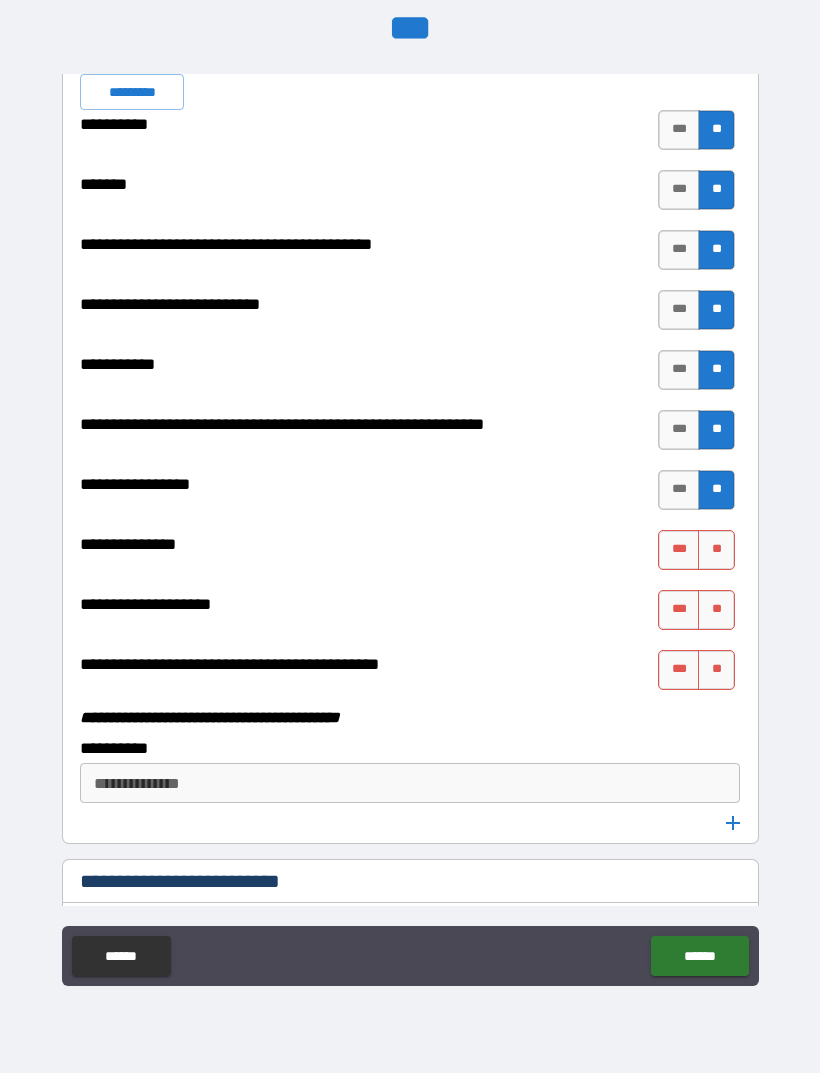 scroll, scrollTop: 5811, scrollLeft: 0, axis: vertical 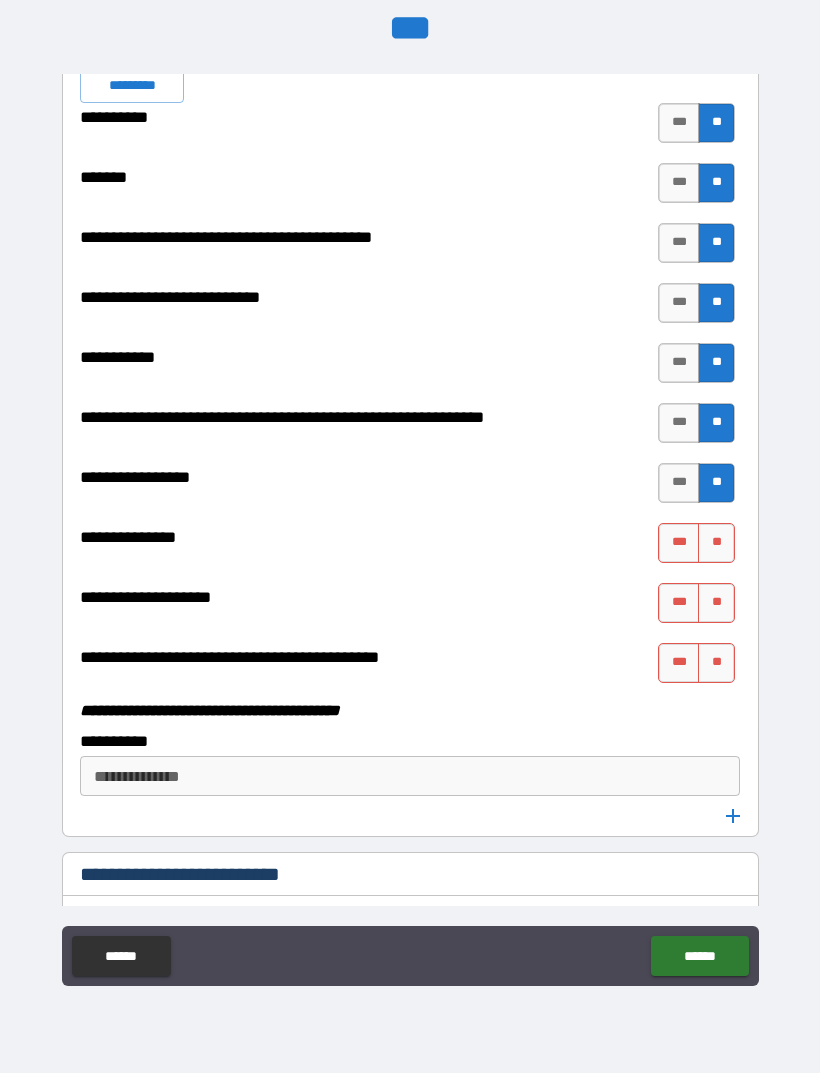 click on "**" at bounding box center [716, 543] 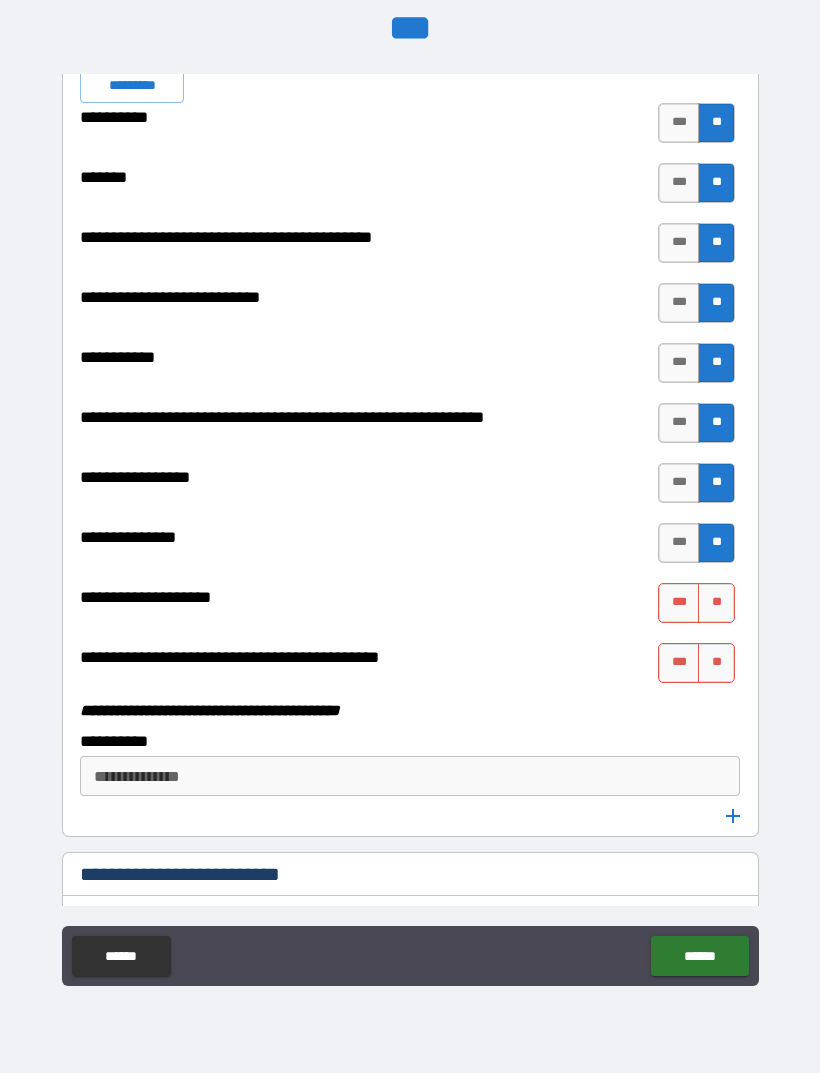 click on "**" at bounding box center (716, 603) 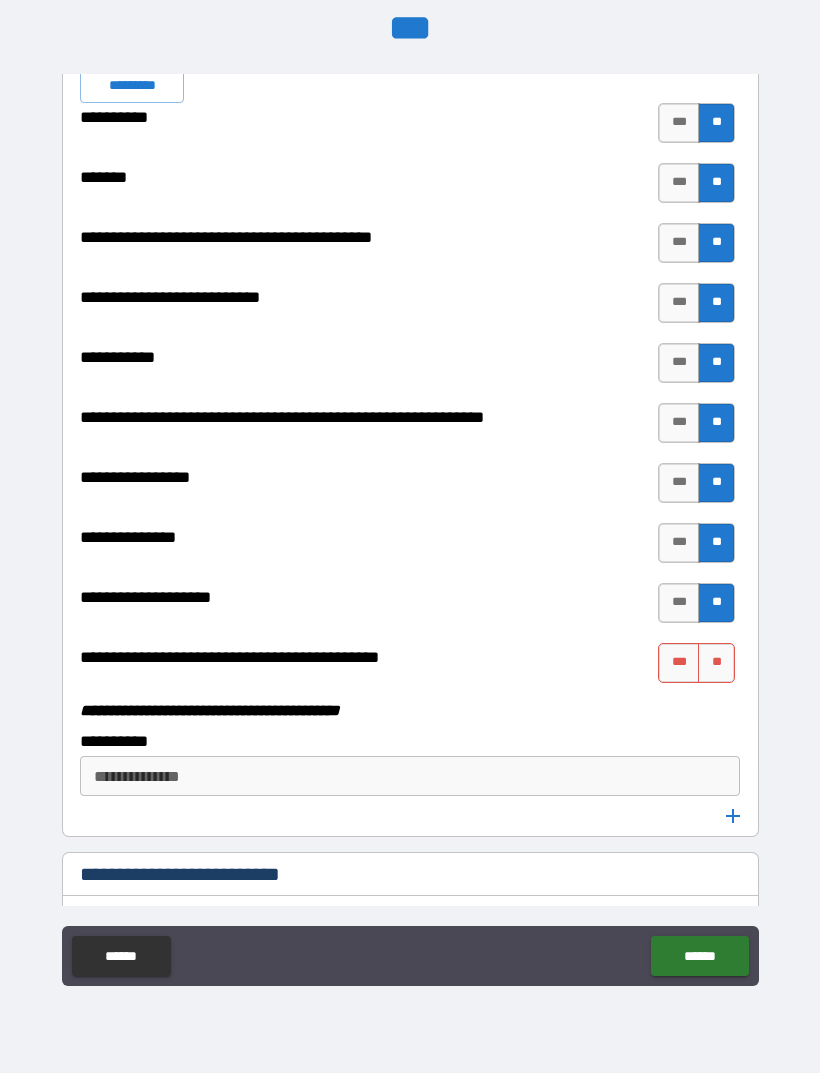 click on "**" at bounding box center (716, 663) 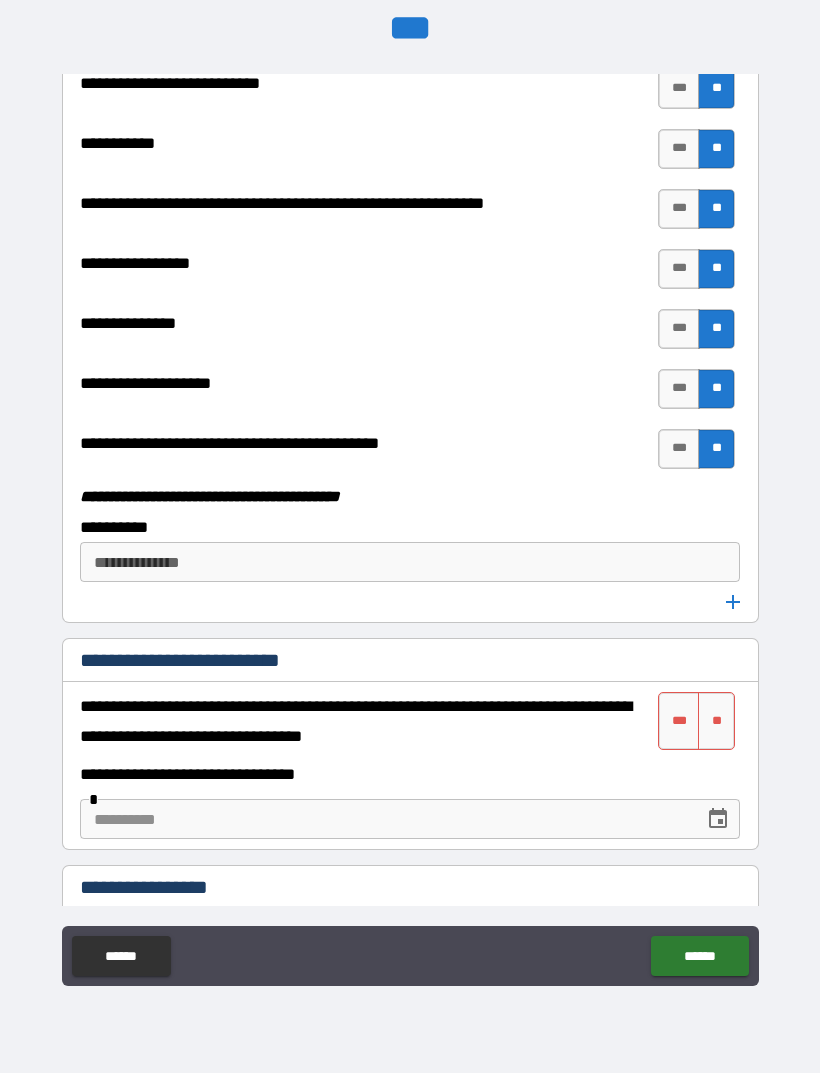 scroll, scrollTop: 6027, scrollLeft: 0, axis: vertical 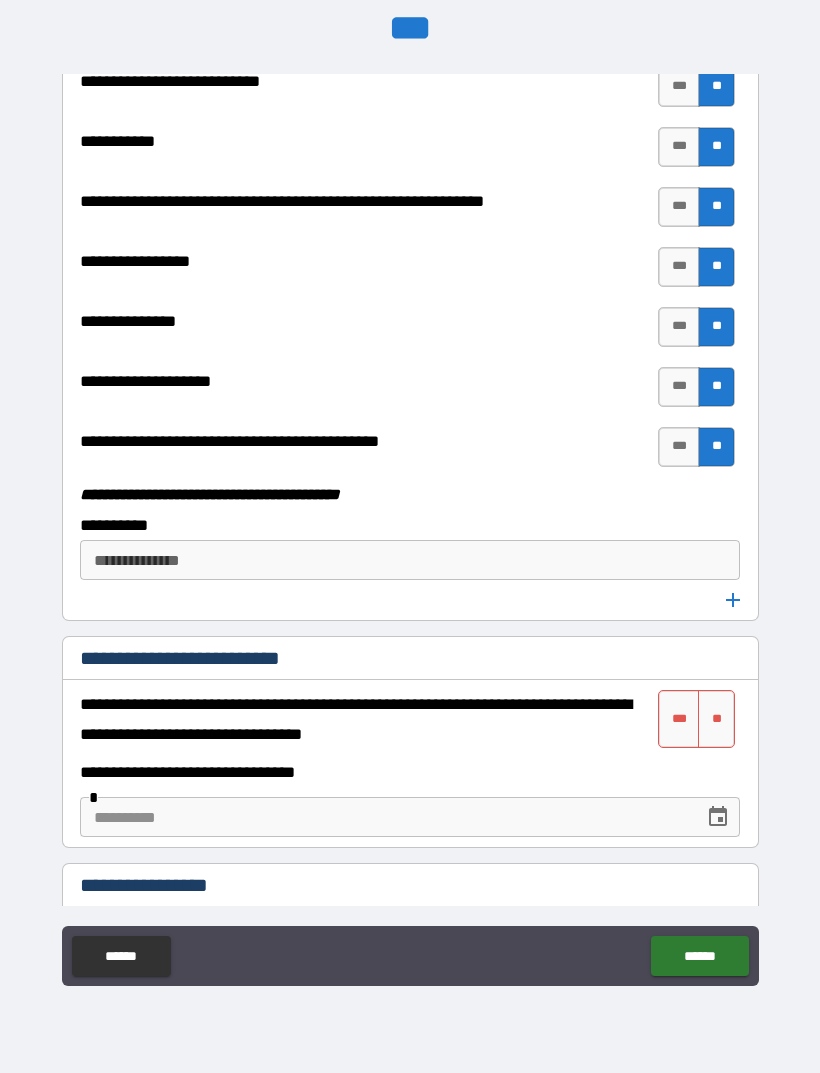 click on "**" at bounding box center [716, 719] 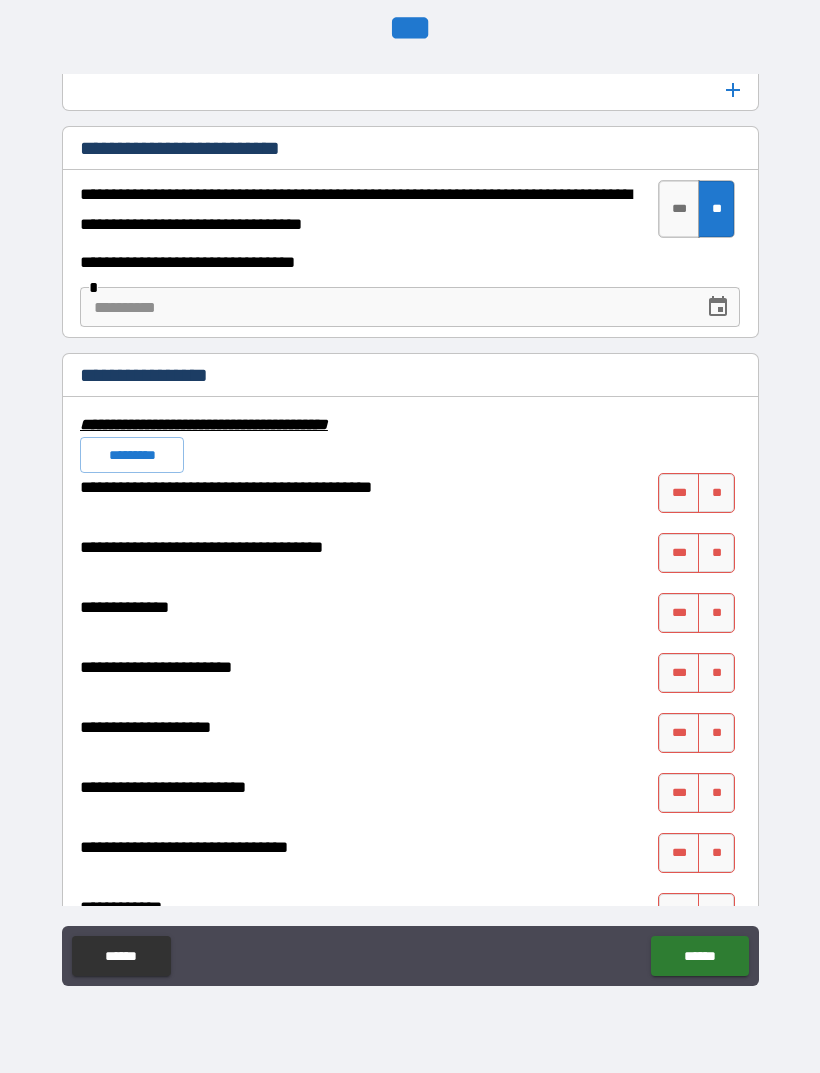 scroll, scrollTop: 6542, scrollLeft: 0, axis: vertical 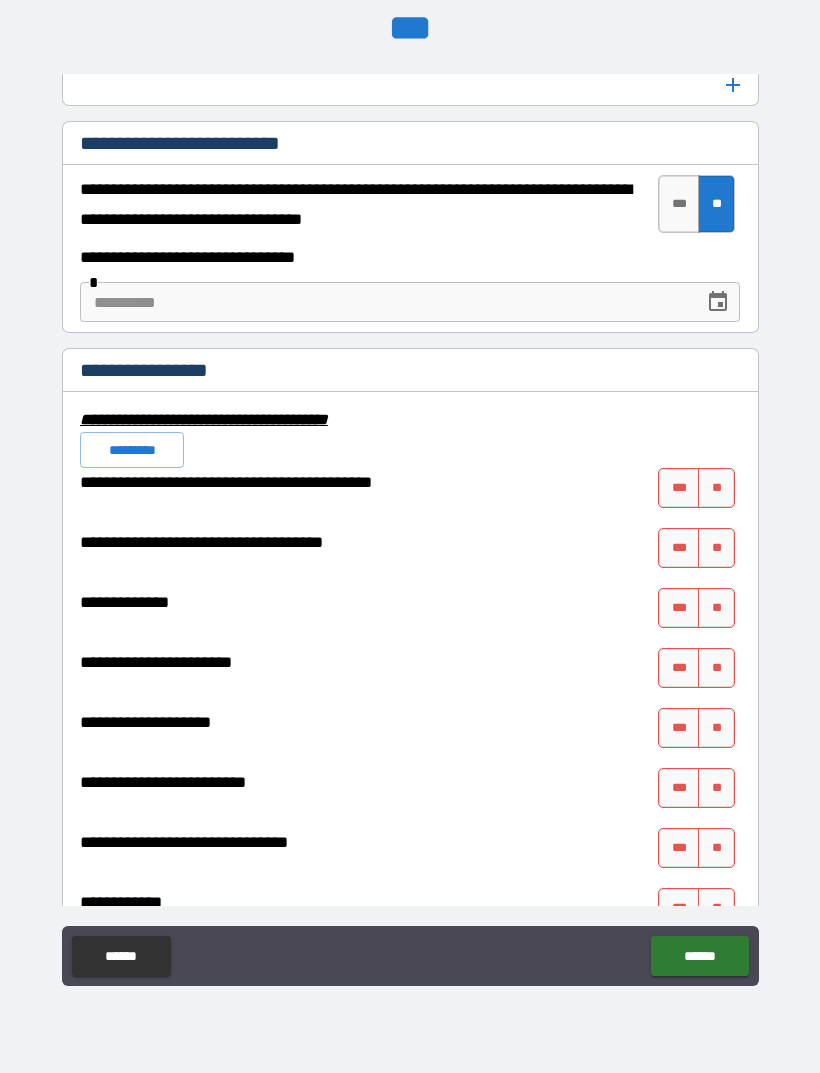 click on "**" at bounding box center (716, 488) 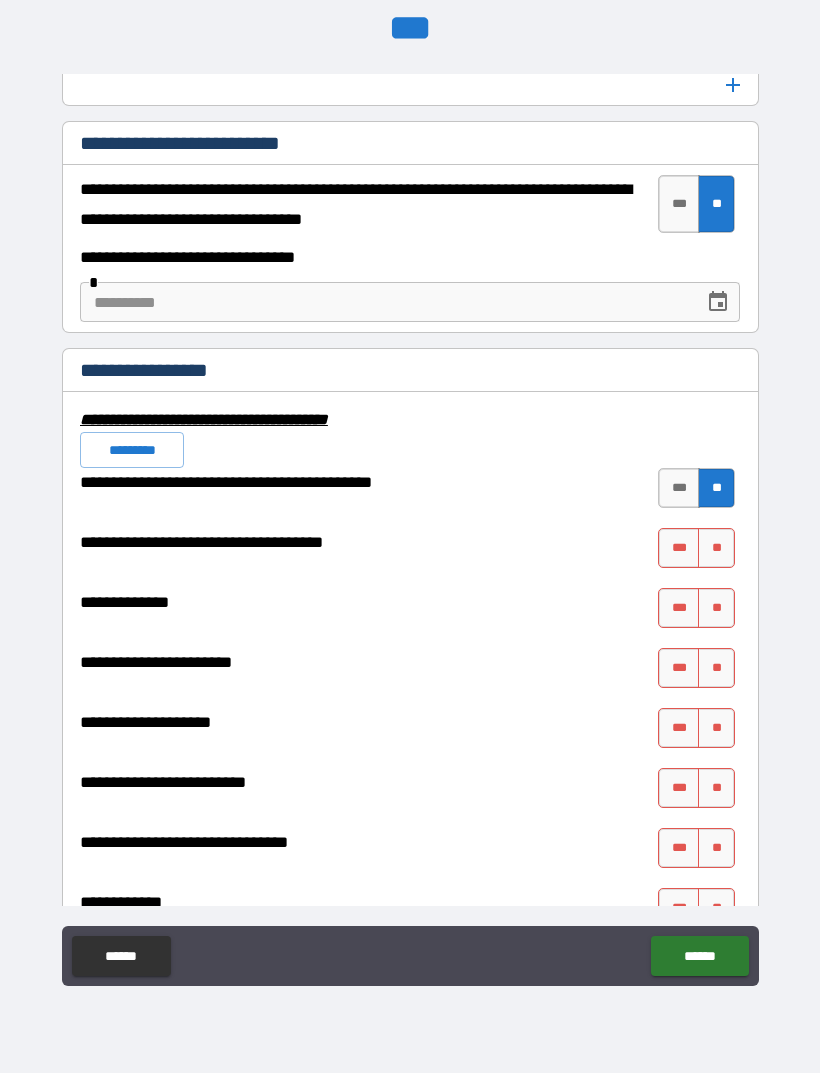 click on "**" at bounding box center (716, 548) 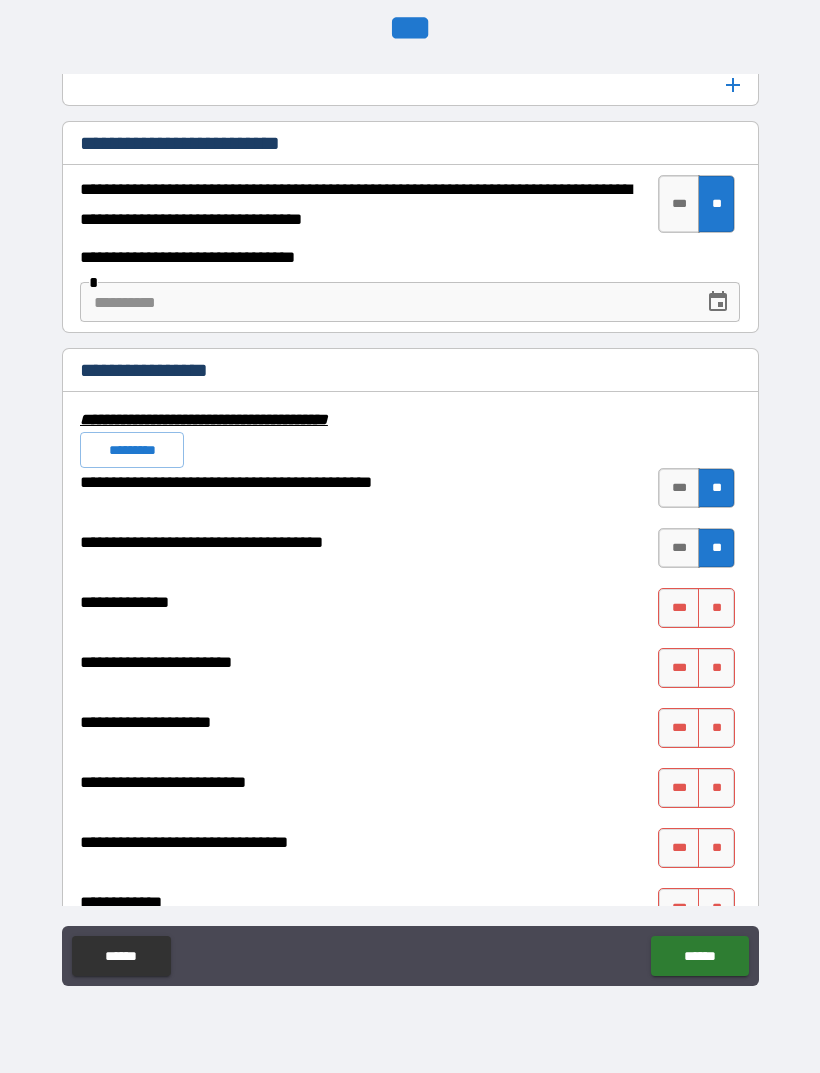 click on "**" at bounding box center [716, 608] 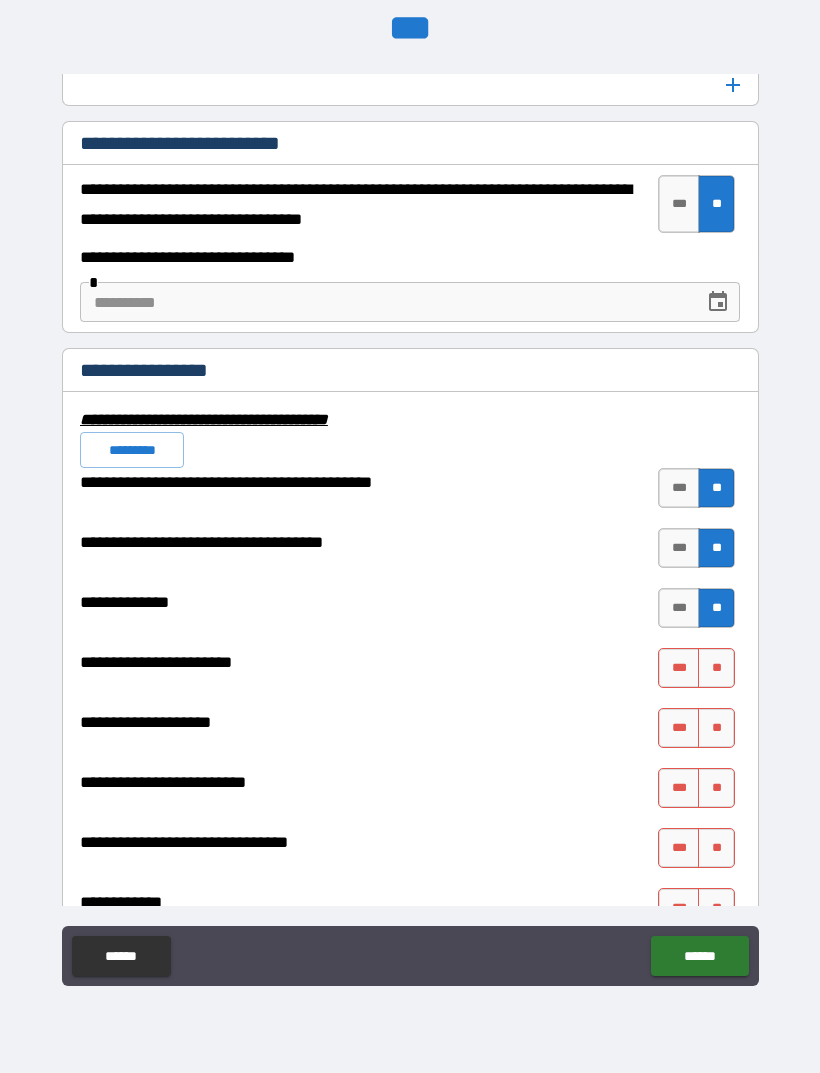 click on "**" at bounding box center (716, 668) 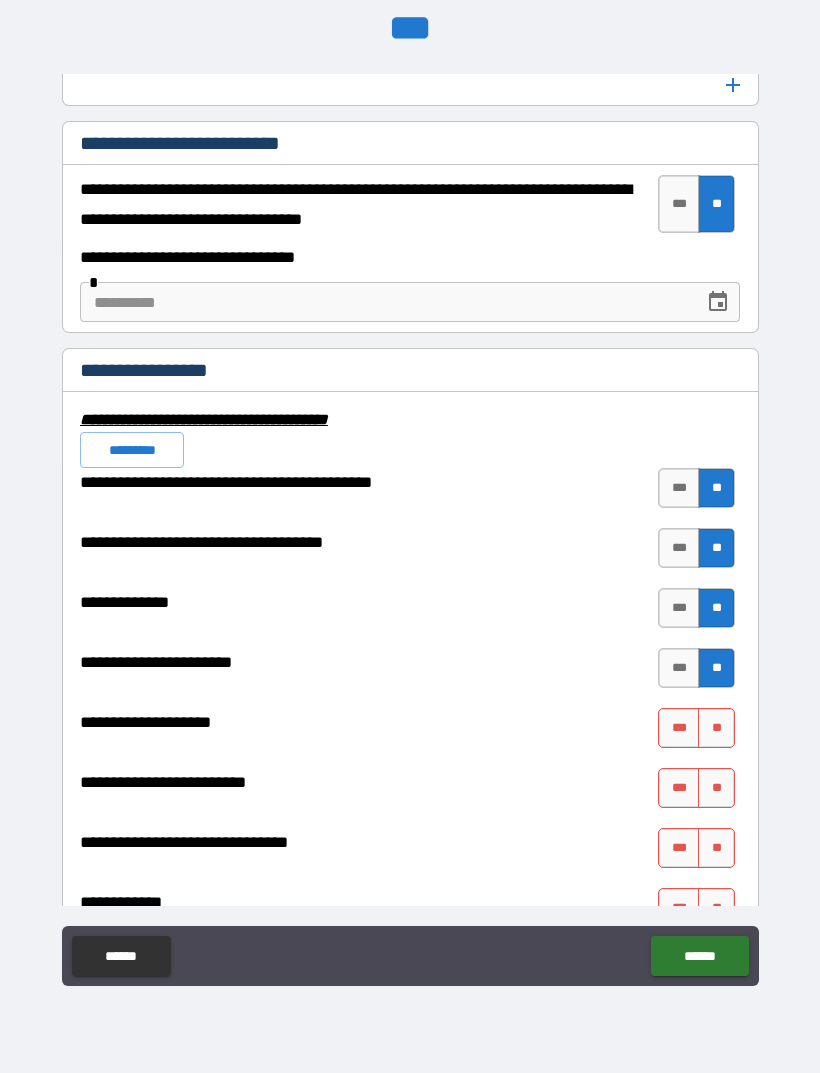 click on "**" at bounding box center [716, 728] 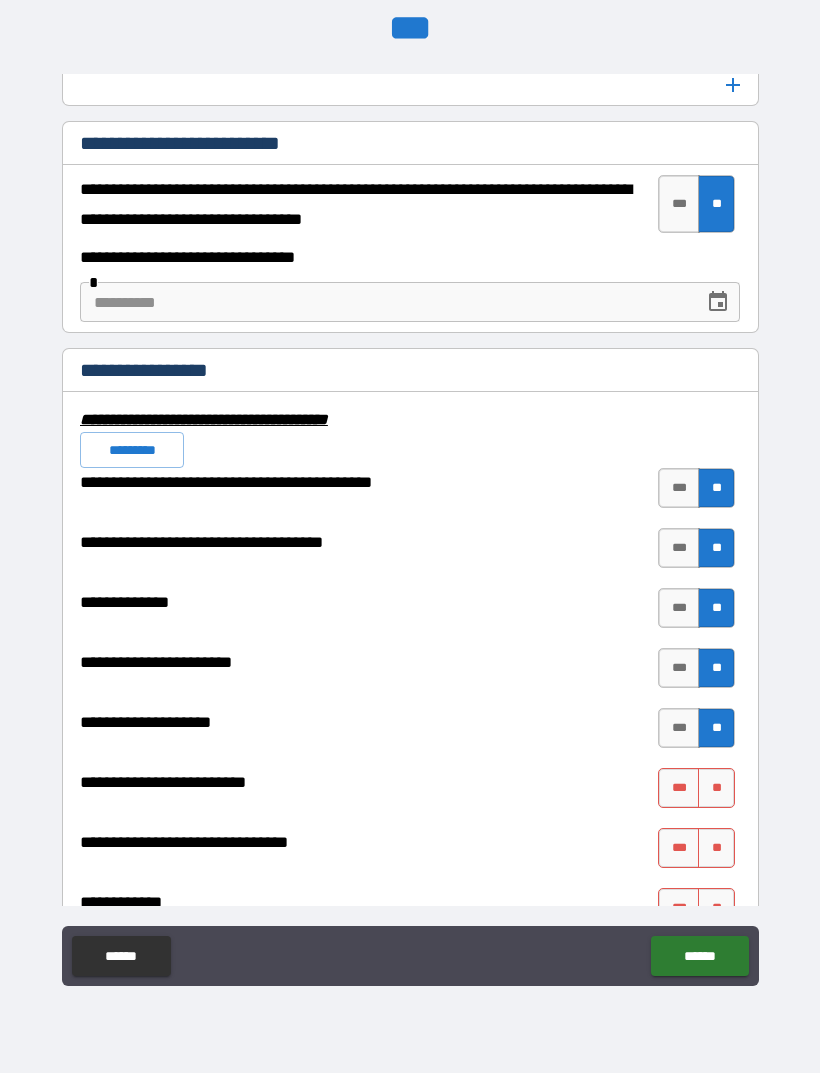 click on "**" at bounding box center [716, 788] 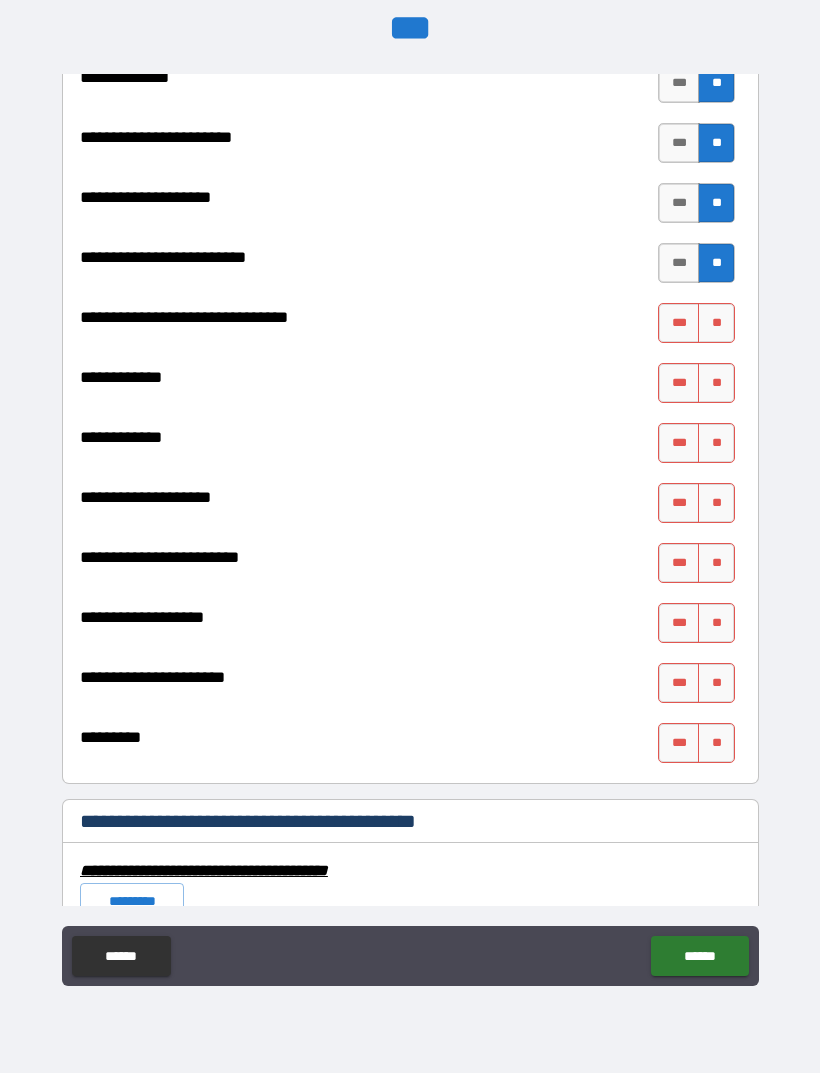 scroll, scrollTop: 7068, scrollLeft: 0, axis: vertical 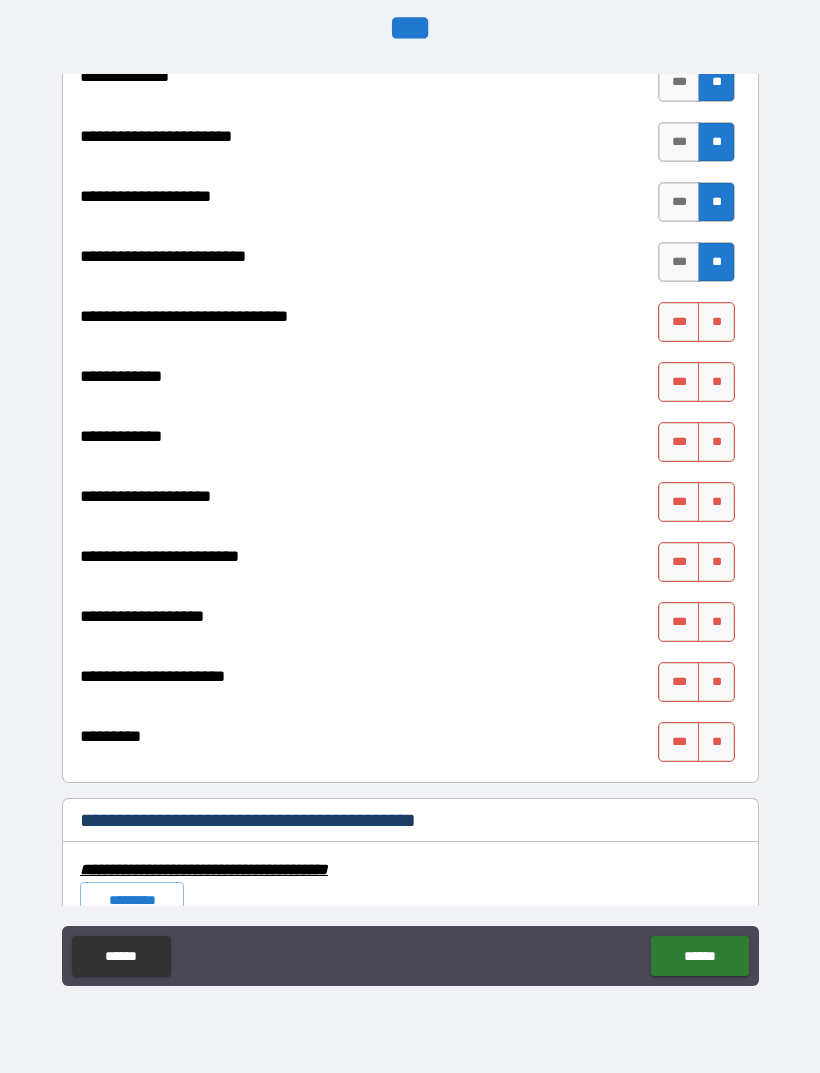 click on "**" at bounding box center [716, 322] 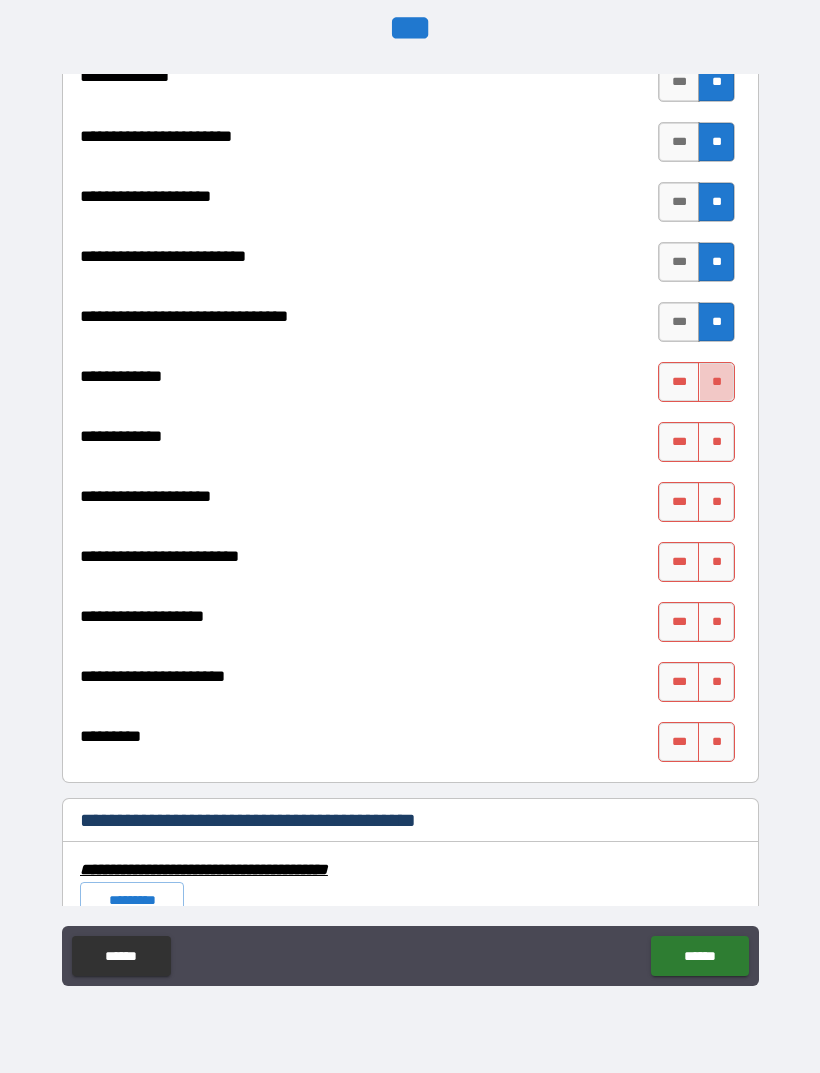 click on "**" at bounding box center [716, 382] 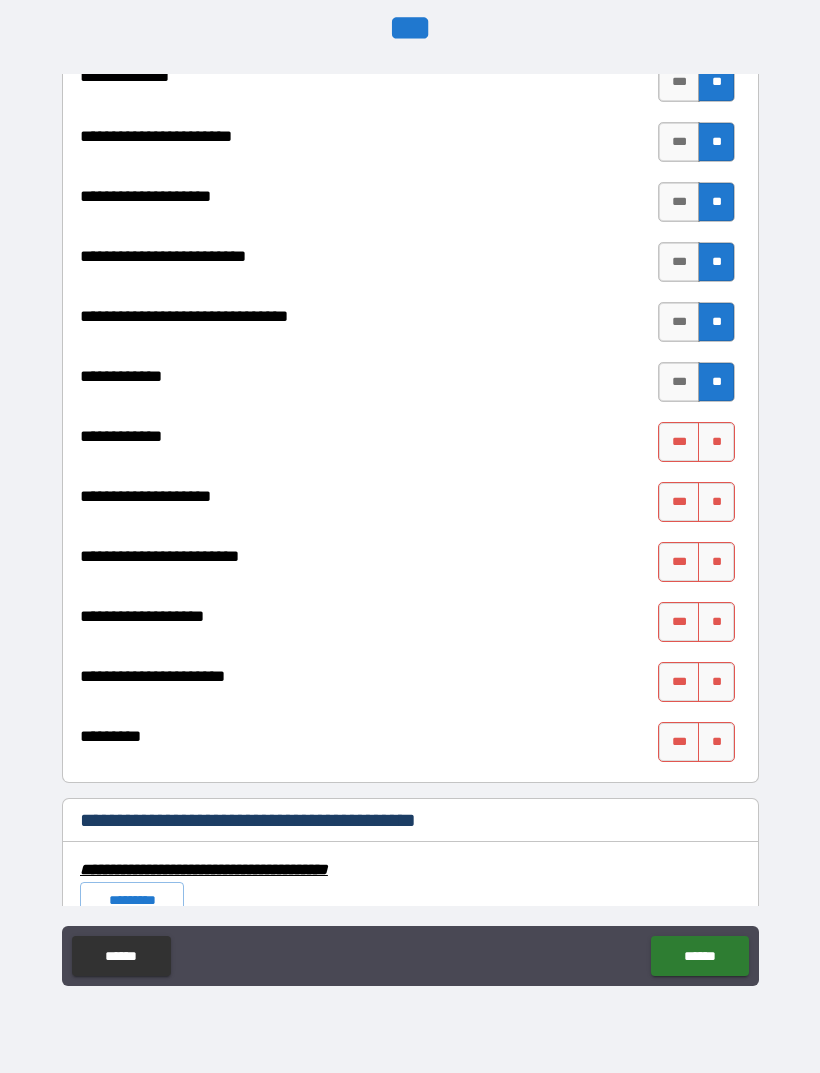 click on "**" at bounding box center [716, 442] 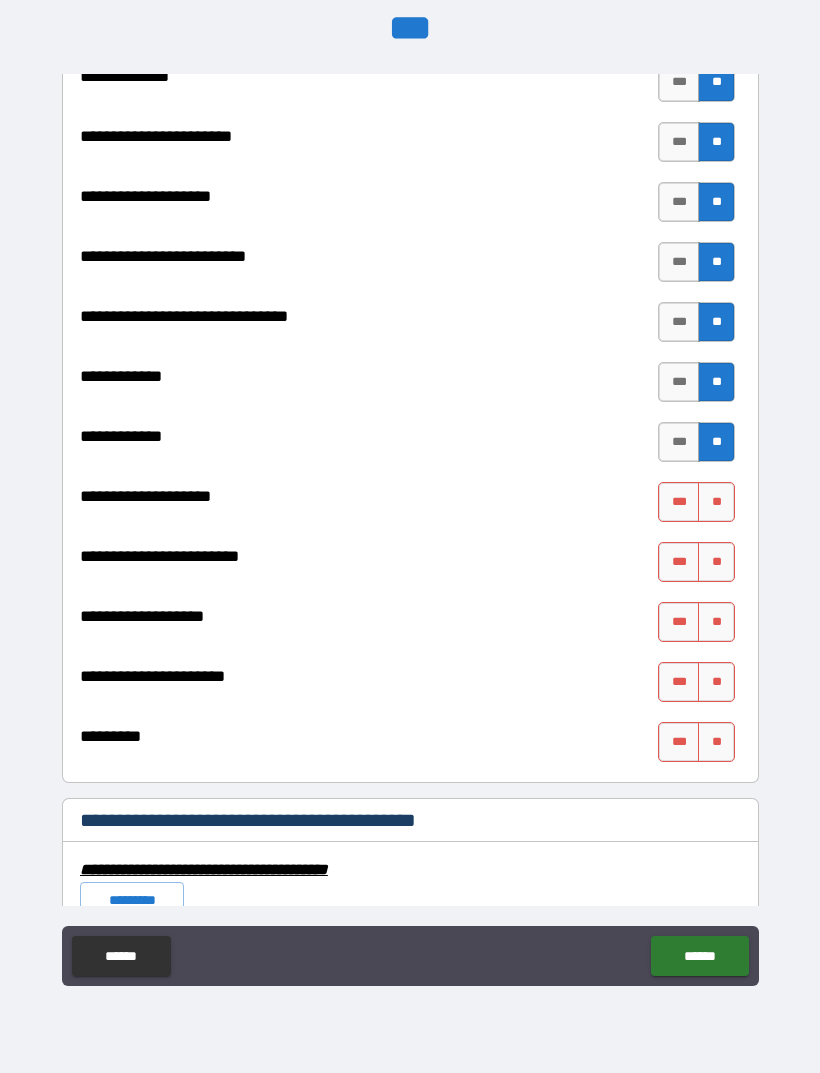 click on "**" at bounding box center (716, 502) 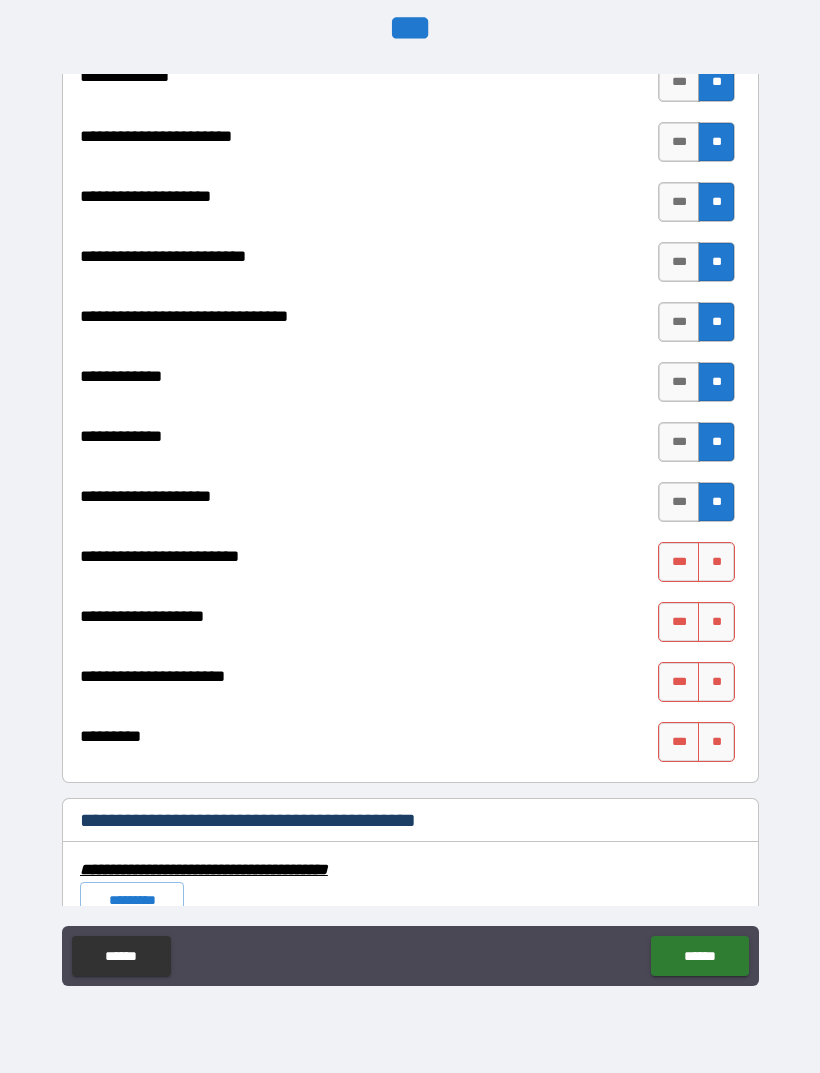 click on "**" at bounding box center [716, 562] 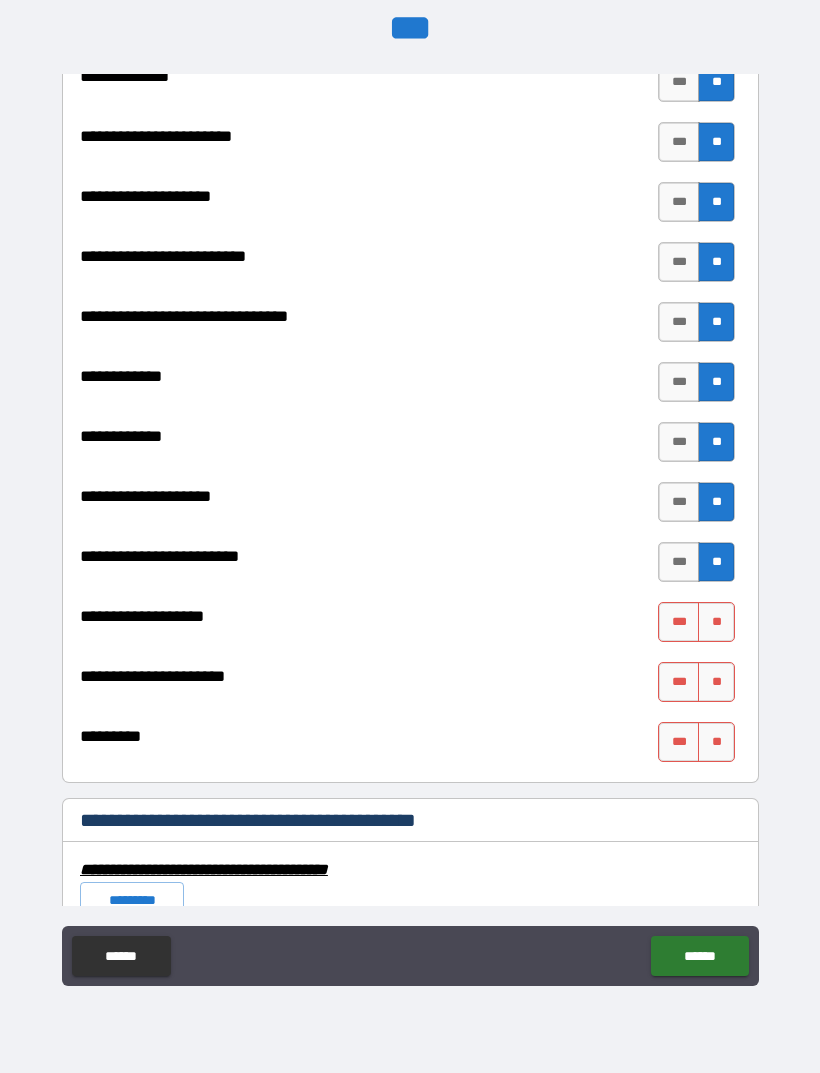 click on "**" at bounding box center (716, 622) 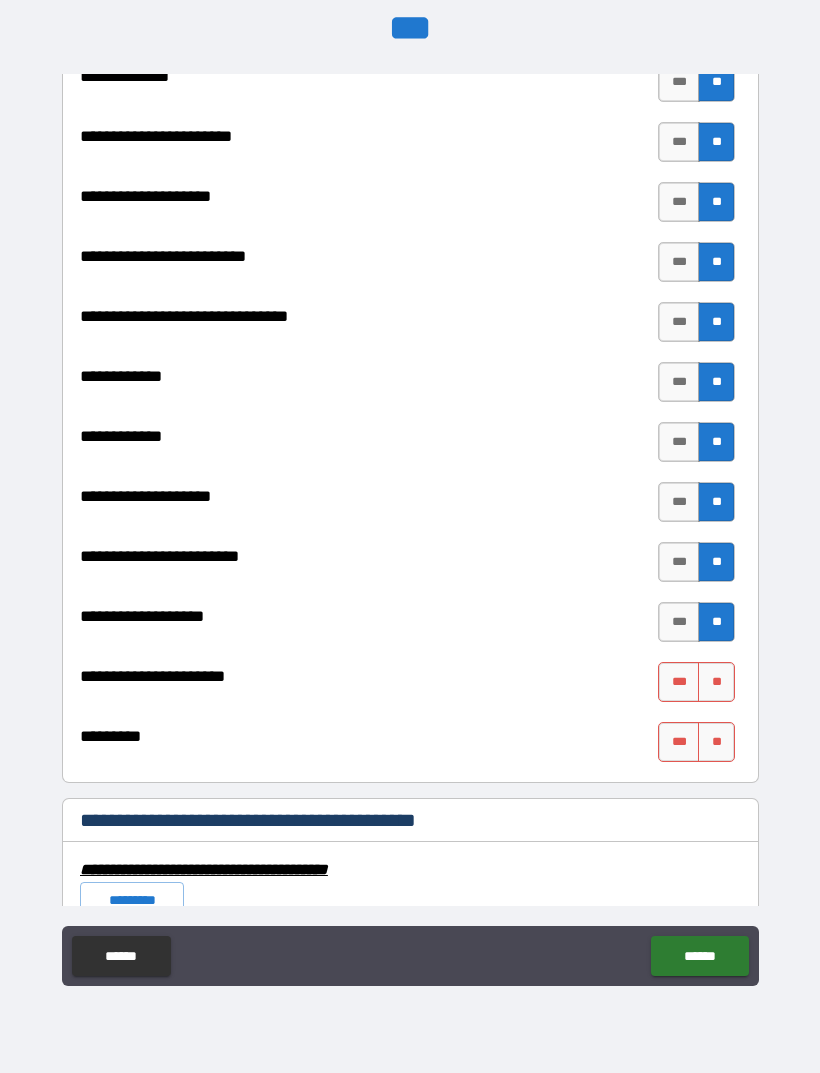 click on "**" at bounding box center [716, 682] 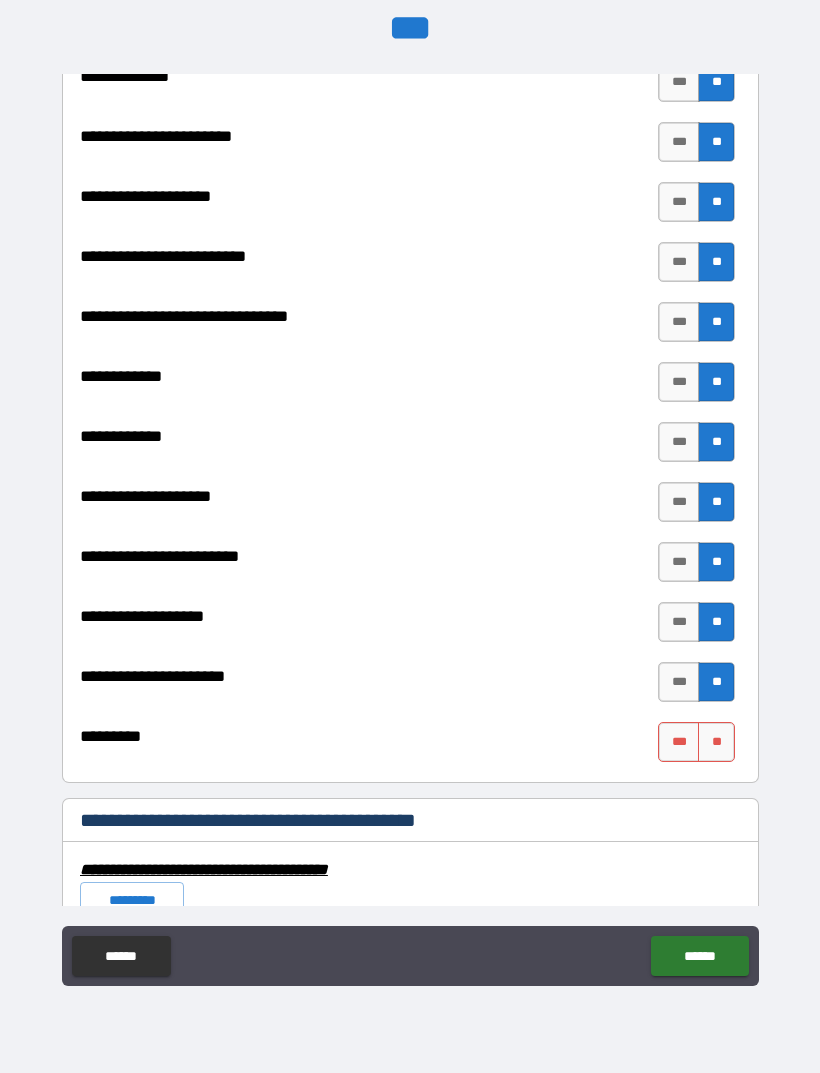click on "**" at bounding box center (716, 742) 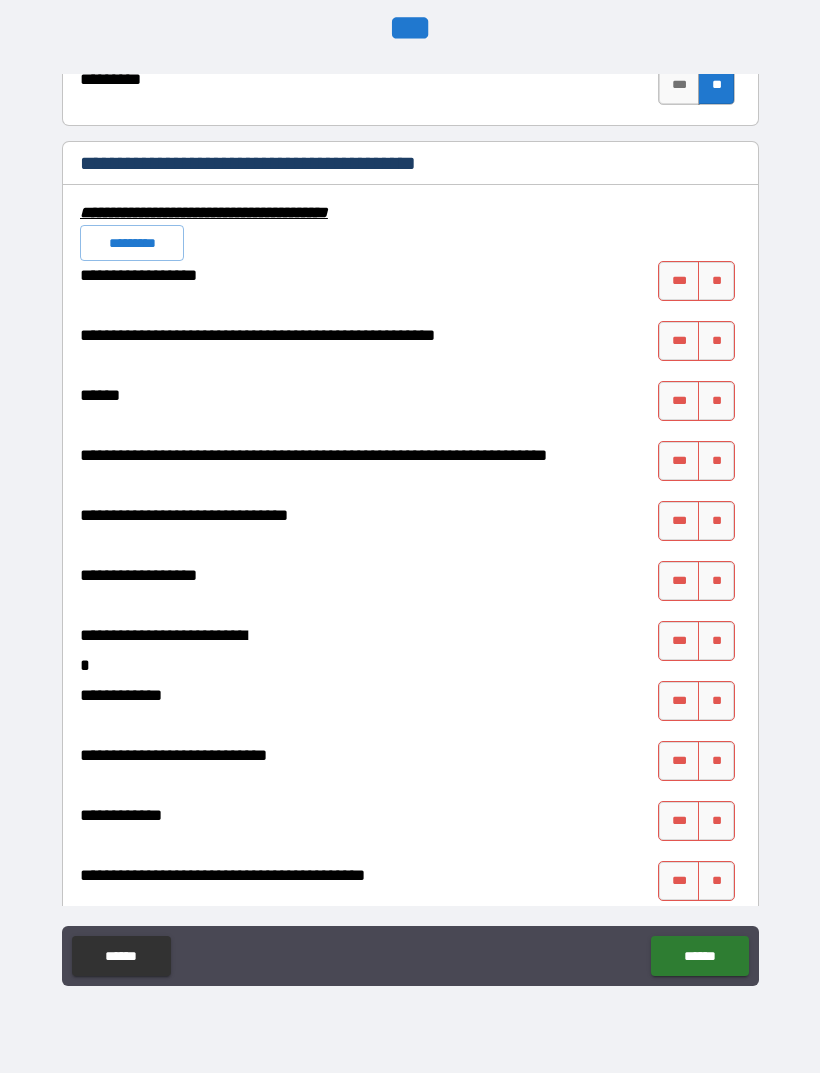 scroll, scrollTop: 7730, scrollLeft: 0, axis: vertical 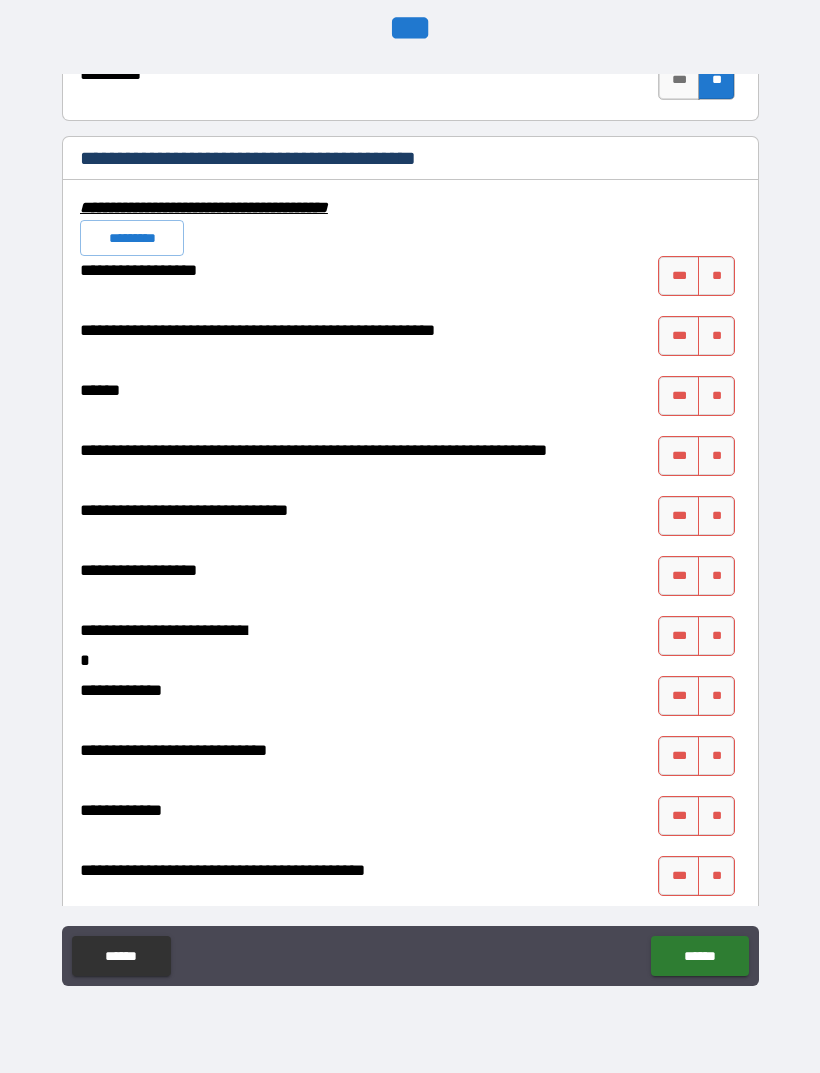 click on "**" at bounding box center (716, 276) 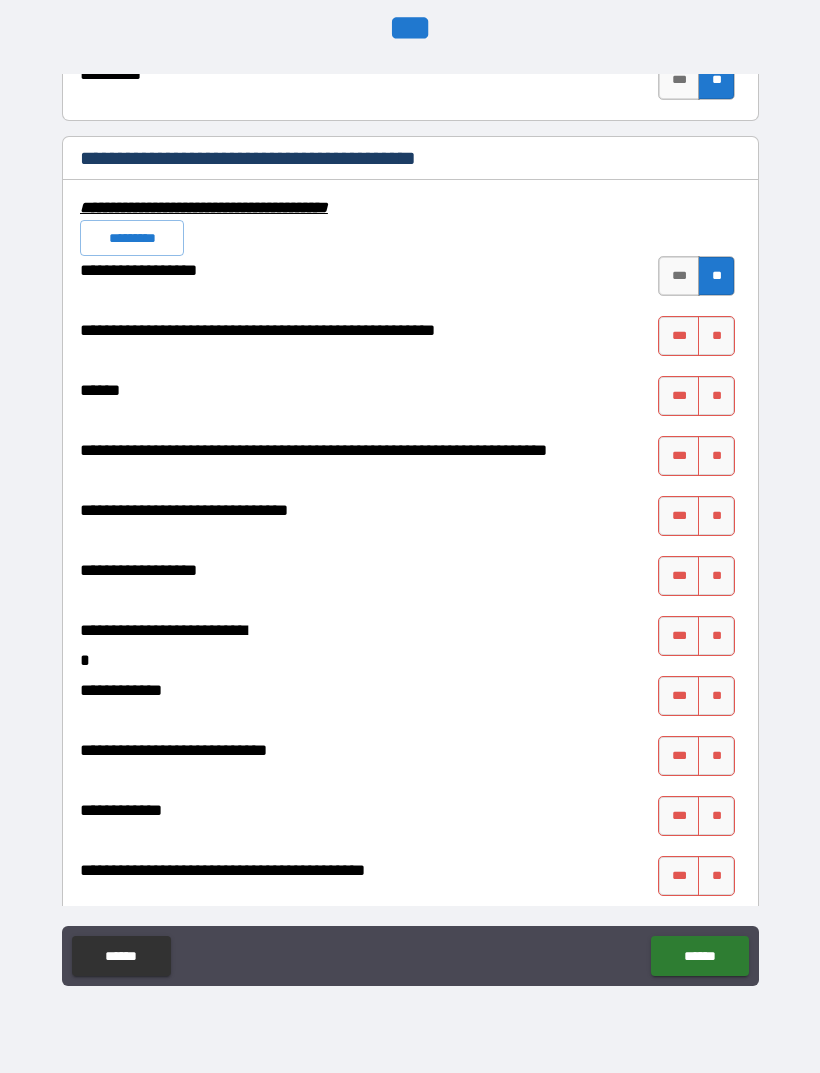 click on "**" at bounding box center [716, 336] 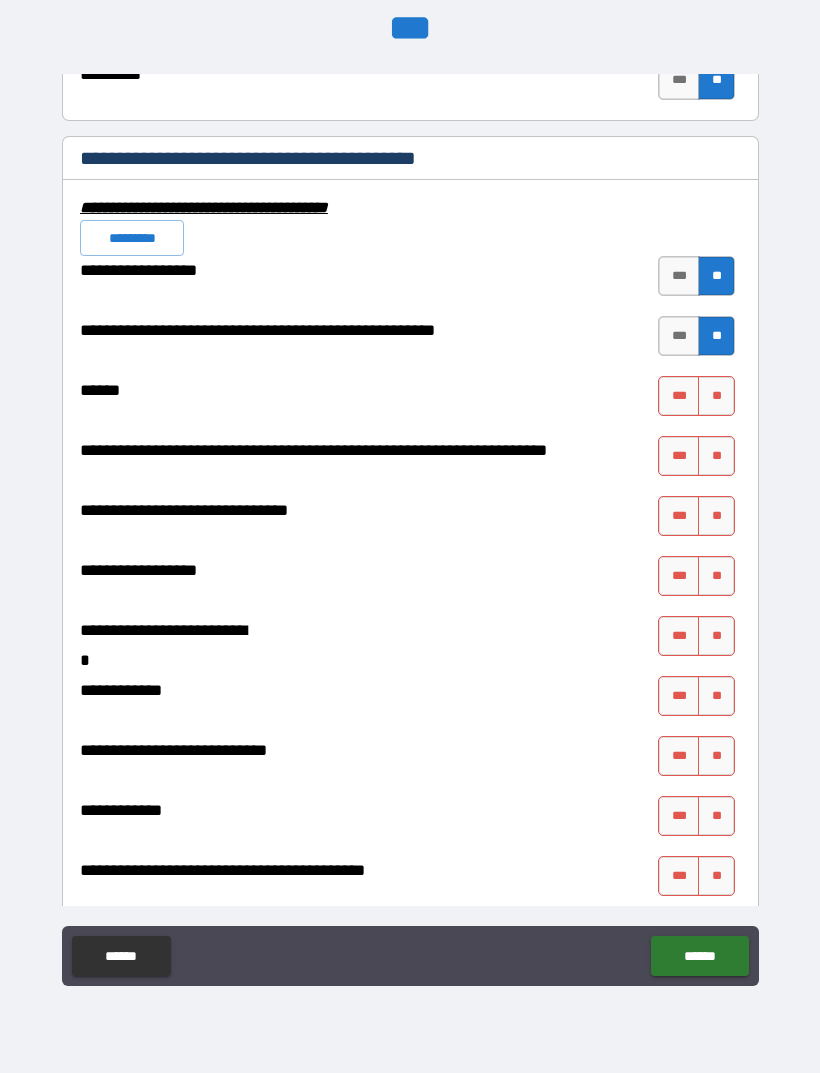 click on "**" at bounding box center [716, 396] 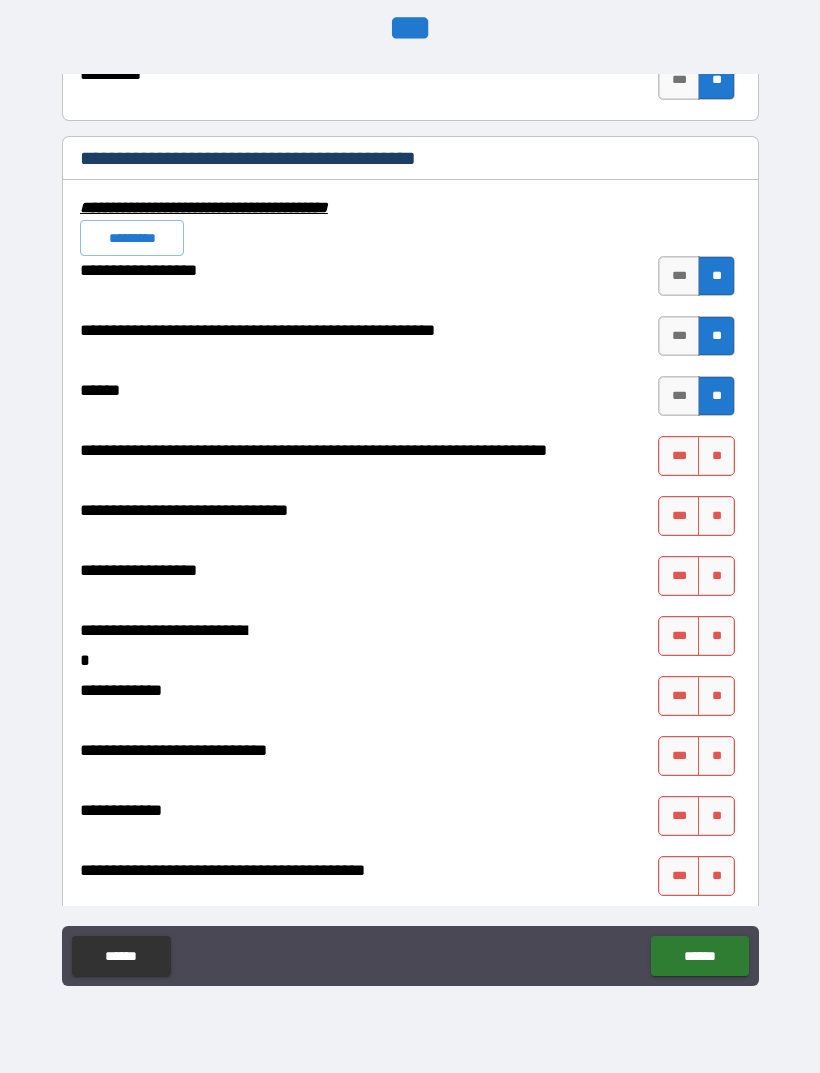 click on "**" at bounding box center (716, 456) 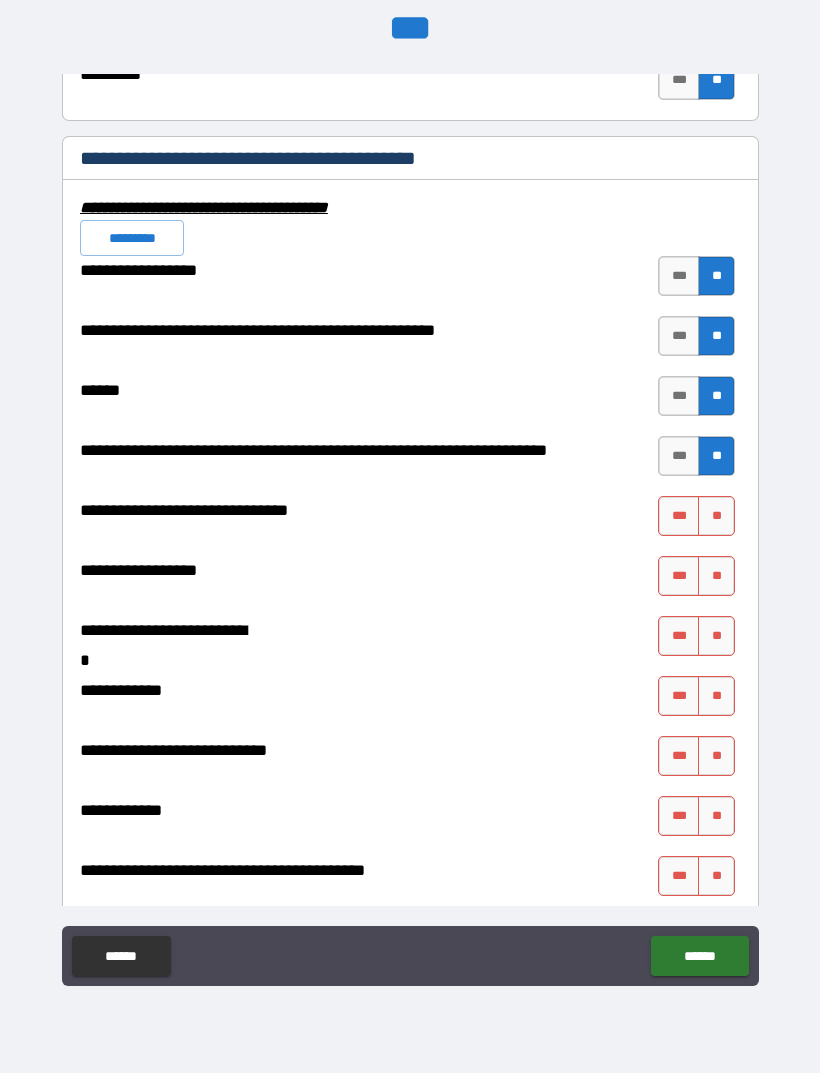 click on "**" at bounding box center (716, 516) 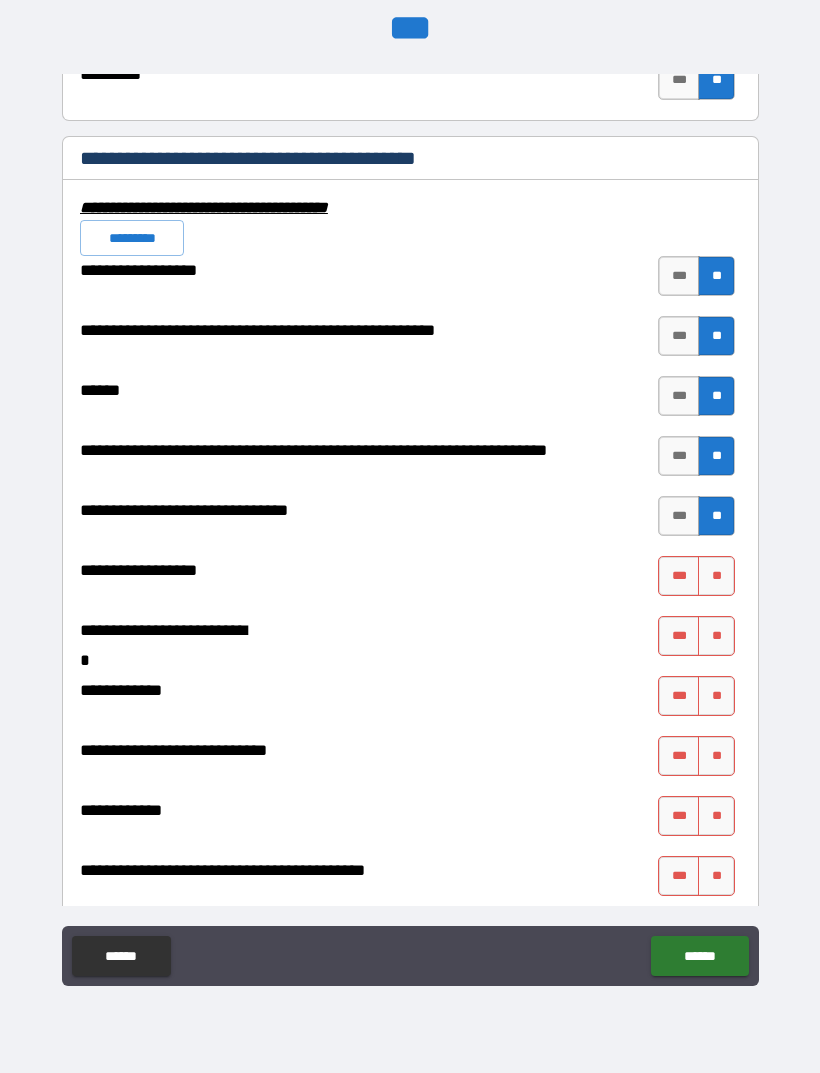 click on "**" at bounding box center [716, 576] 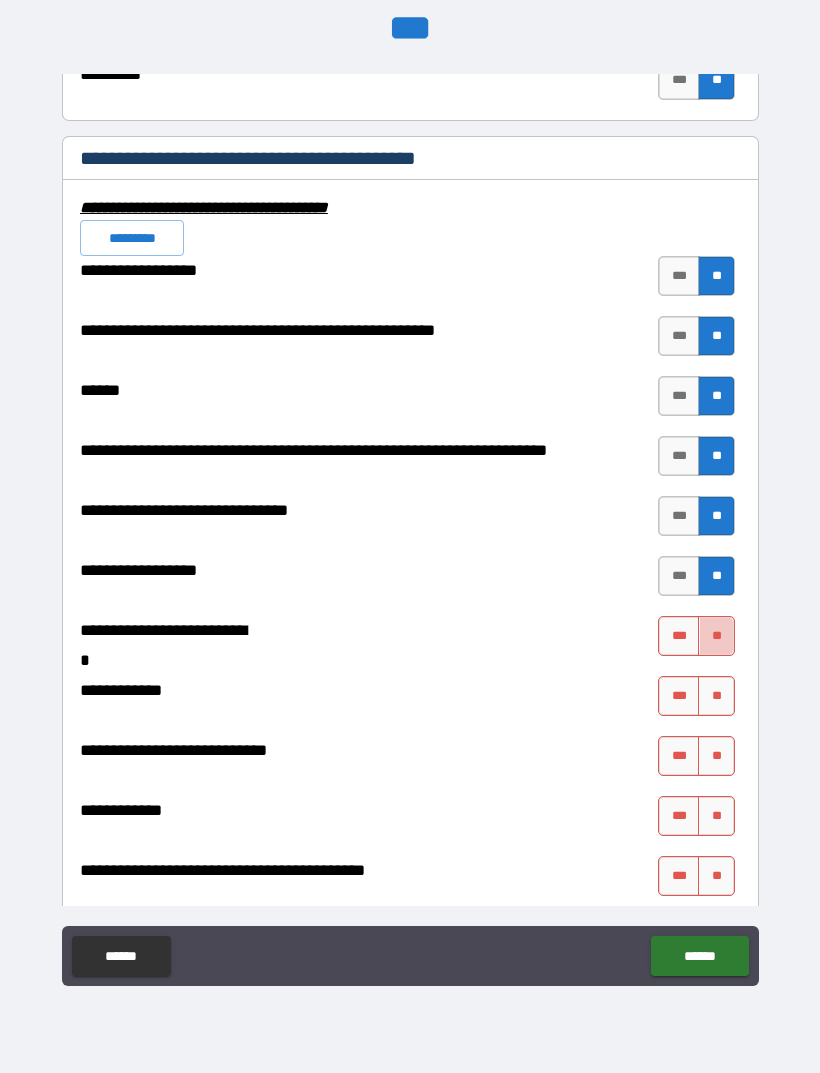 click on "**" at bounding box center (716, 636) 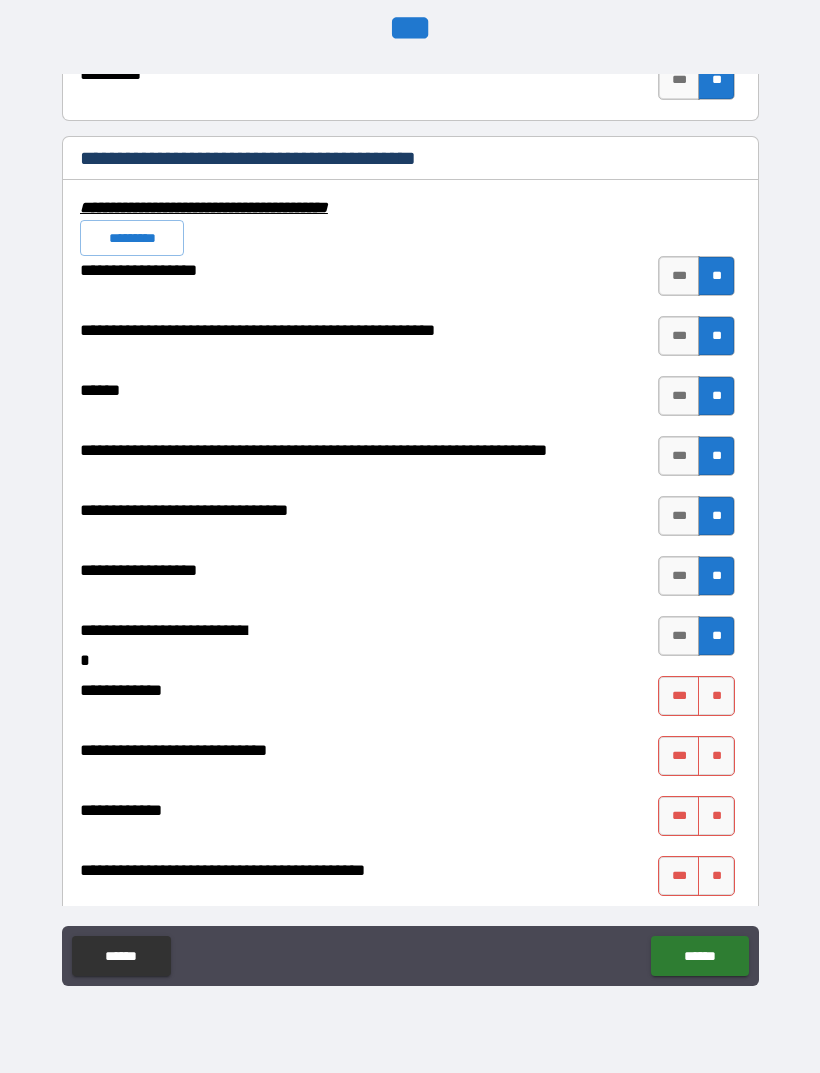 click on "**" at bounding box center [716, 696] 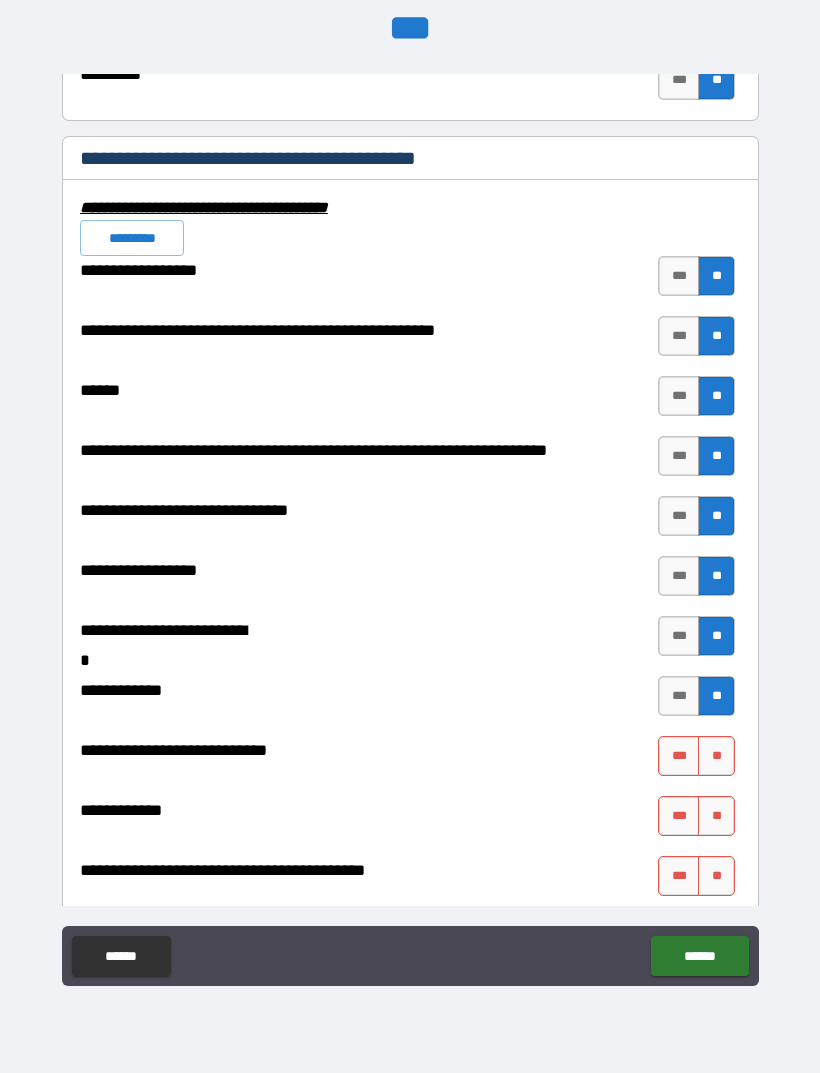 click on "**" at bounding box center (716, 756) 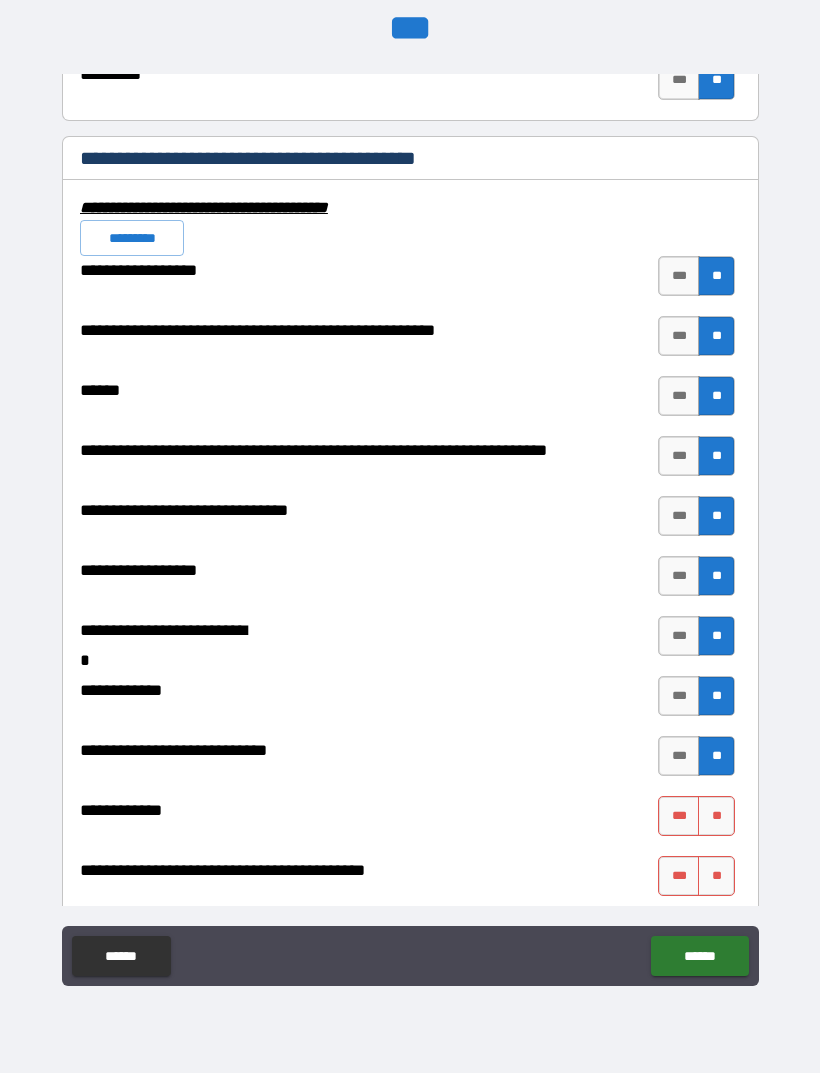 click on "**" at bounding box center (716, 816) 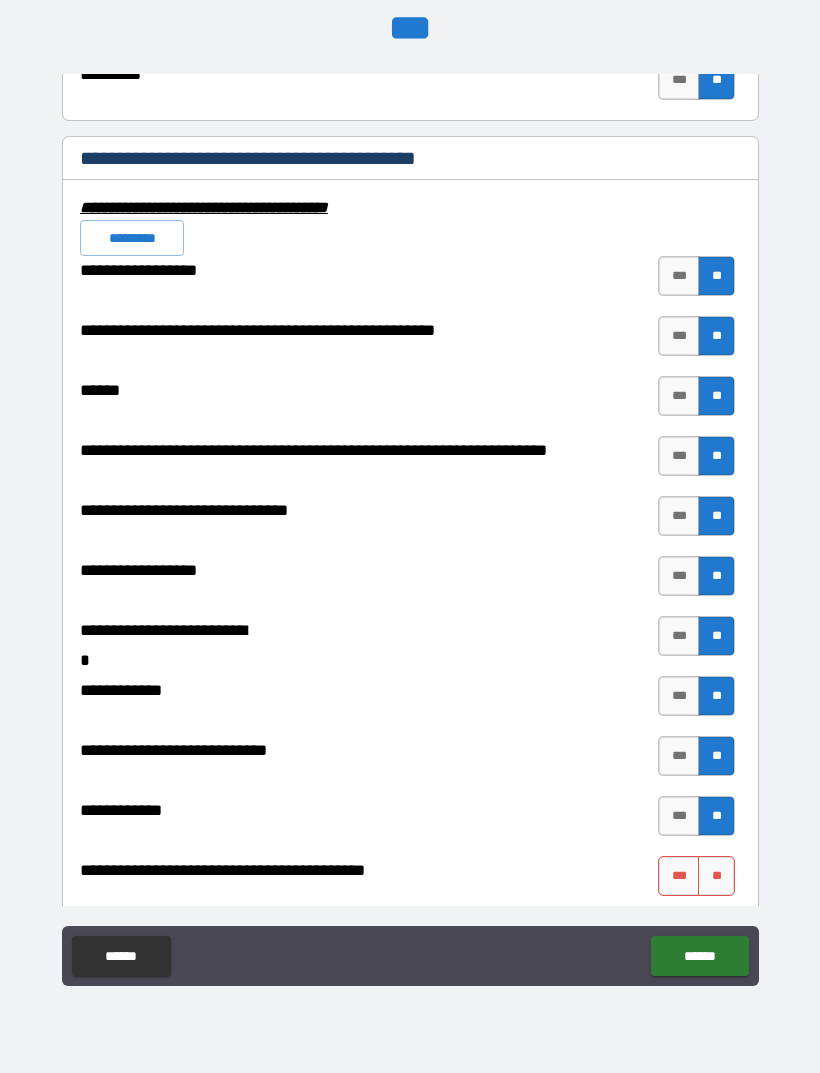 click on "**" at bounding box center (716, 876) 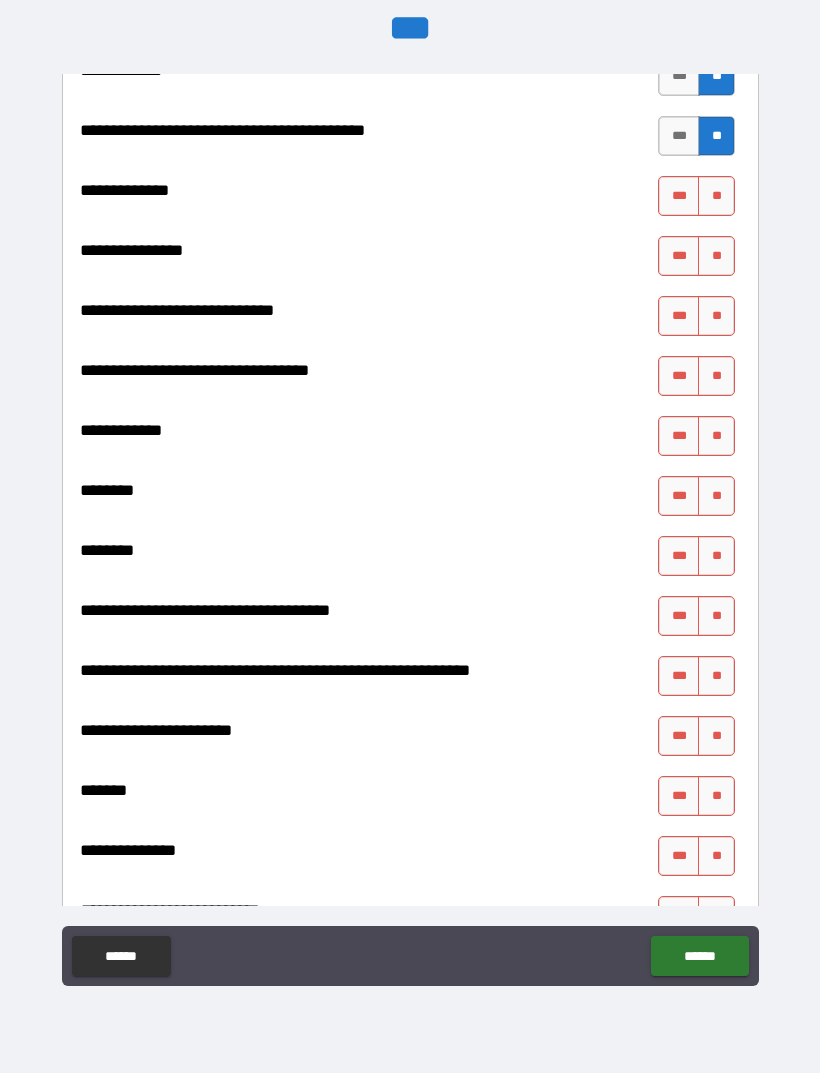 scroll, scrollTop: 8471, scrollLeft: 0, axis: vertical 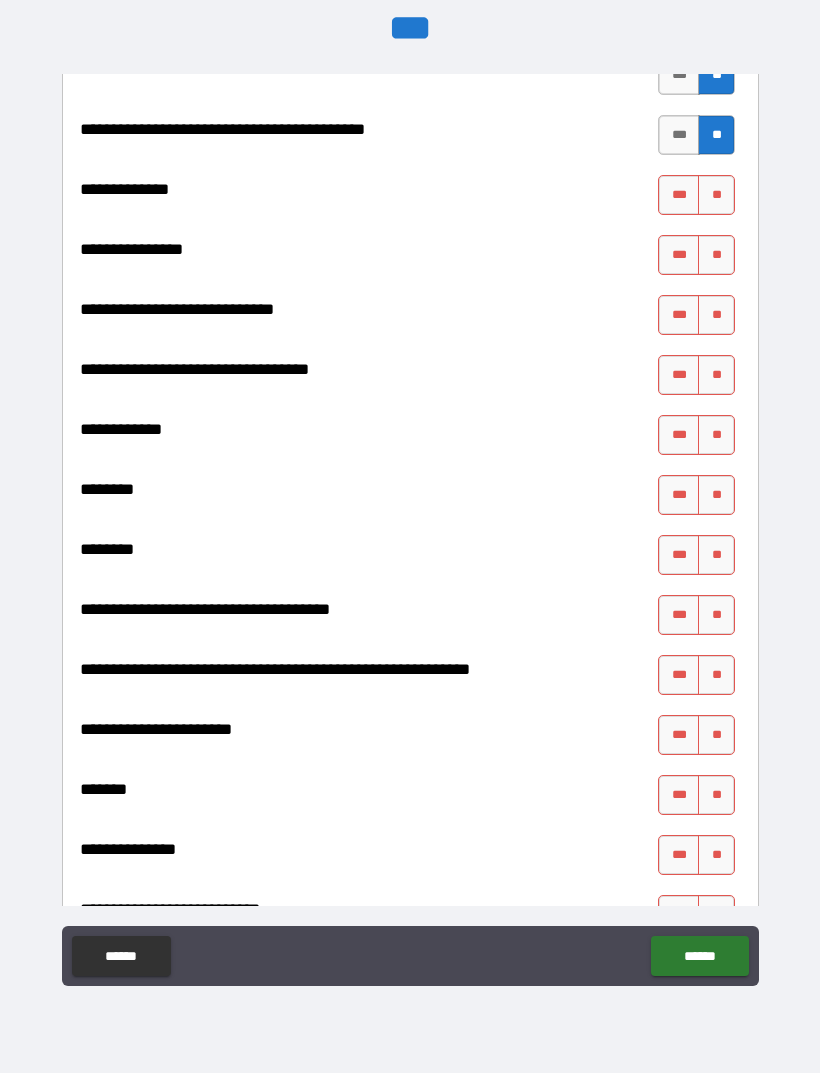 click on "**" at bounding box center (716, 195) 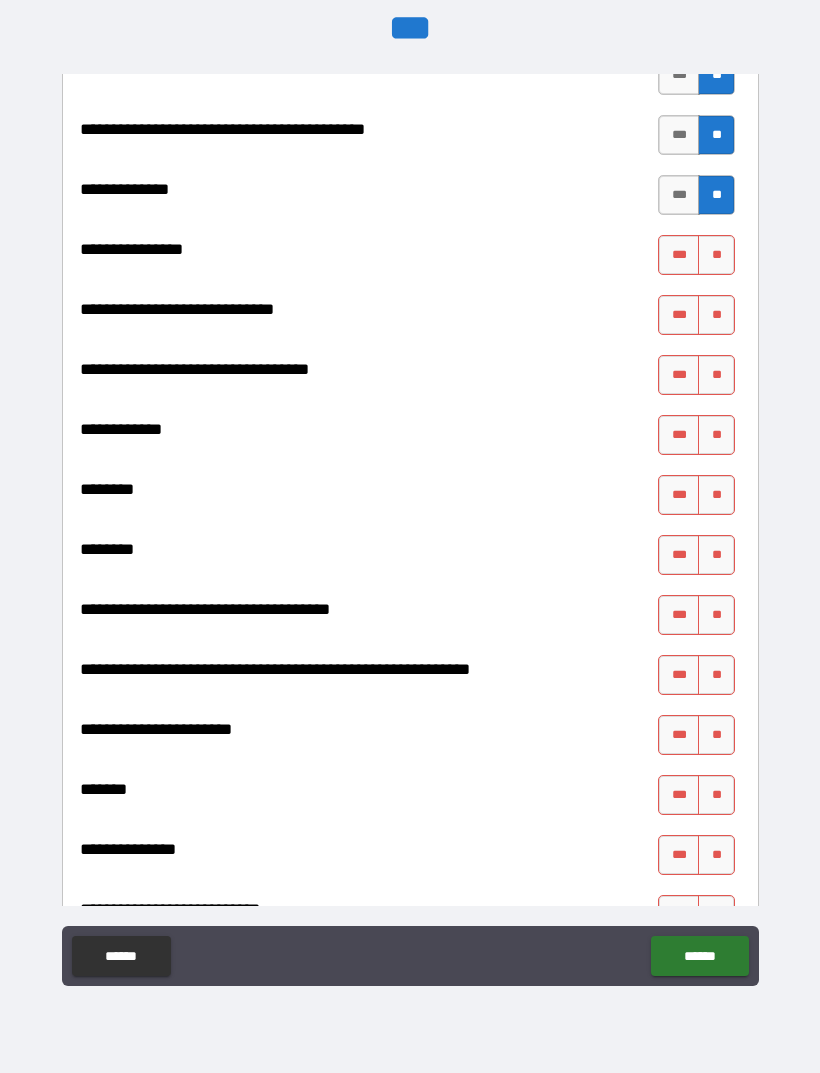 click on "**" at bounding box center [716, 255] 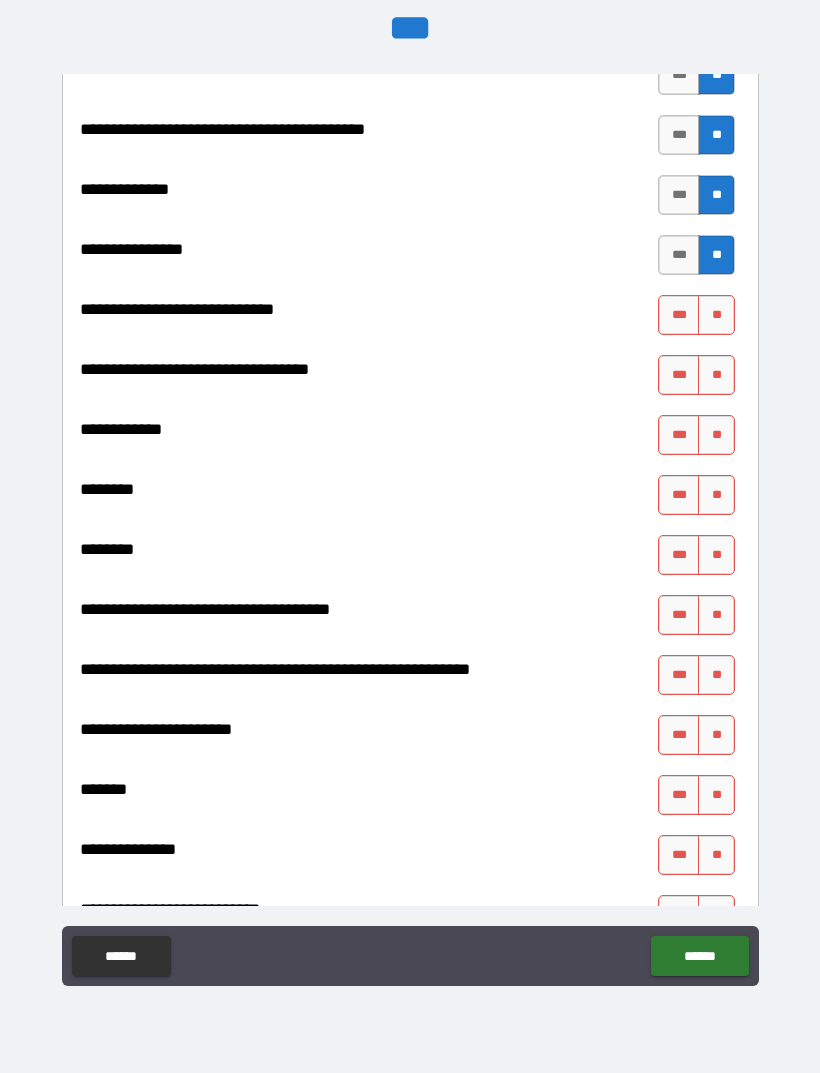 click on "**" at bounding box center (716, 315) 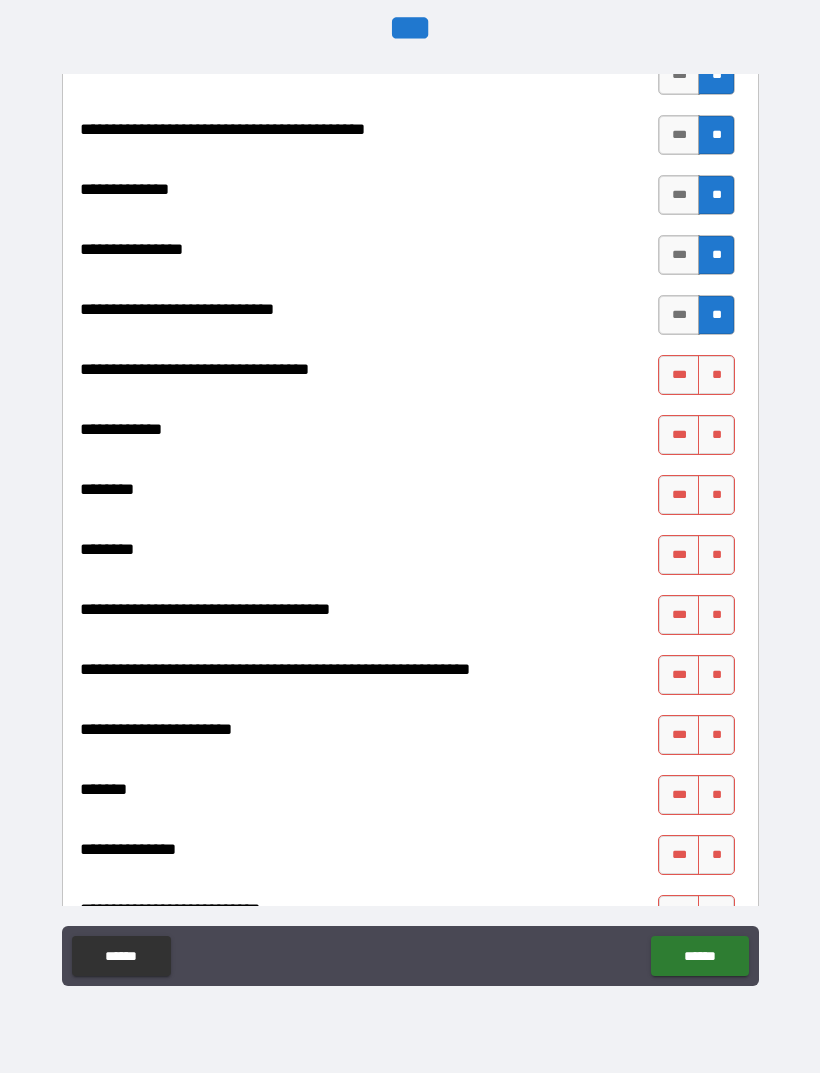 click on "**" at bounding box center [716, 375] 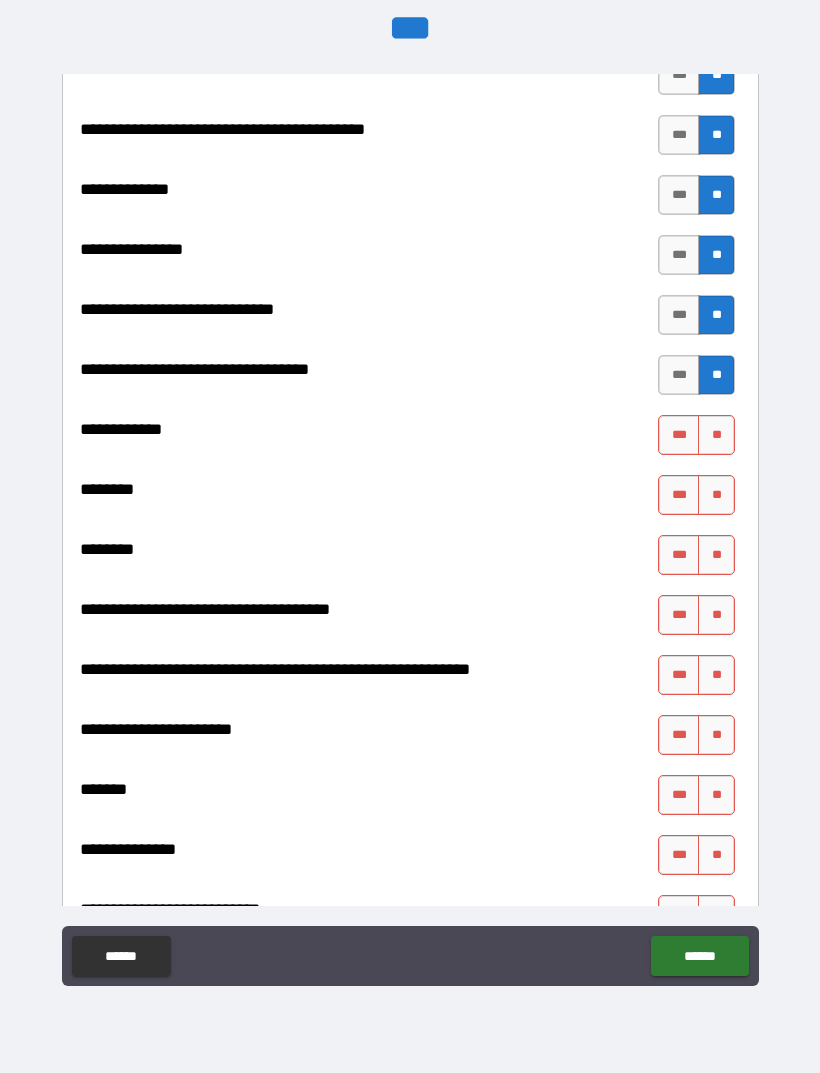 click on "**" at bounding box center [716, 435] 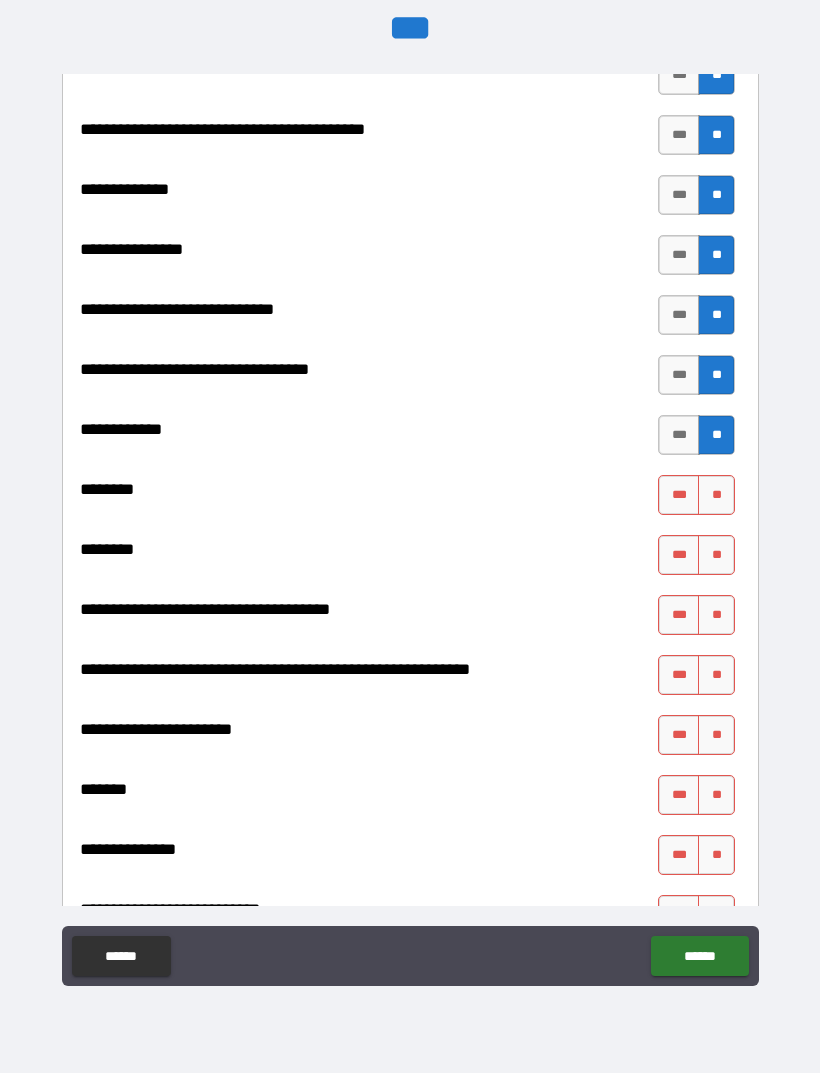click on "**" at bounding box center (716, 495) 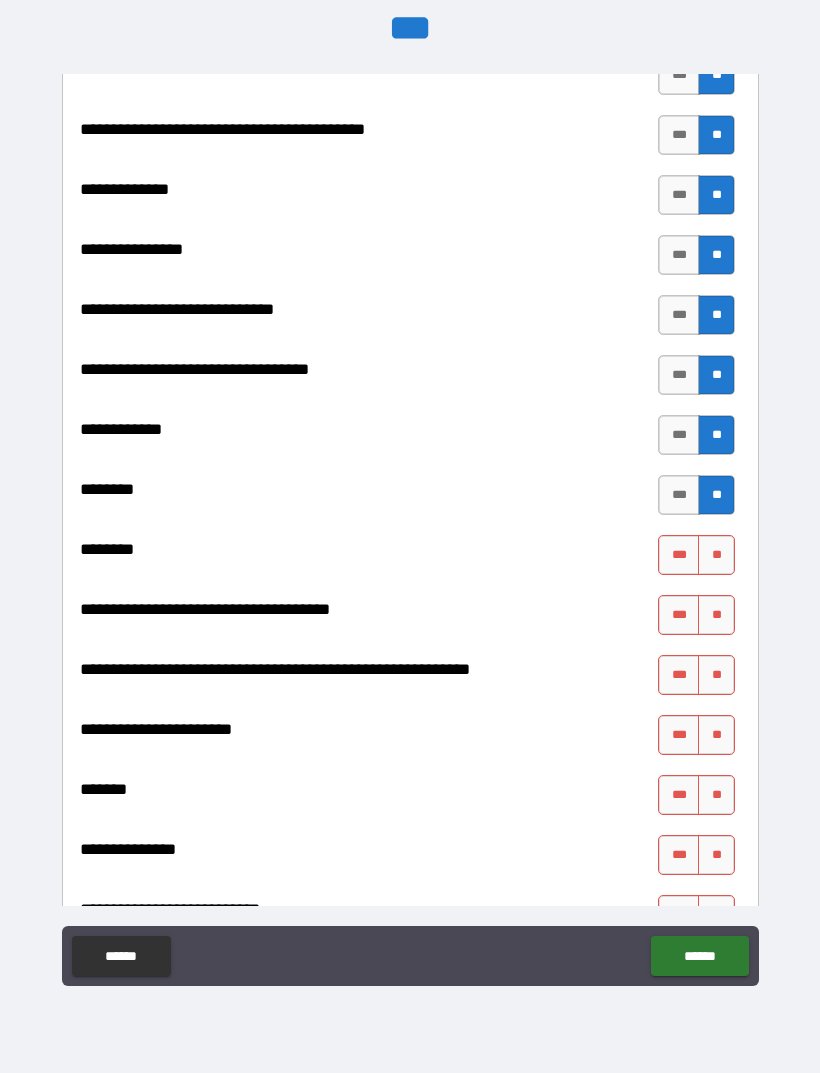 click on "**" at bounding box center (716, 555) 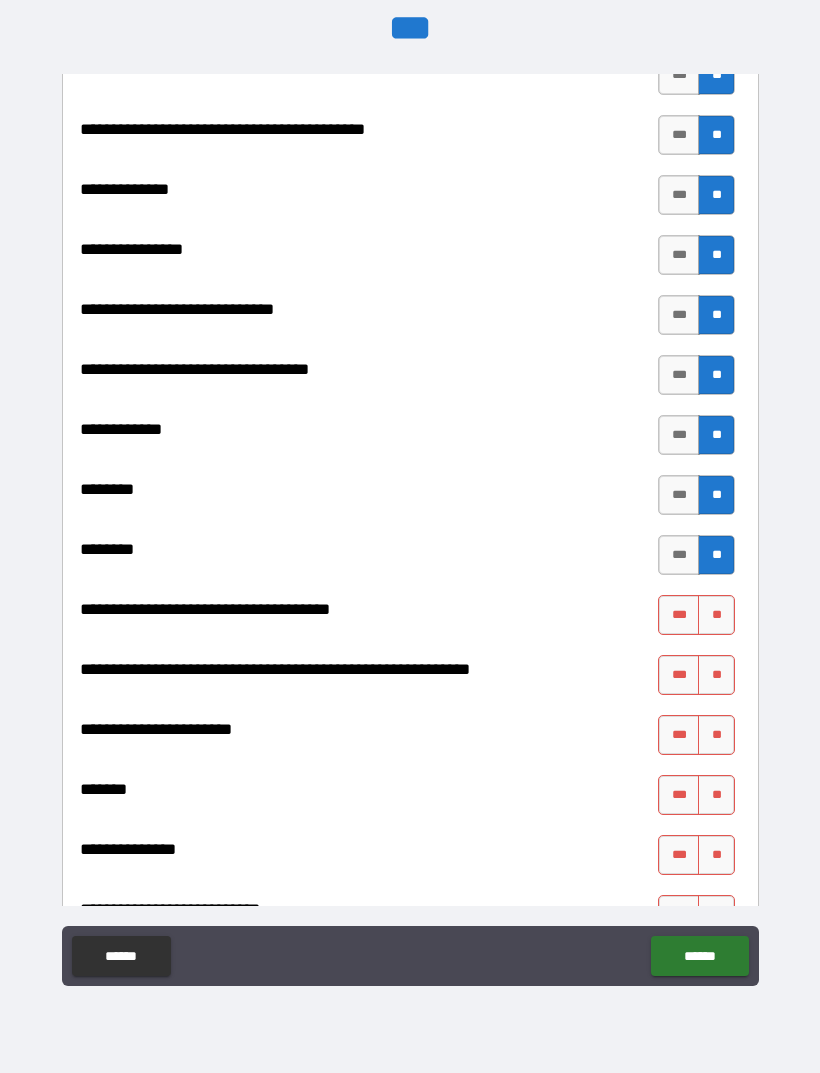 click on "**" at bounding box center [716, 615] 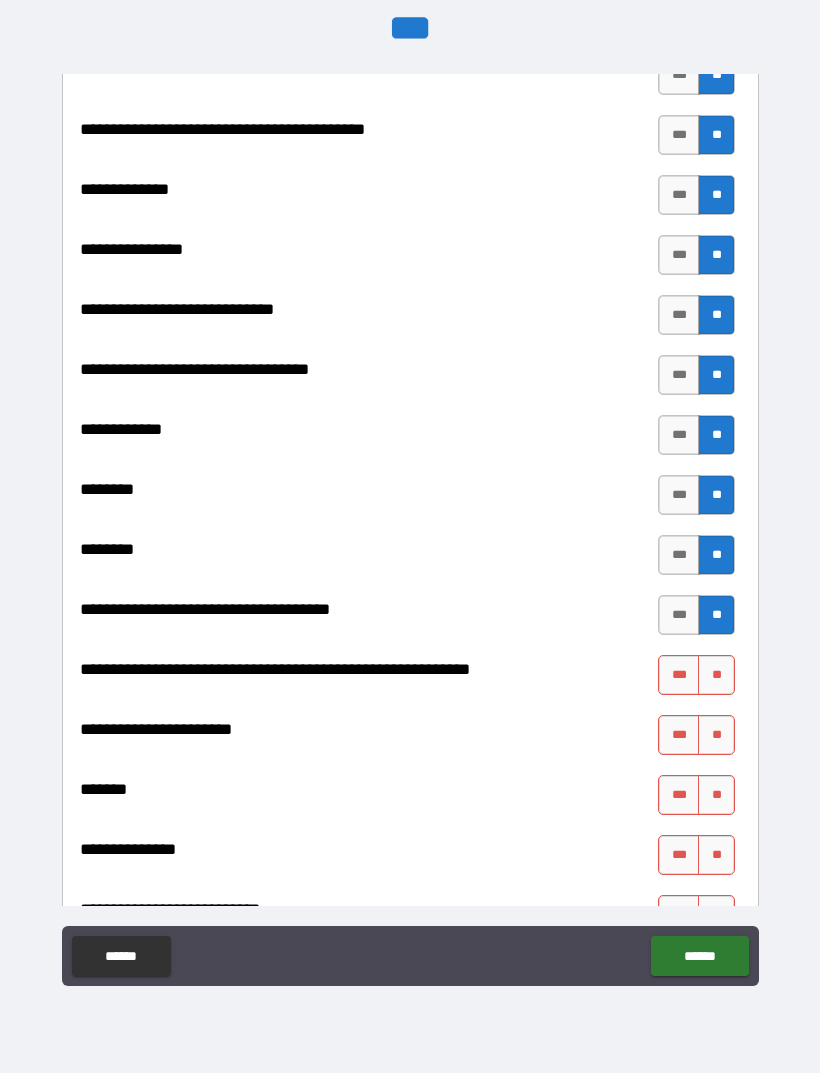 click on "**" at bounding box center (716, 675) 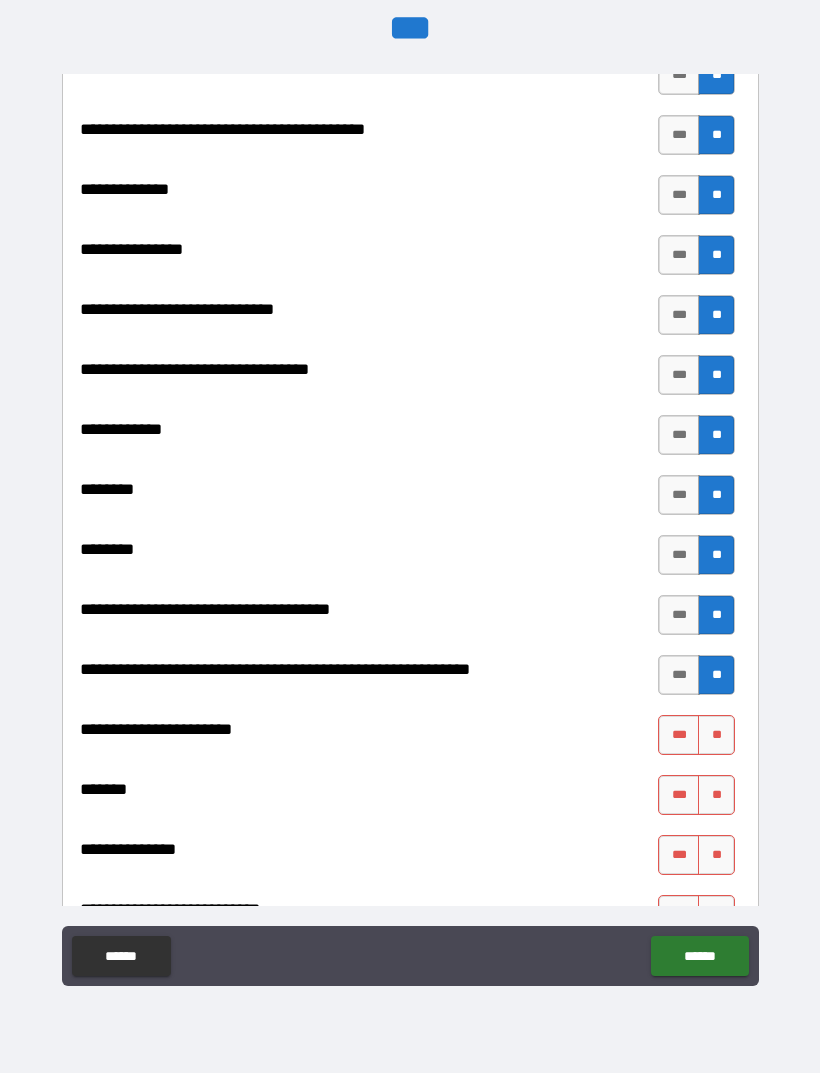 click on "**" at bounding box center [716, 735] 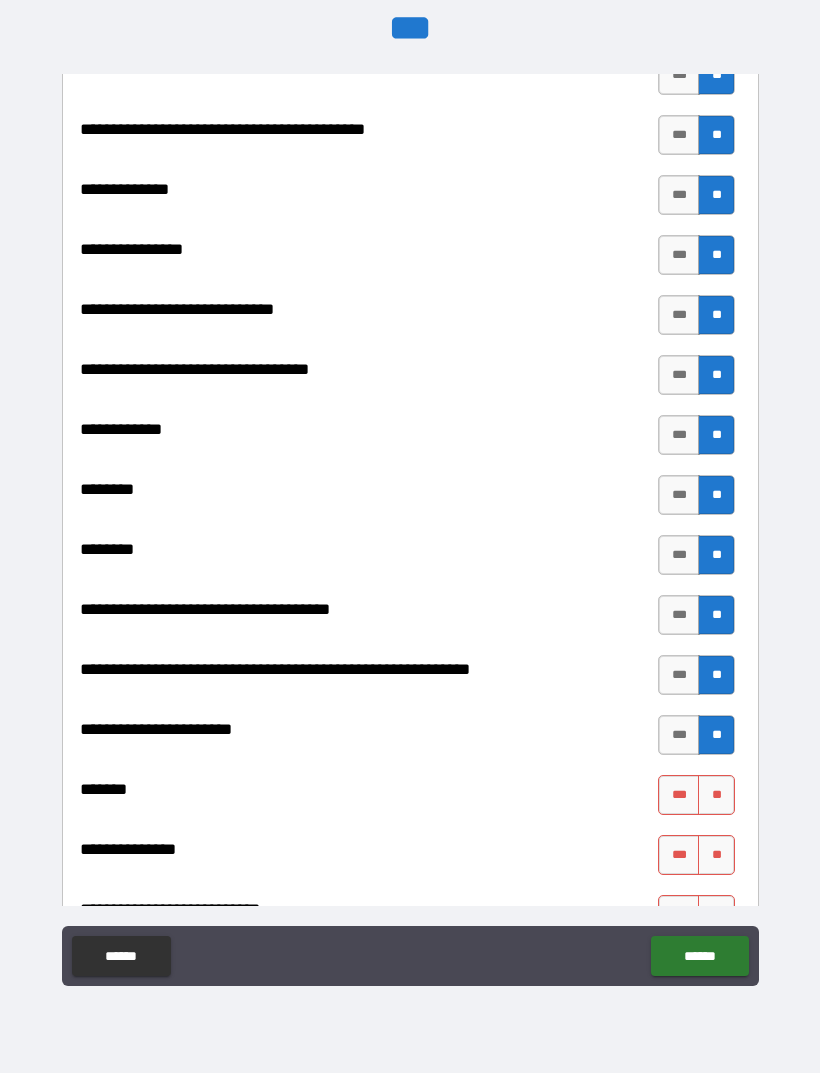 click on "**" at bounding box center (716, 795) 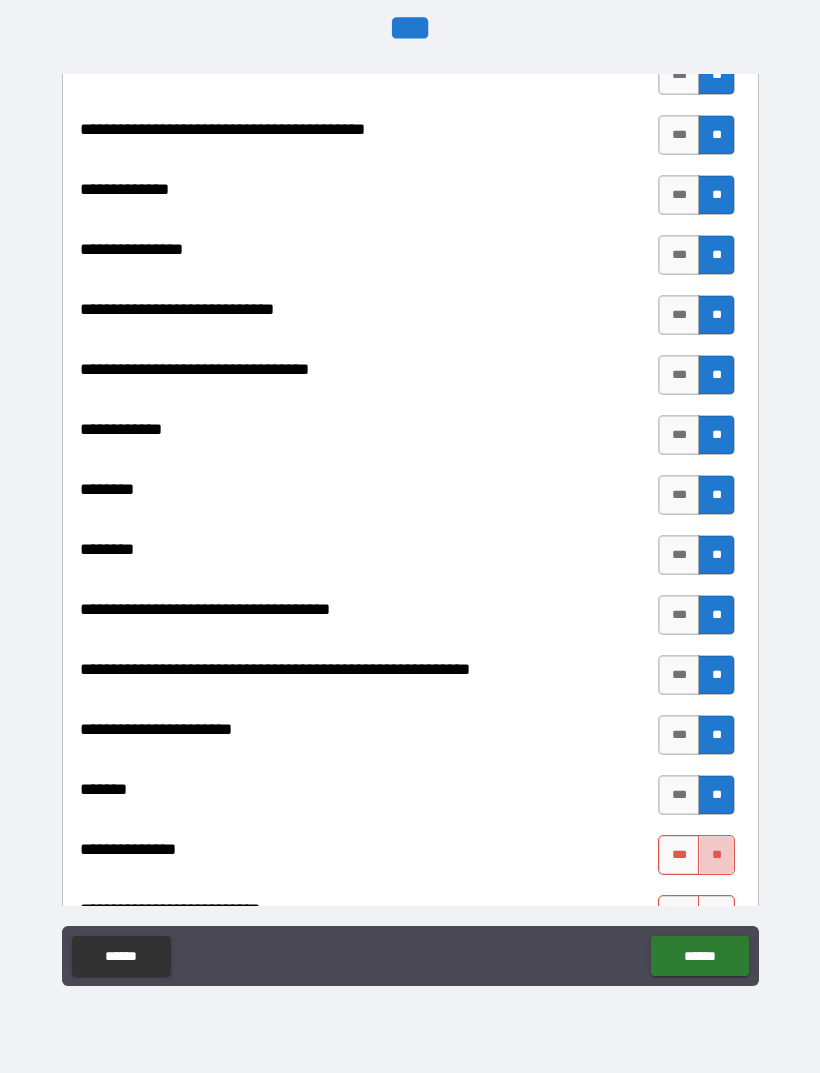 click on "**" at bounding box center (716, 855) 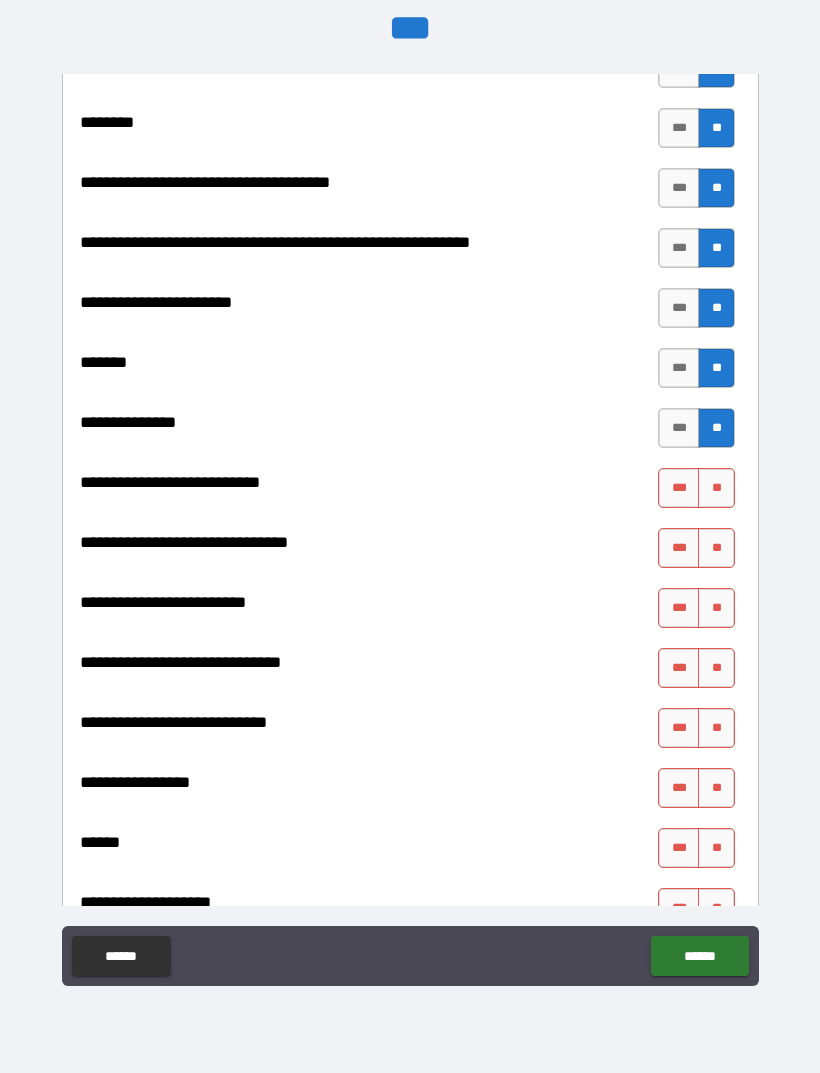 scroll, scrollTop: 8978, scrollLeft: 0, axis: vertical 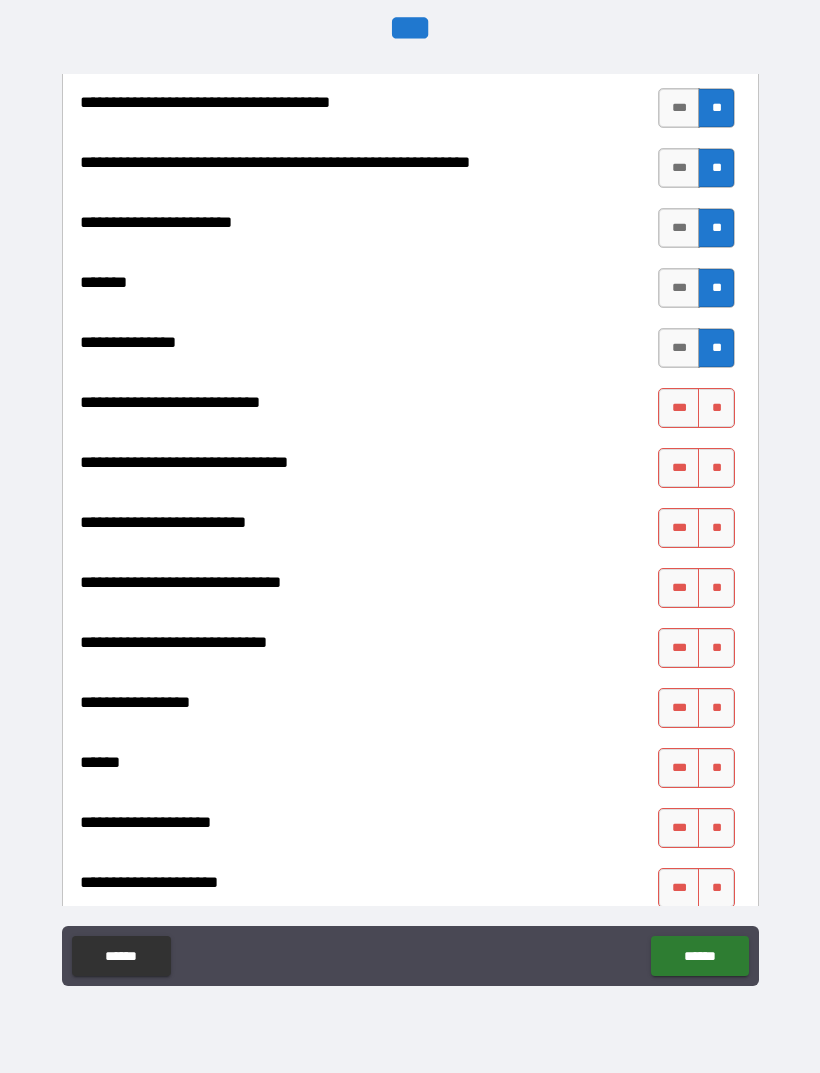 click on "**" at bounding box center (716, 408) 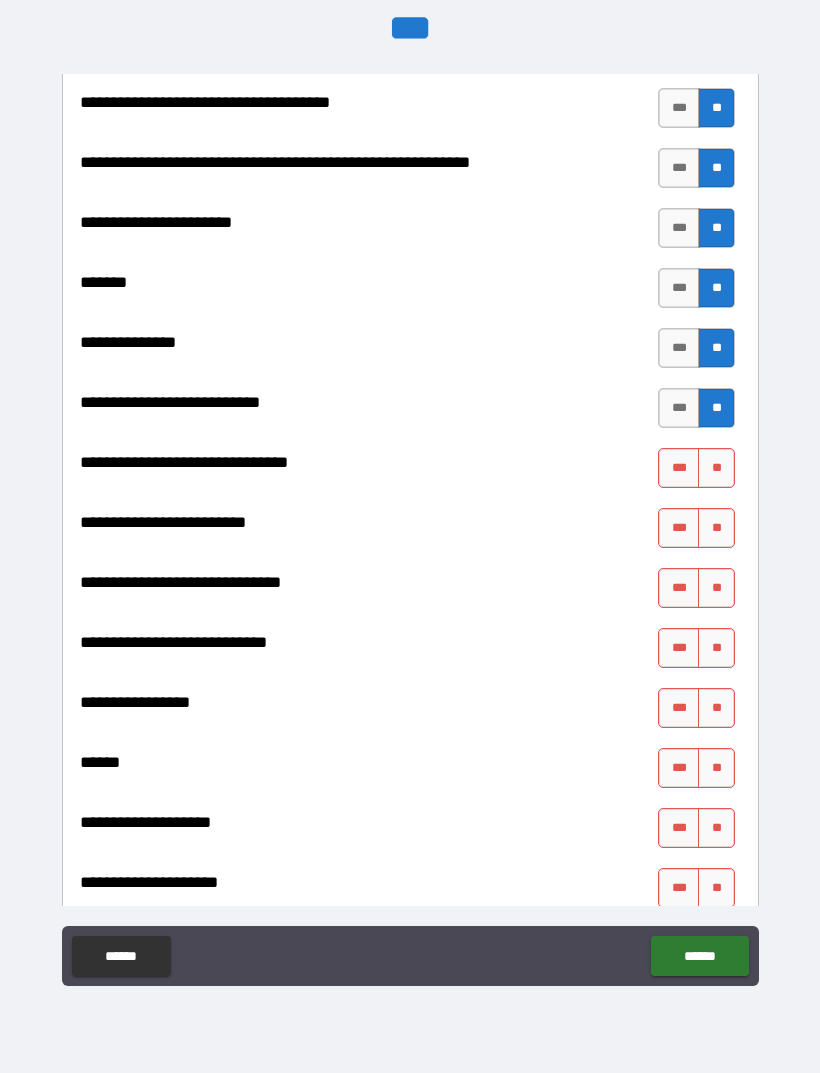 click on "**" at bounding box center [716, 468] 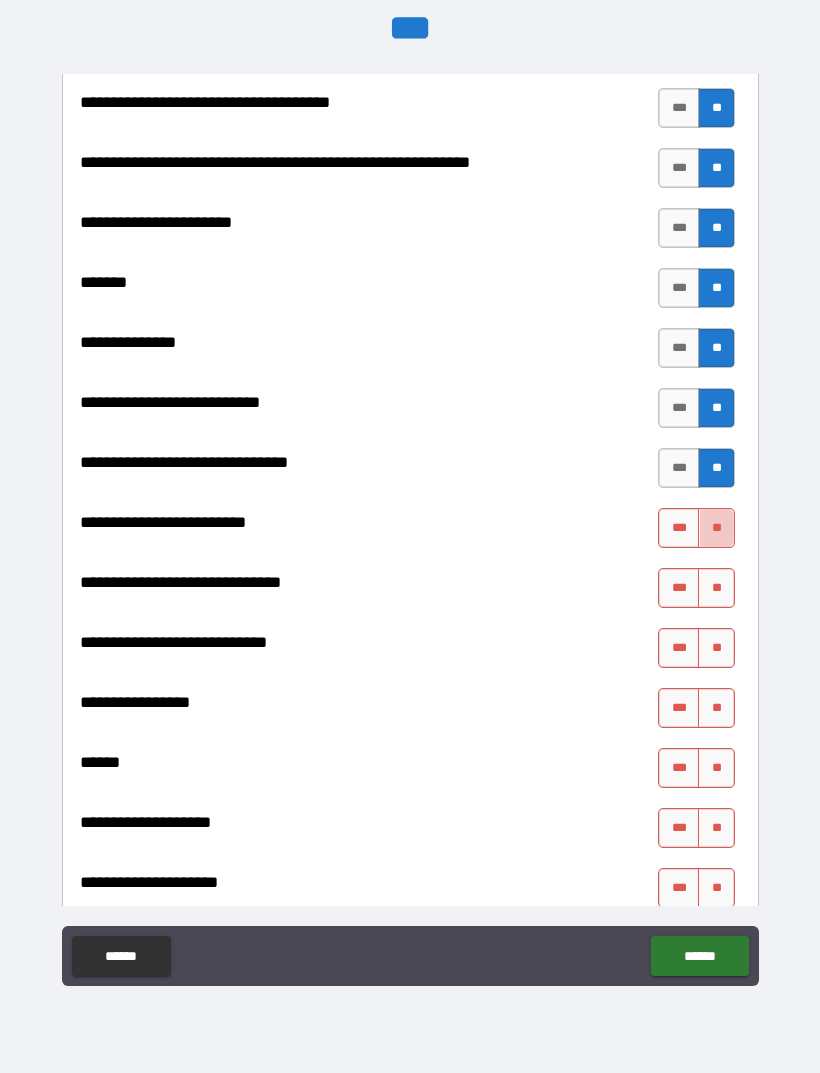 click on "**" at bounding box center [716, 528] 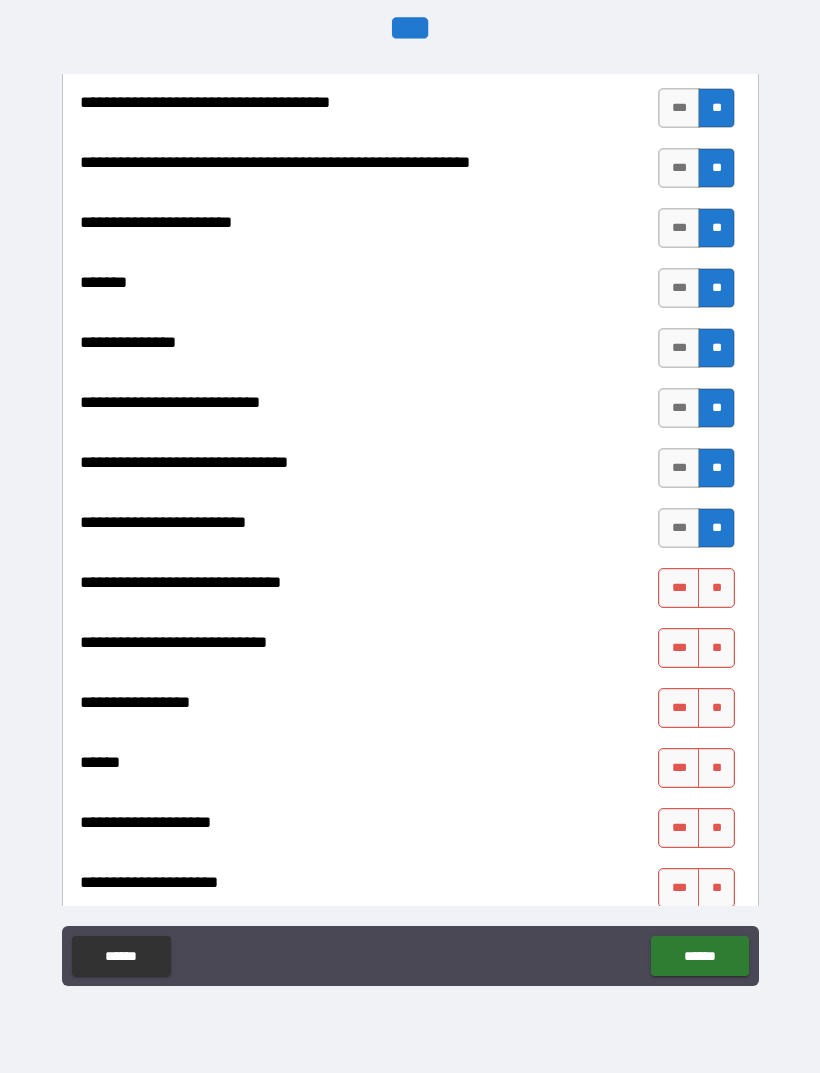 click on "**" at bounding box center [716, 588] 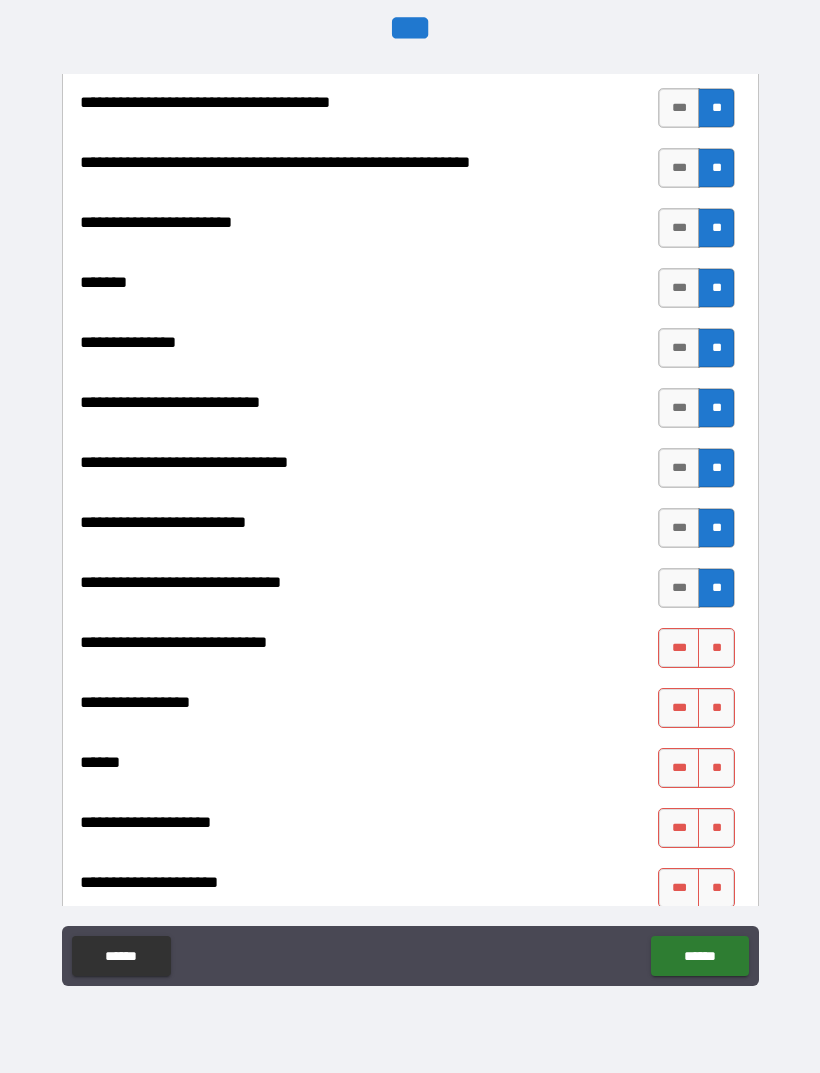 click on "**" at bounding box center (716, 648) 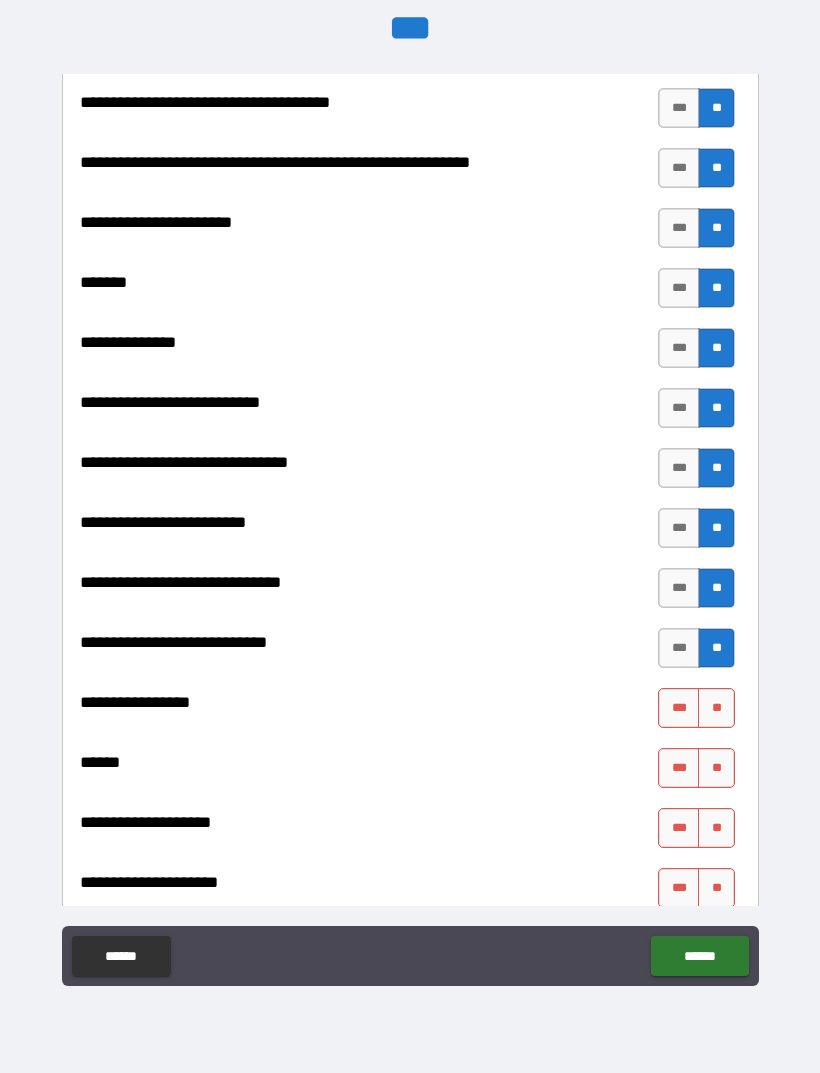 click on "**" at bounding box center [716, 708] 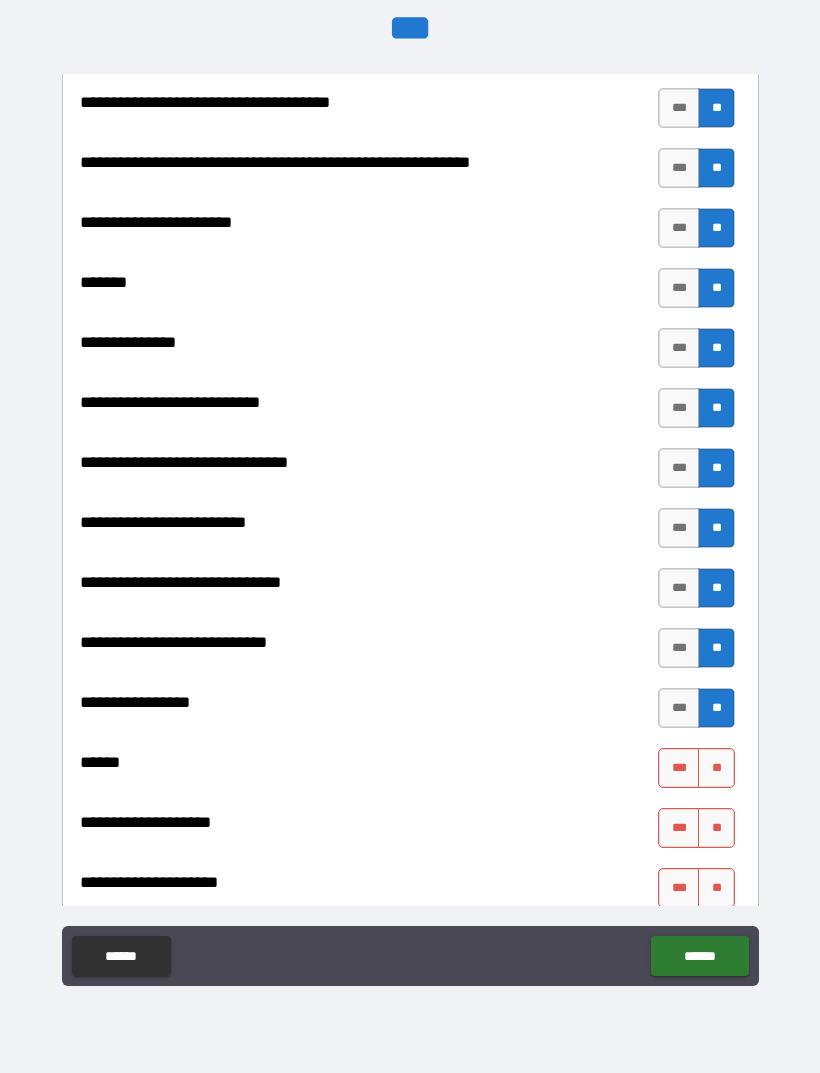 click on "**" at bounding box center [716, 768] 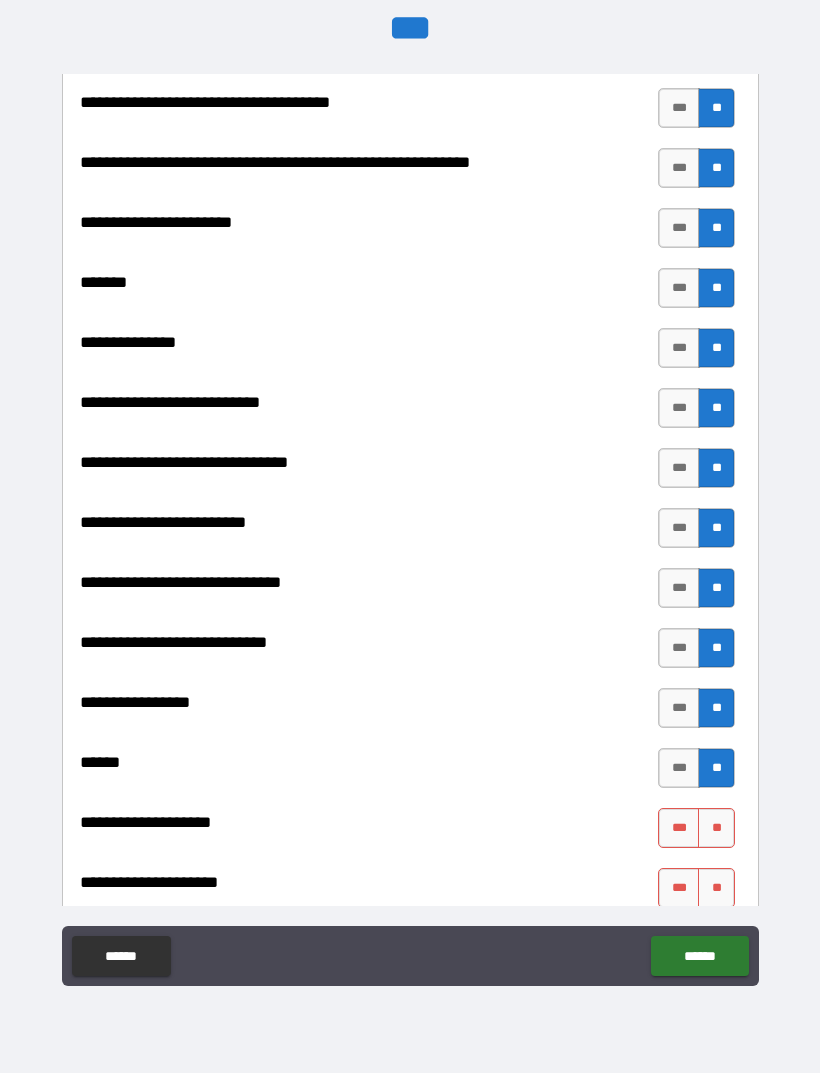 click on "**" at bounding box center [716, 828] 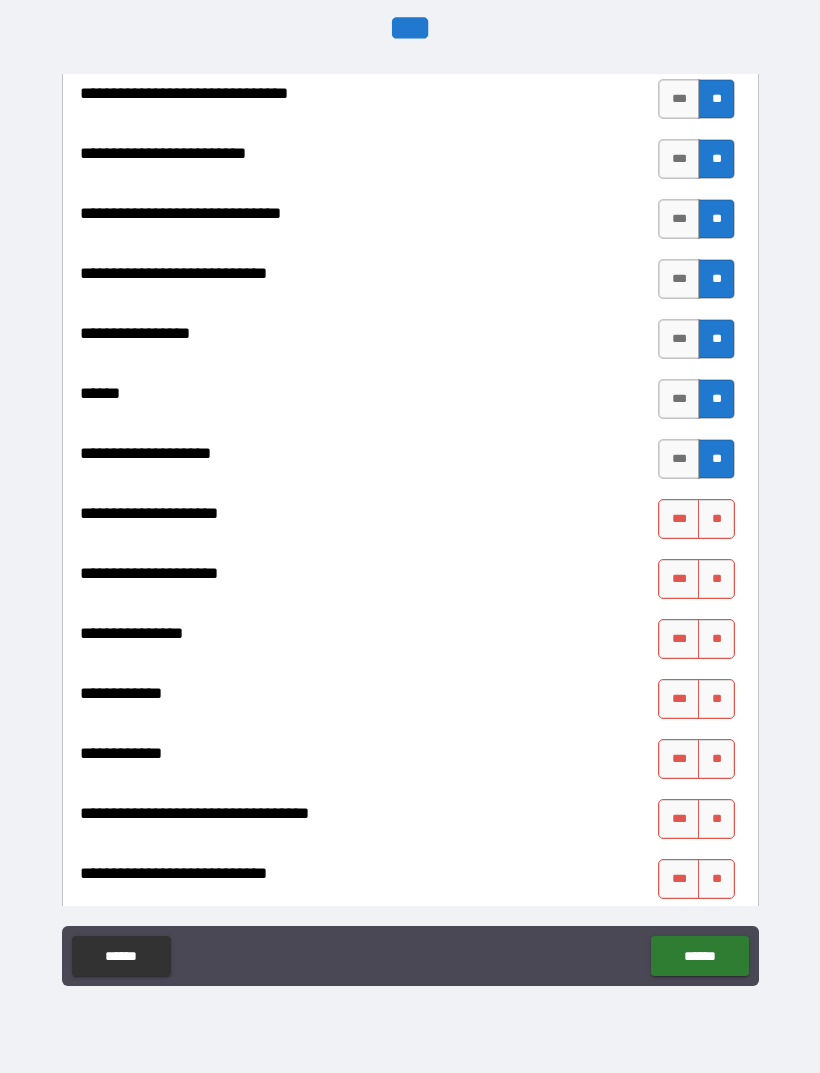 scroll, scrollTop: 9376, scrollLeft: 0, axis: vertical 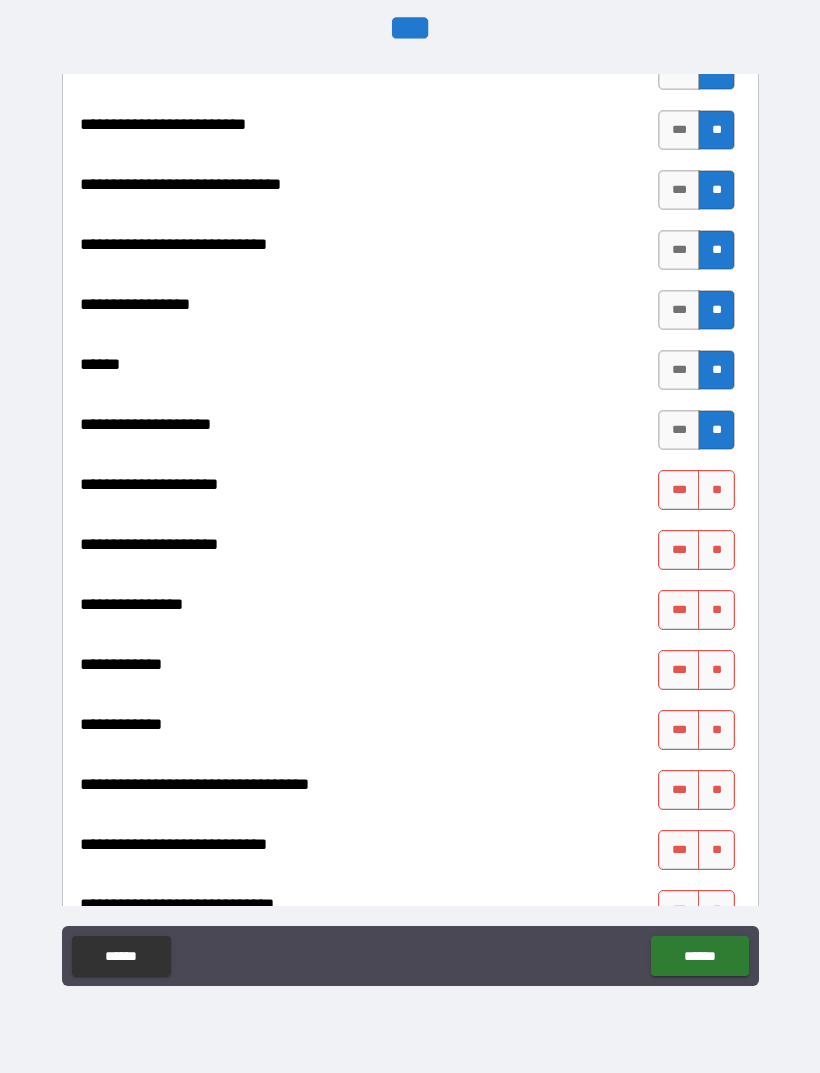 click on "**" at bounding box center [716, 490] 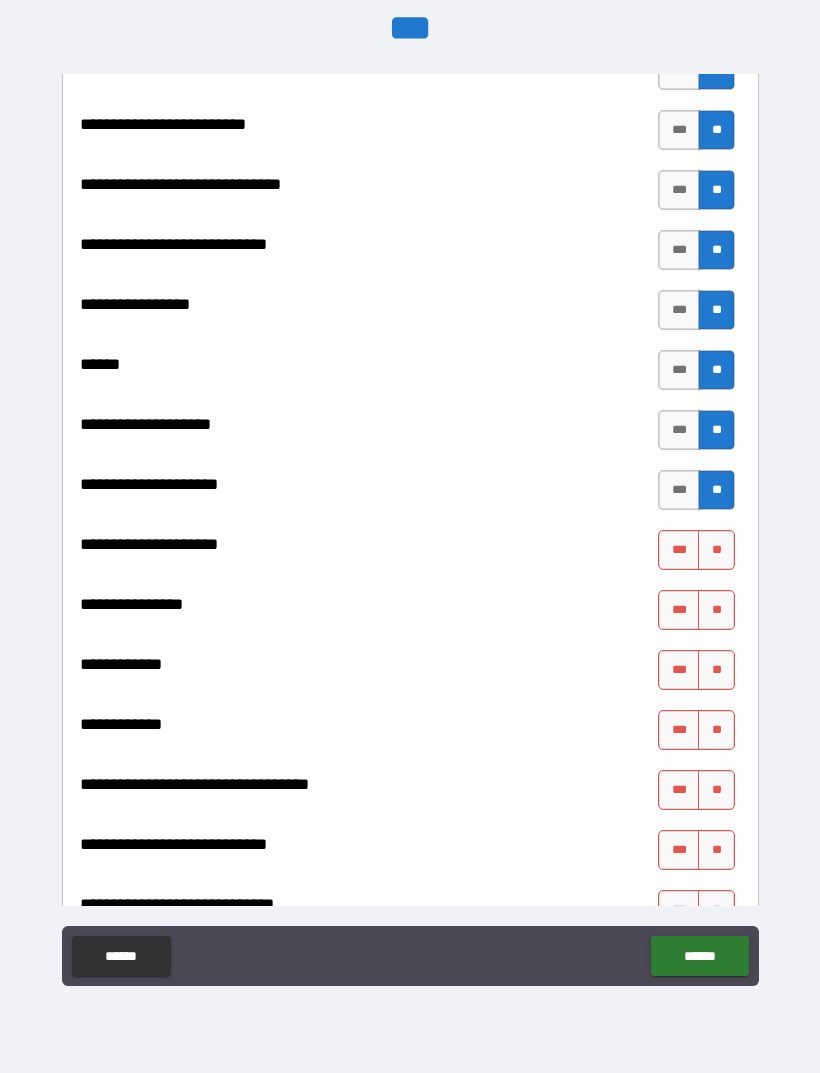 click on "**" at bounding box center [716, 550] 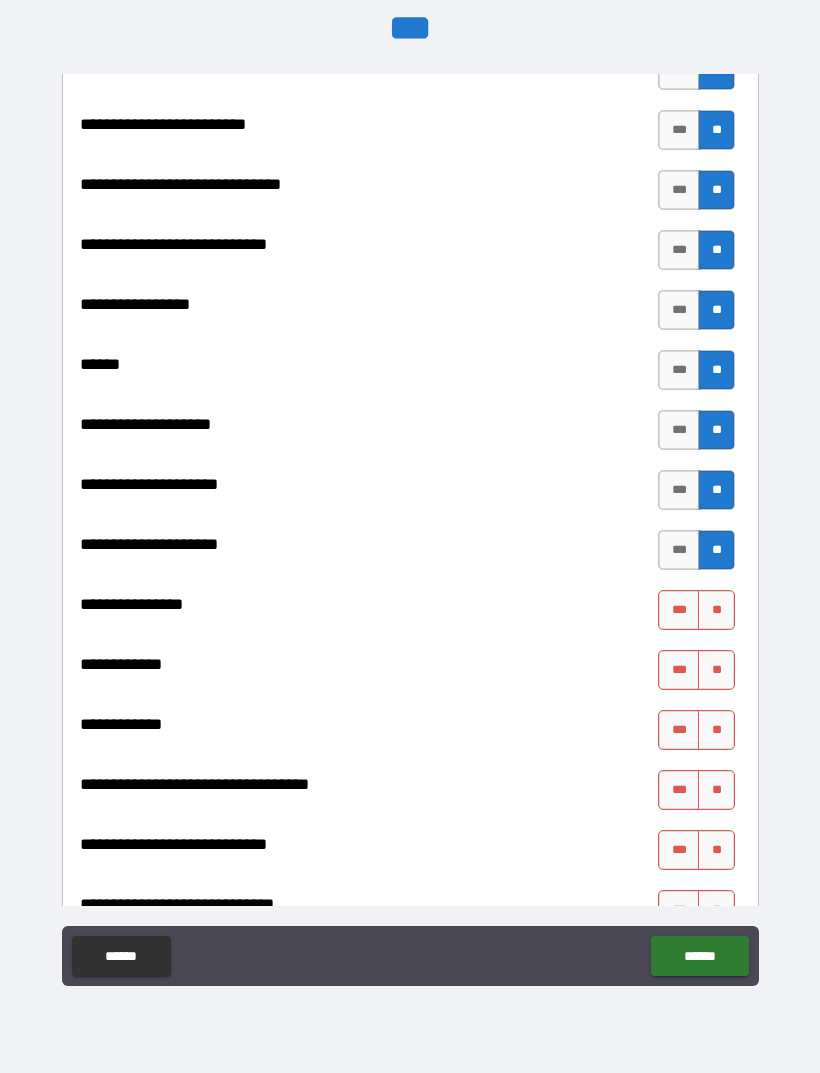 click on "**" at bounding box center (716, 610) 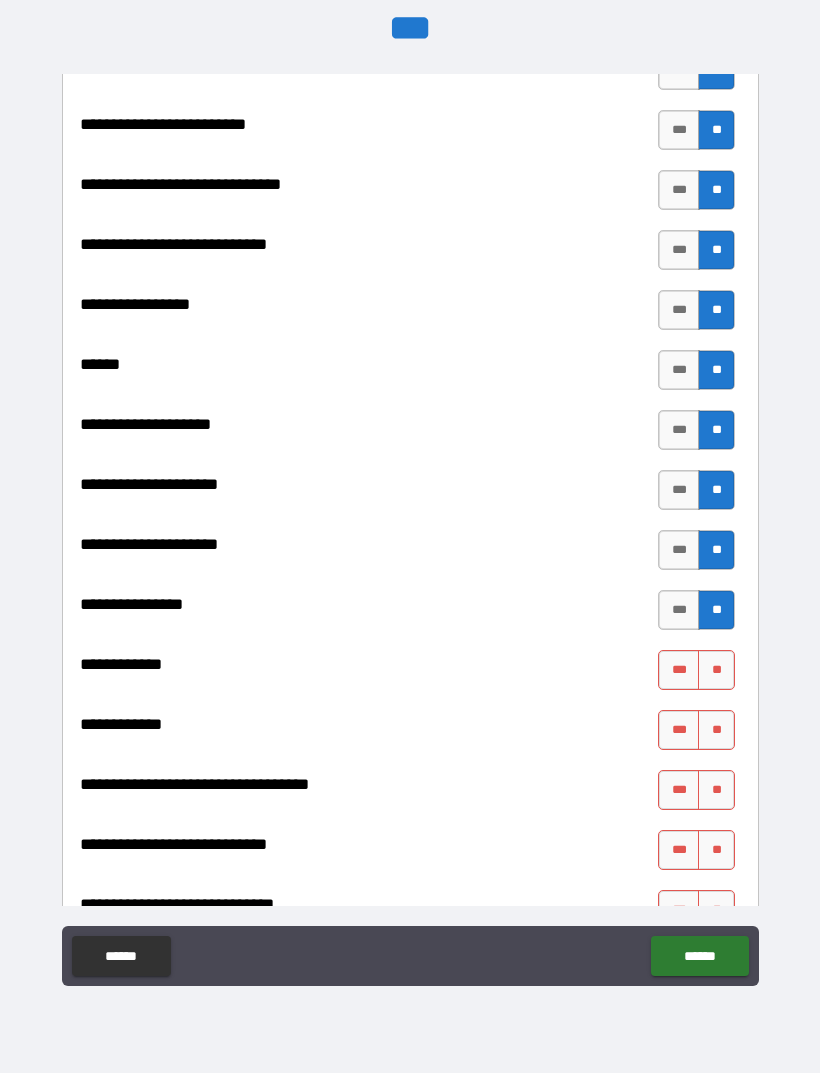 click on "**" at bounding box center [716, 670] 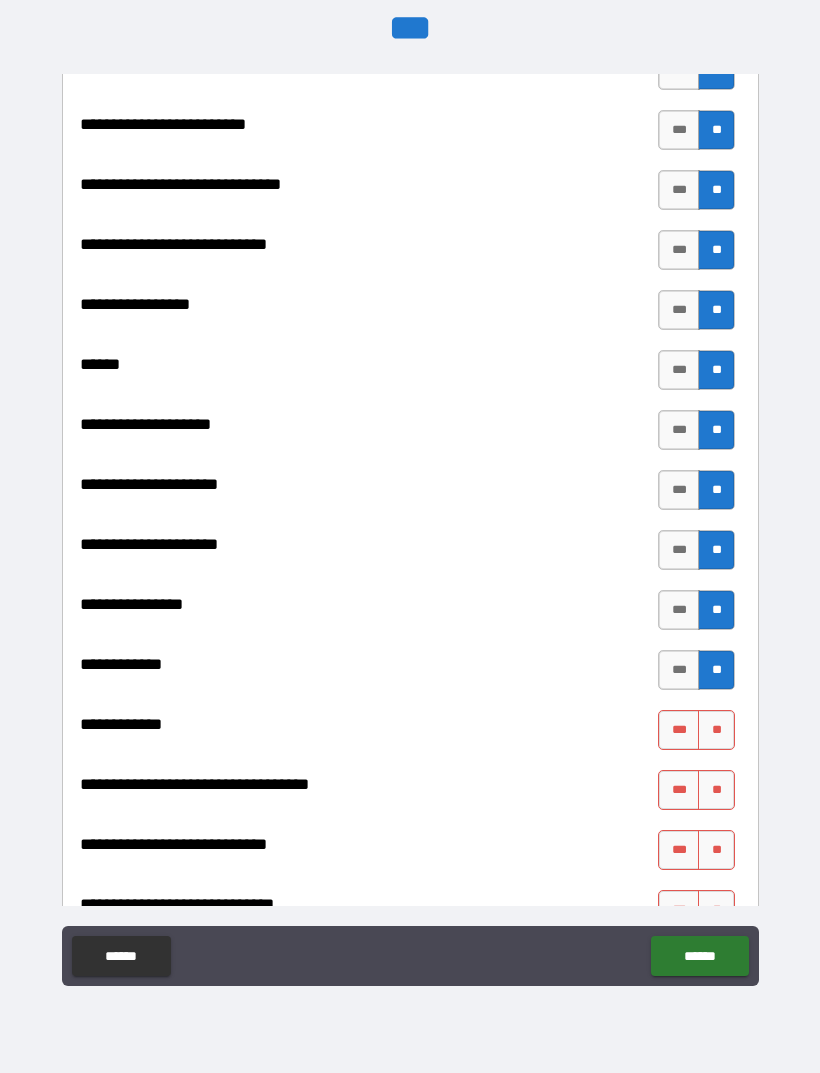 click on "**" at bounding box center (716, 730) 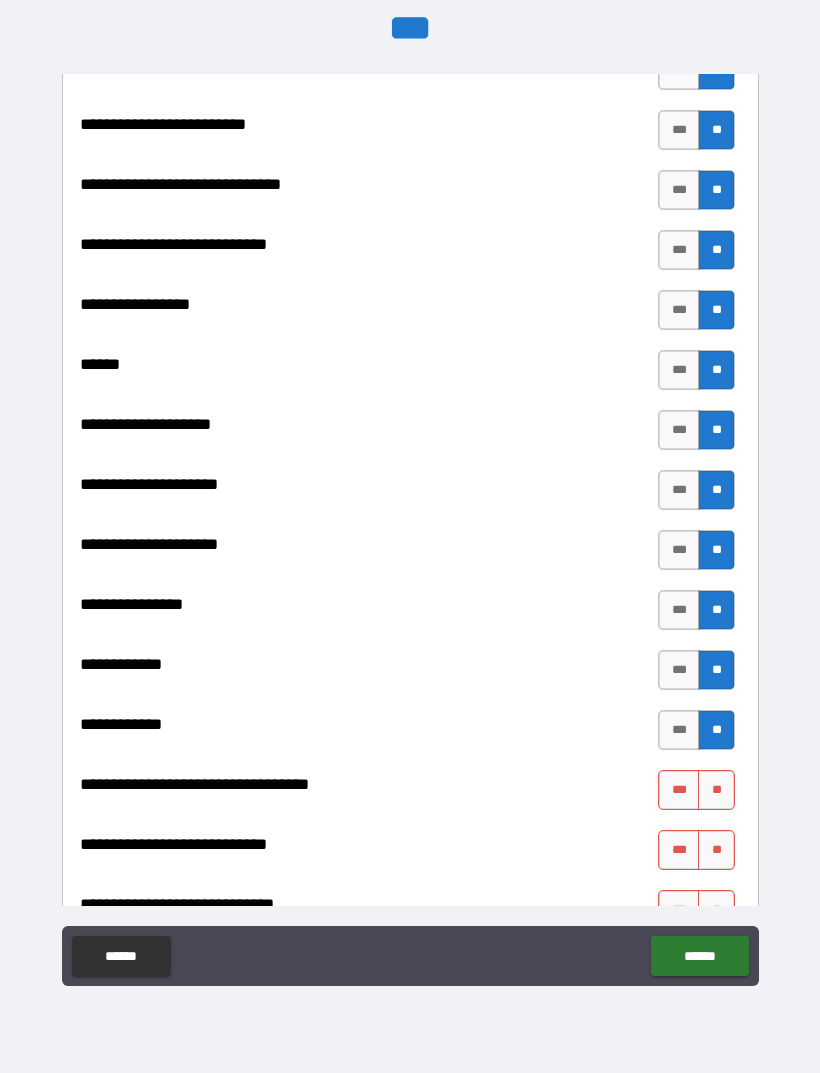 click on "**" at bounding box center (716, 790) 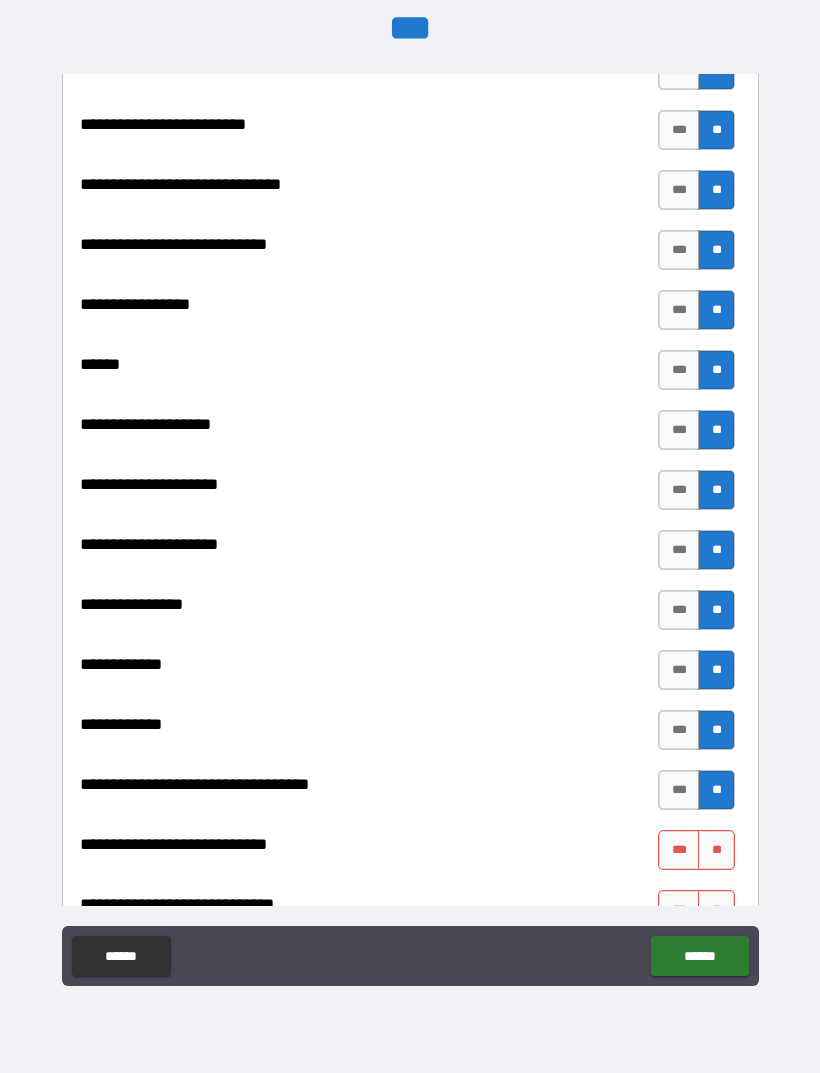 click on "**" at bounding box center [716, 850] 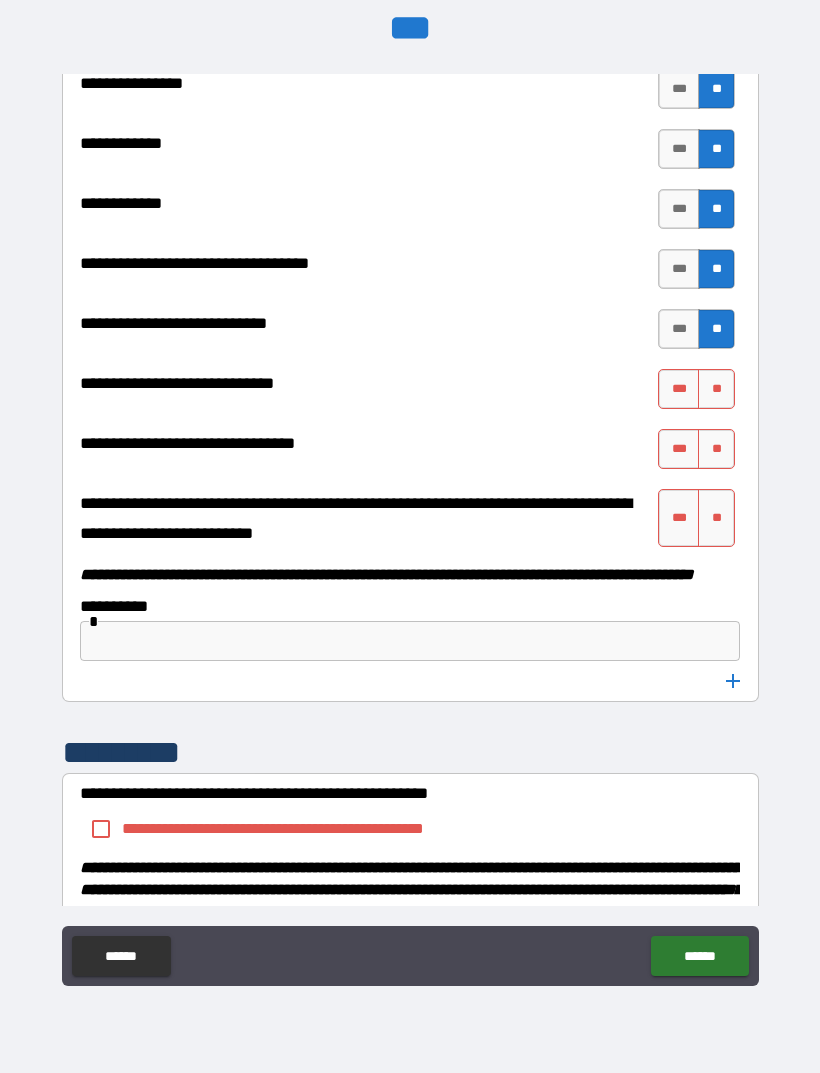 scroll, scrollTop: 9902, scrollLeft: 0, axis: vertical 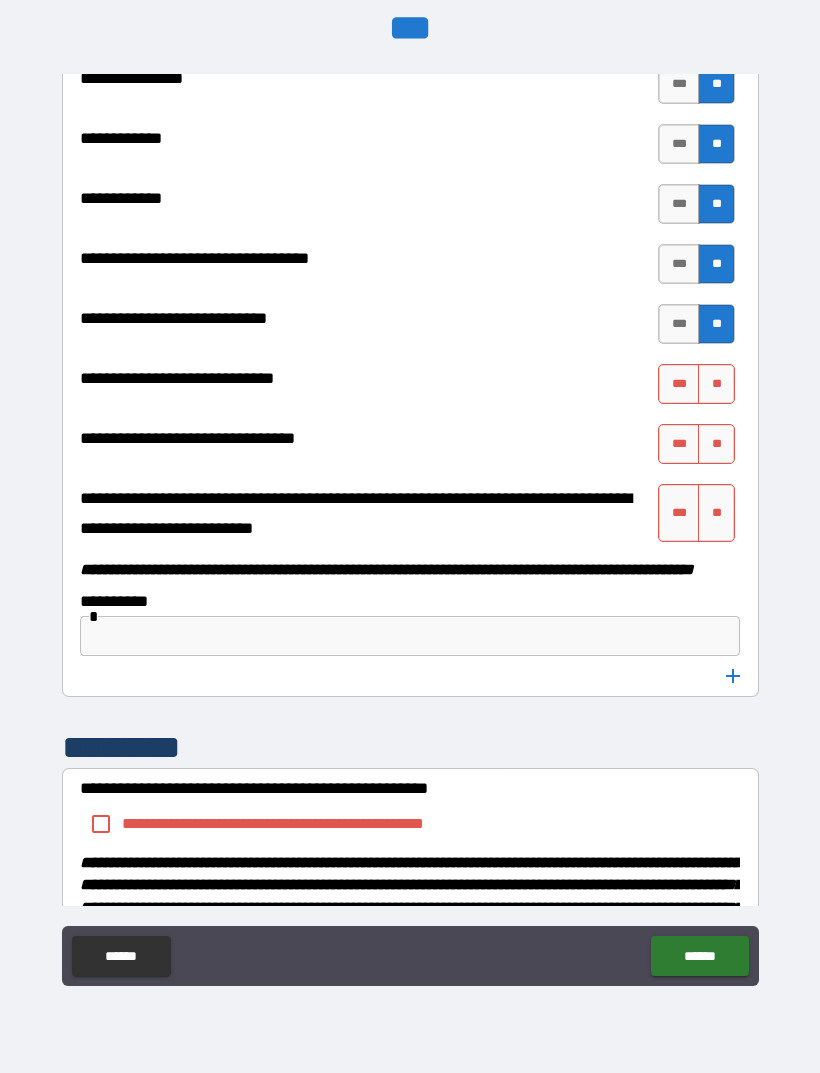 click on "**" at bounding box center (716, 384) 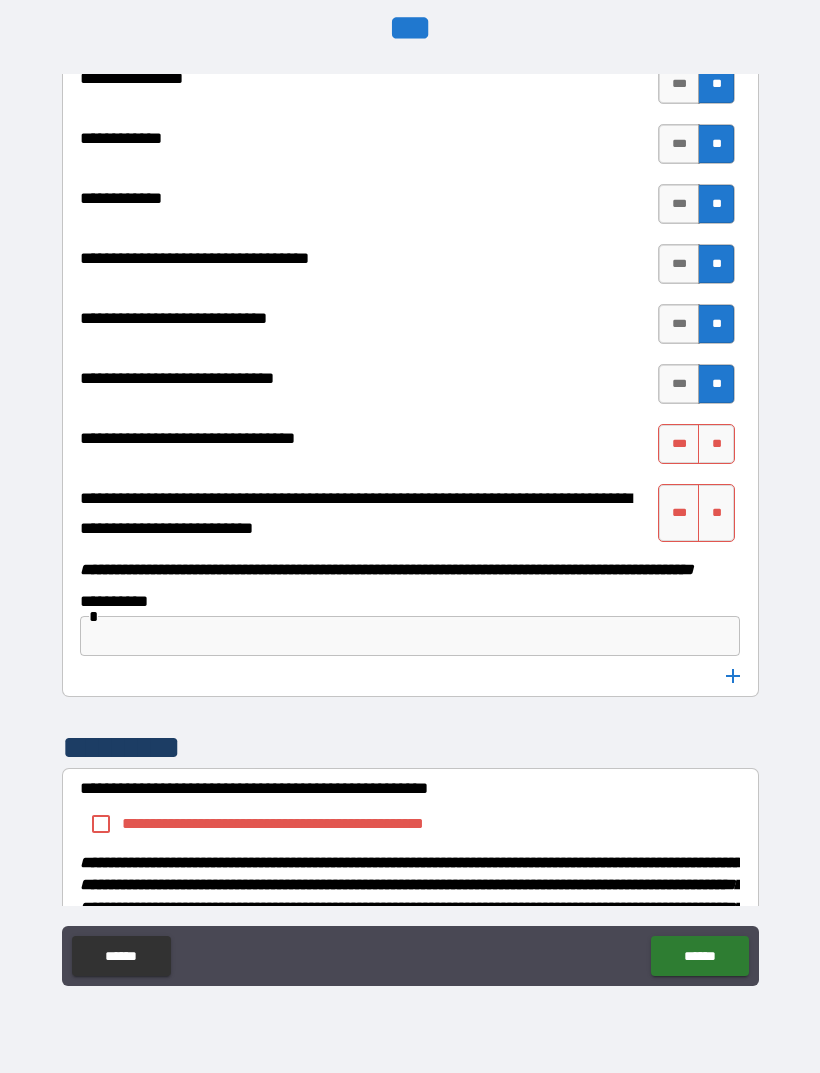 click on "**" at bounding box center [716, 444] 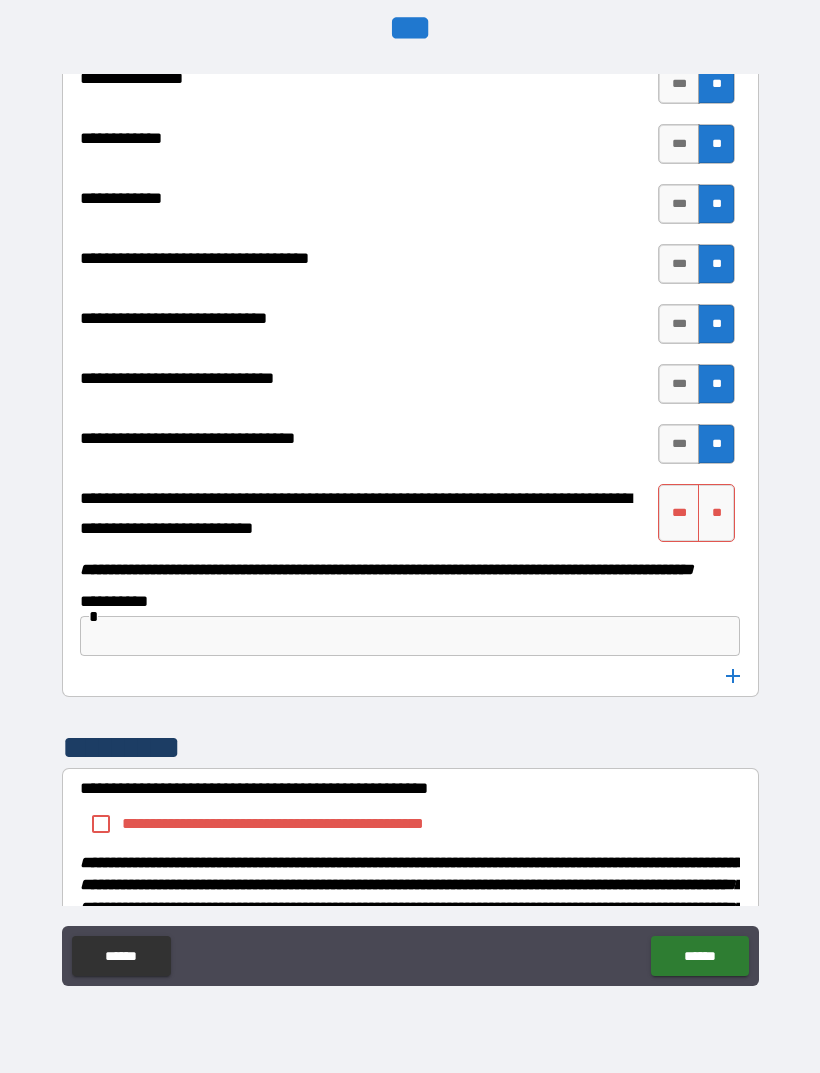 click on "**" at bounding box center [716, 513] 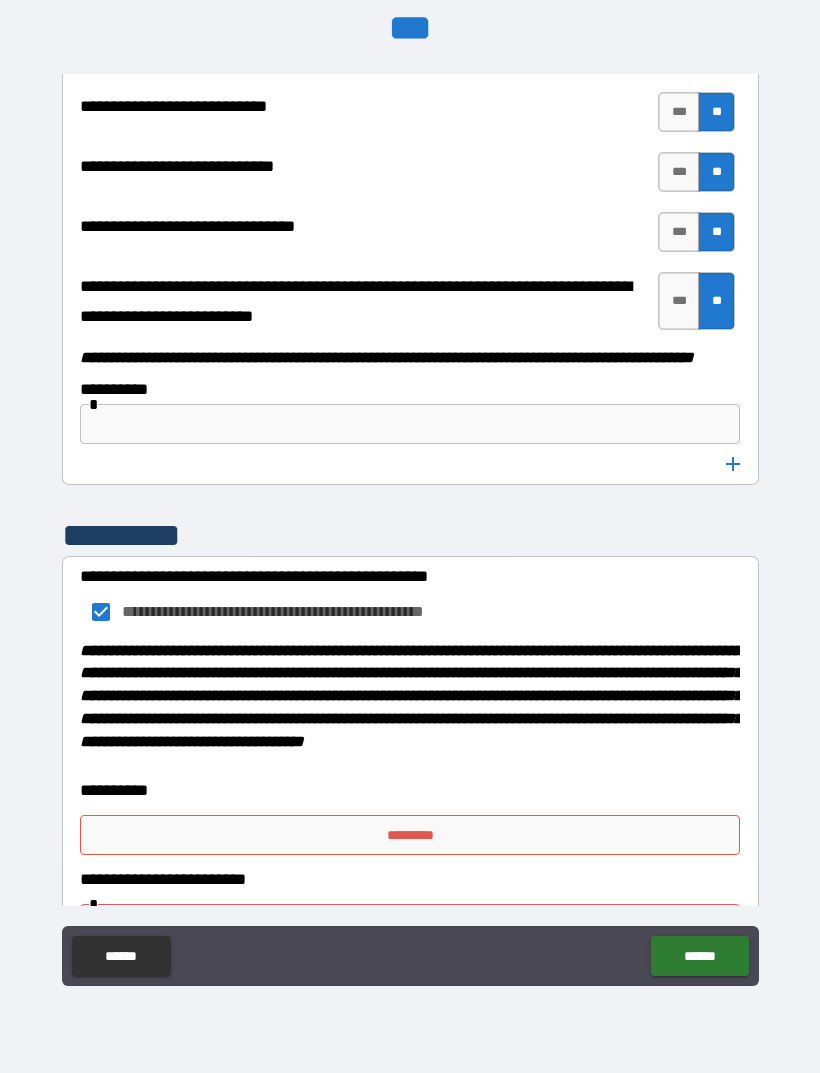 scroll, scrollTop: 10150, scrollLeft: 0, axis: vertical 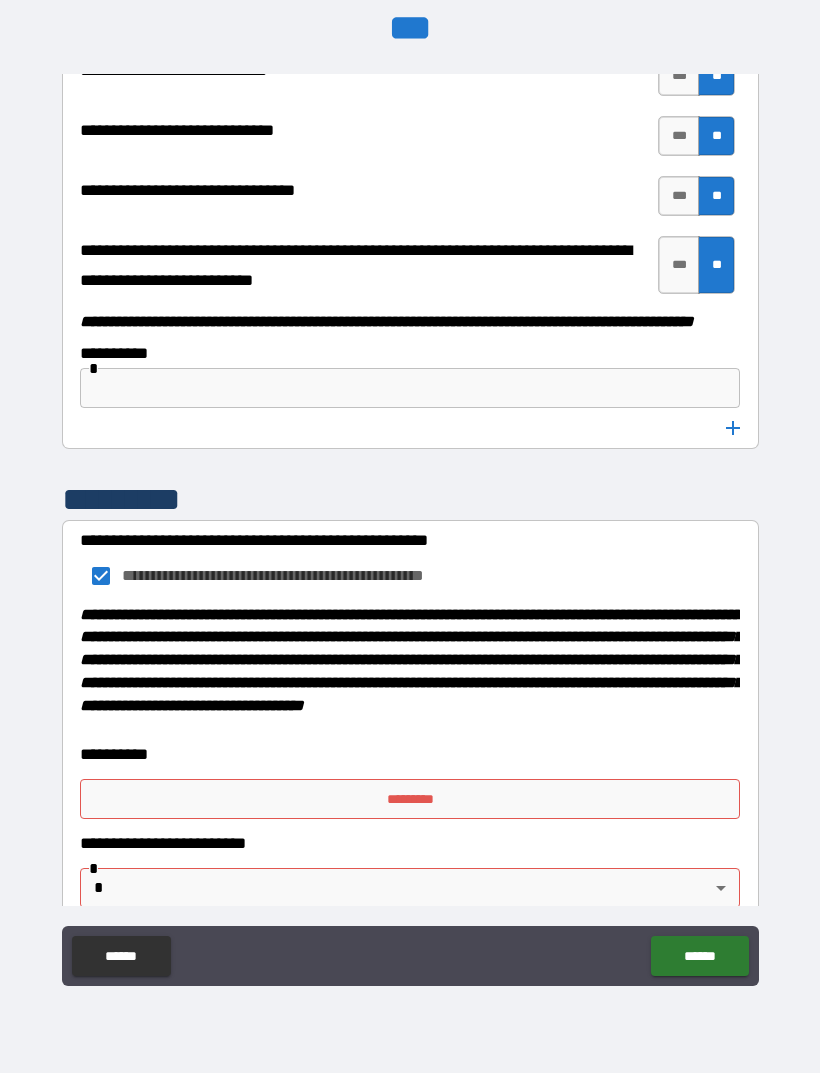 click on "*********" at bounding box center [410, 799] 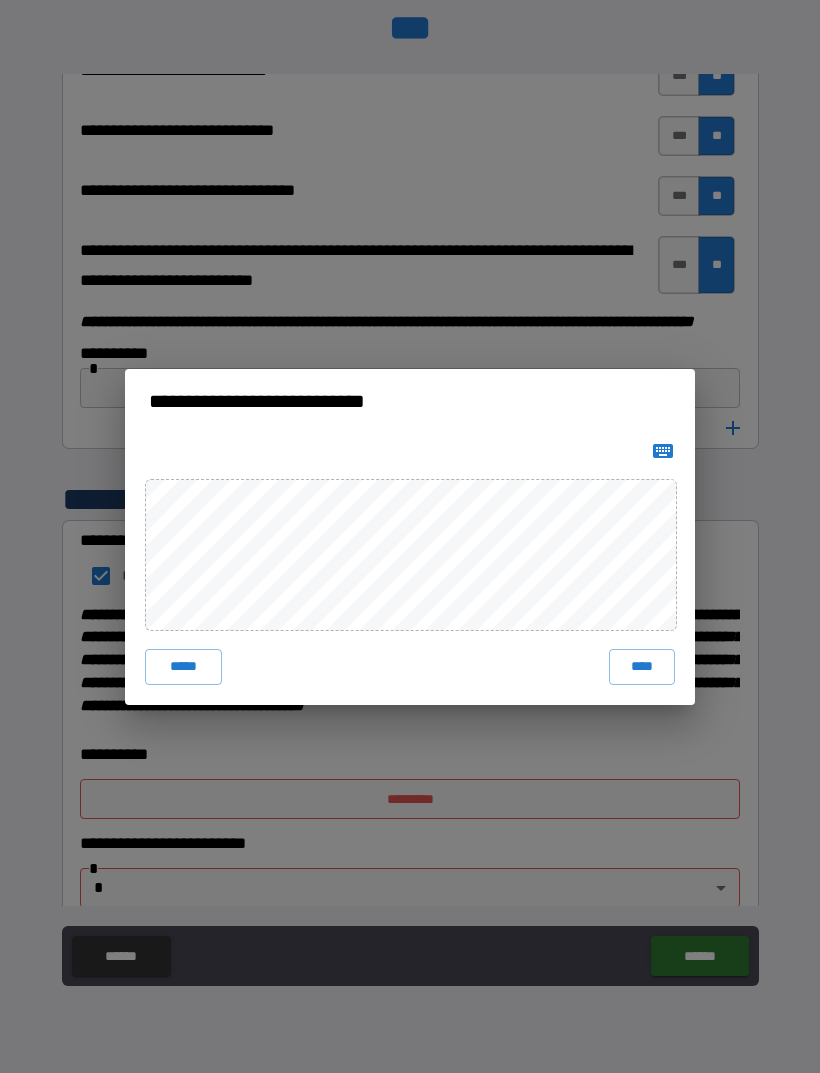 click on "****" at bounding box center [642, 667] 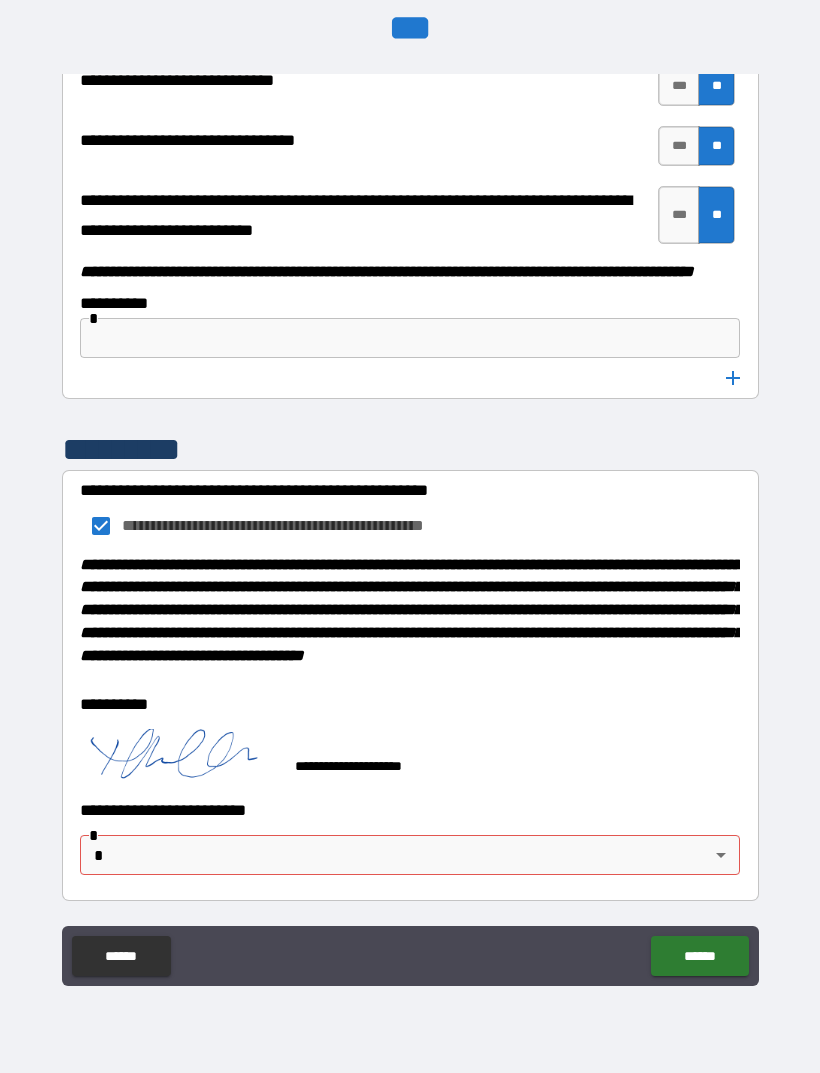 scroll, scrollTop: 10253, scrollLeft: 0, axis: vertical 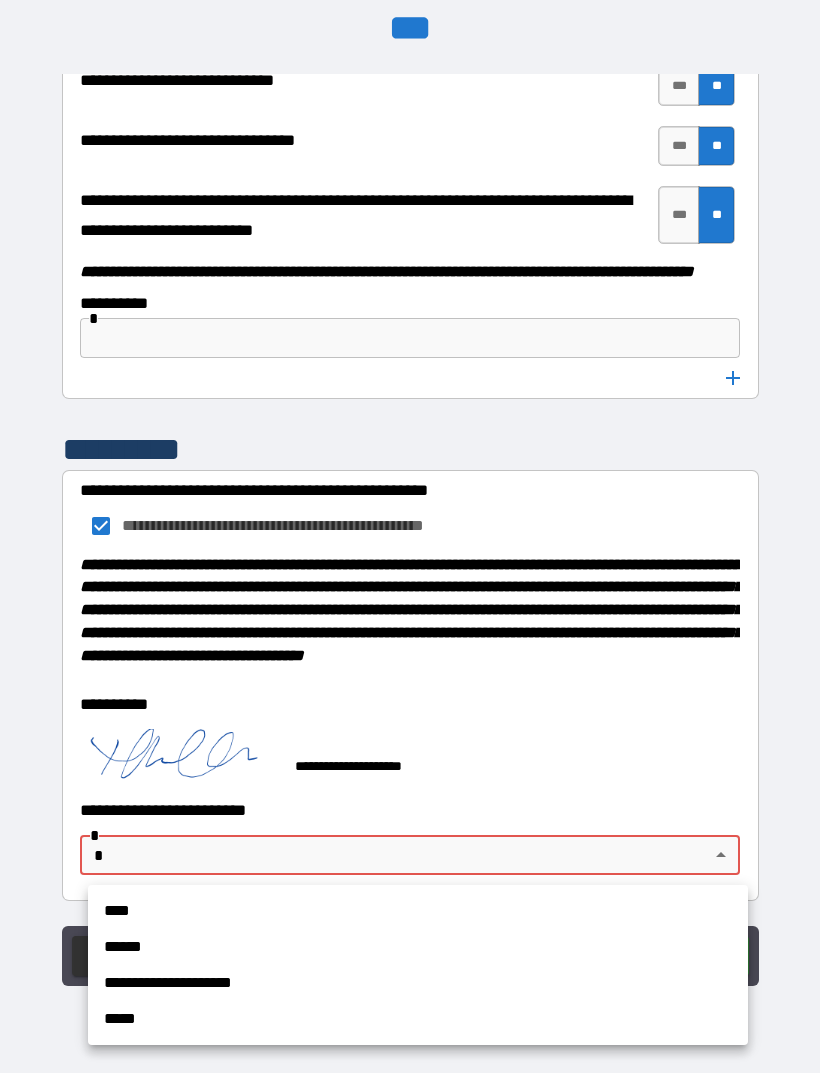 click on "**********" at bounding box center [418, 983] 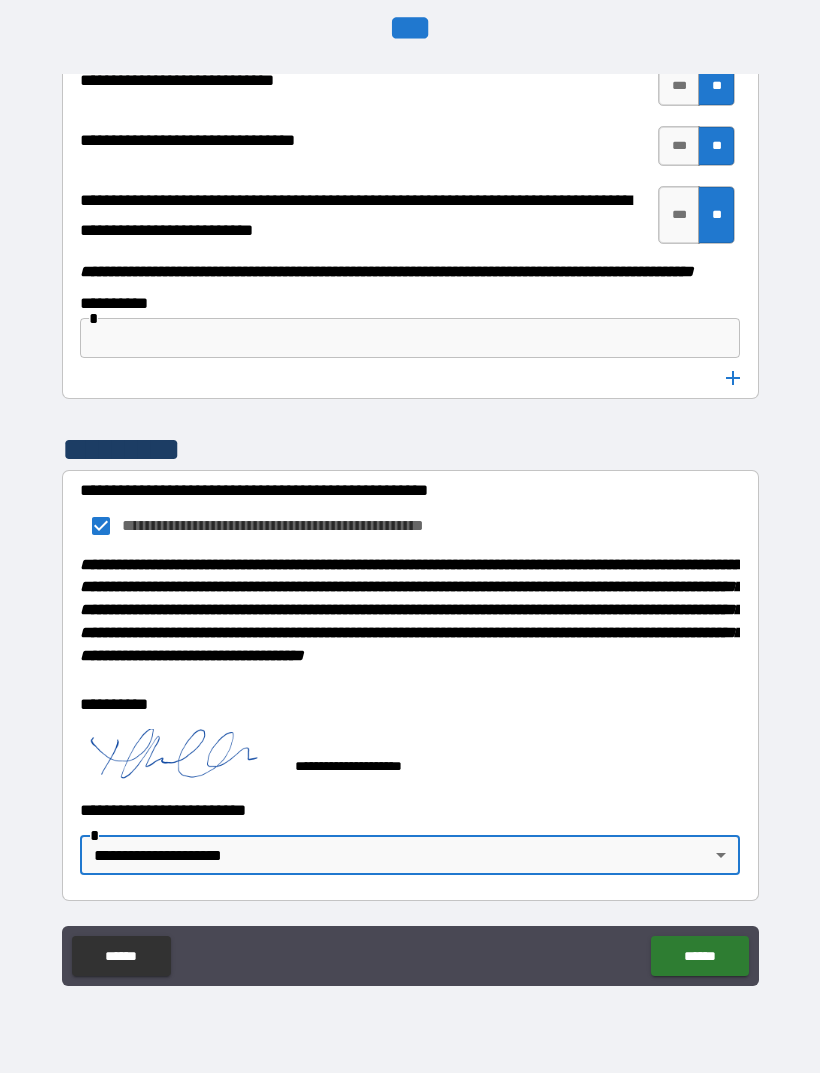 type on "**********" 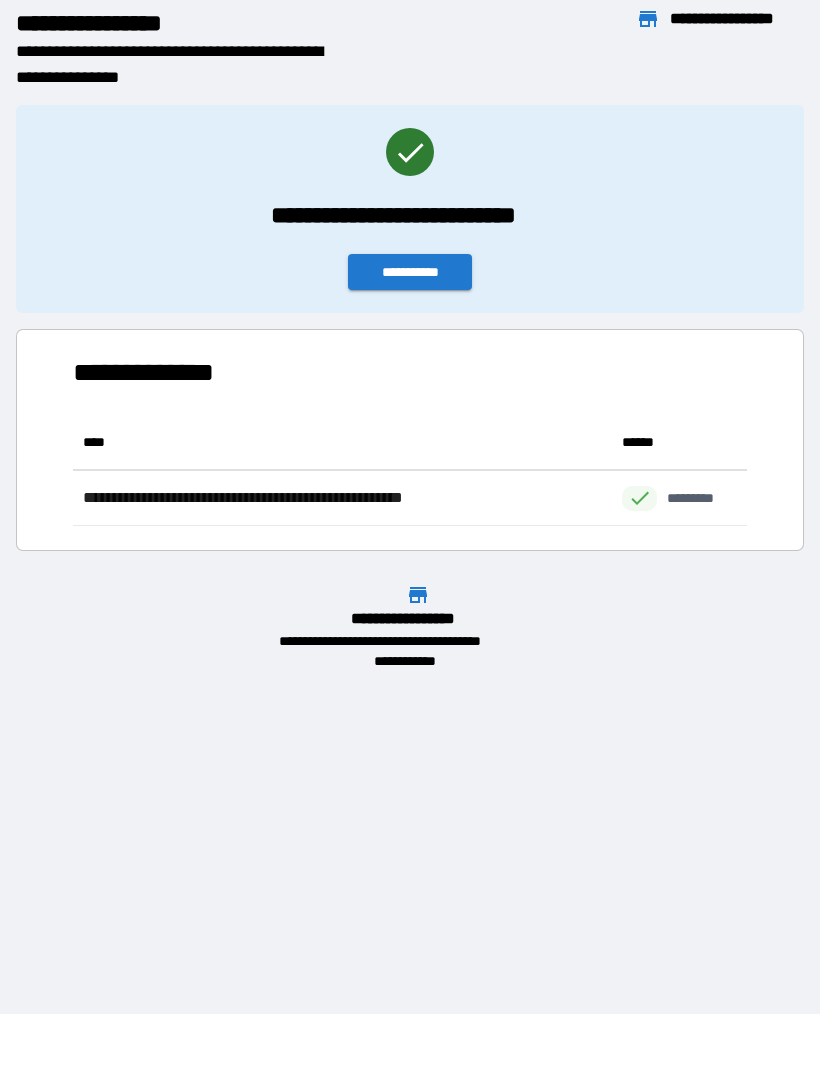 scroll, scrollTop: 1, scrollLeft: 1, axis: both 